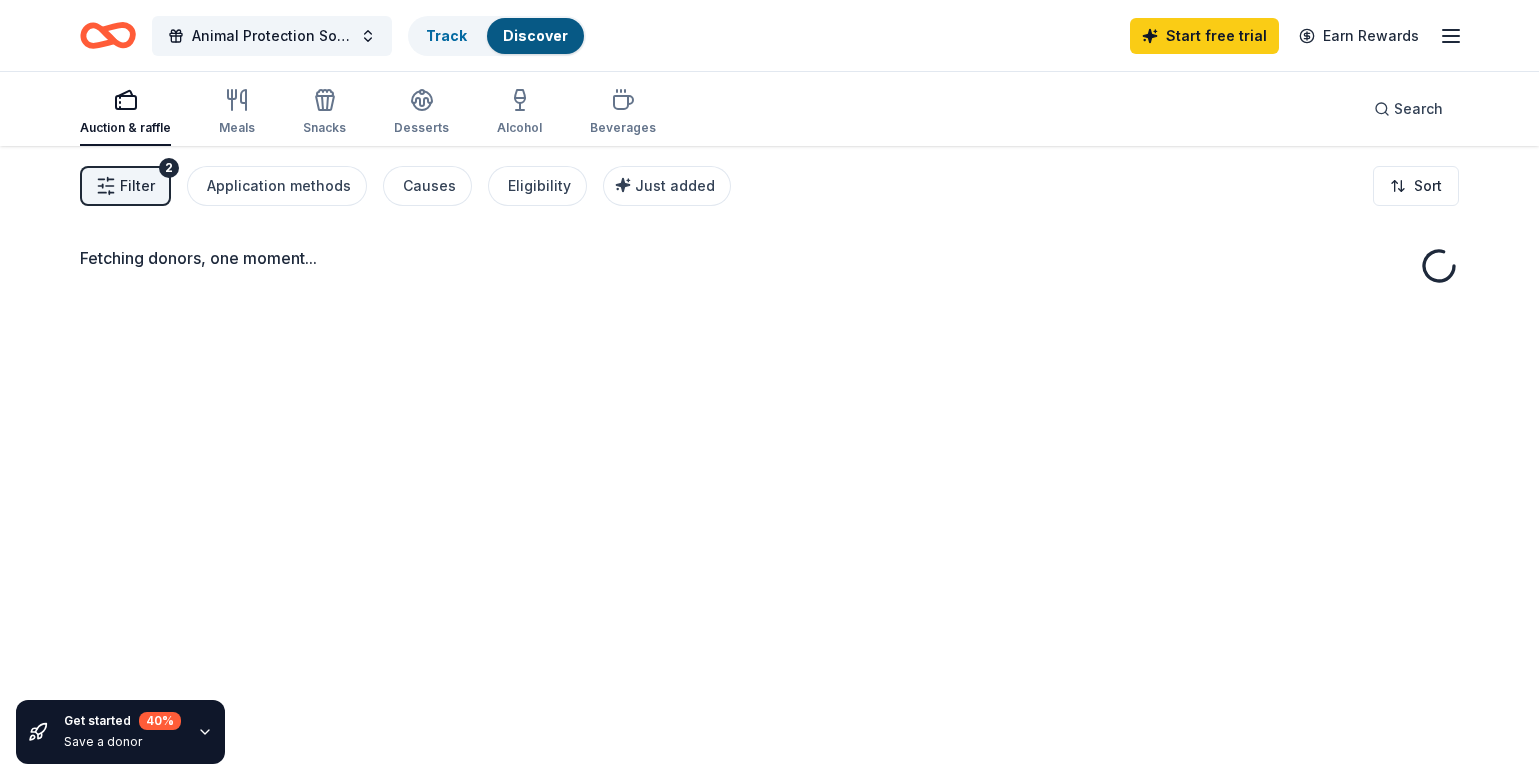 scroll, scrollTop: 0, scrollLeft: 0, axis: both 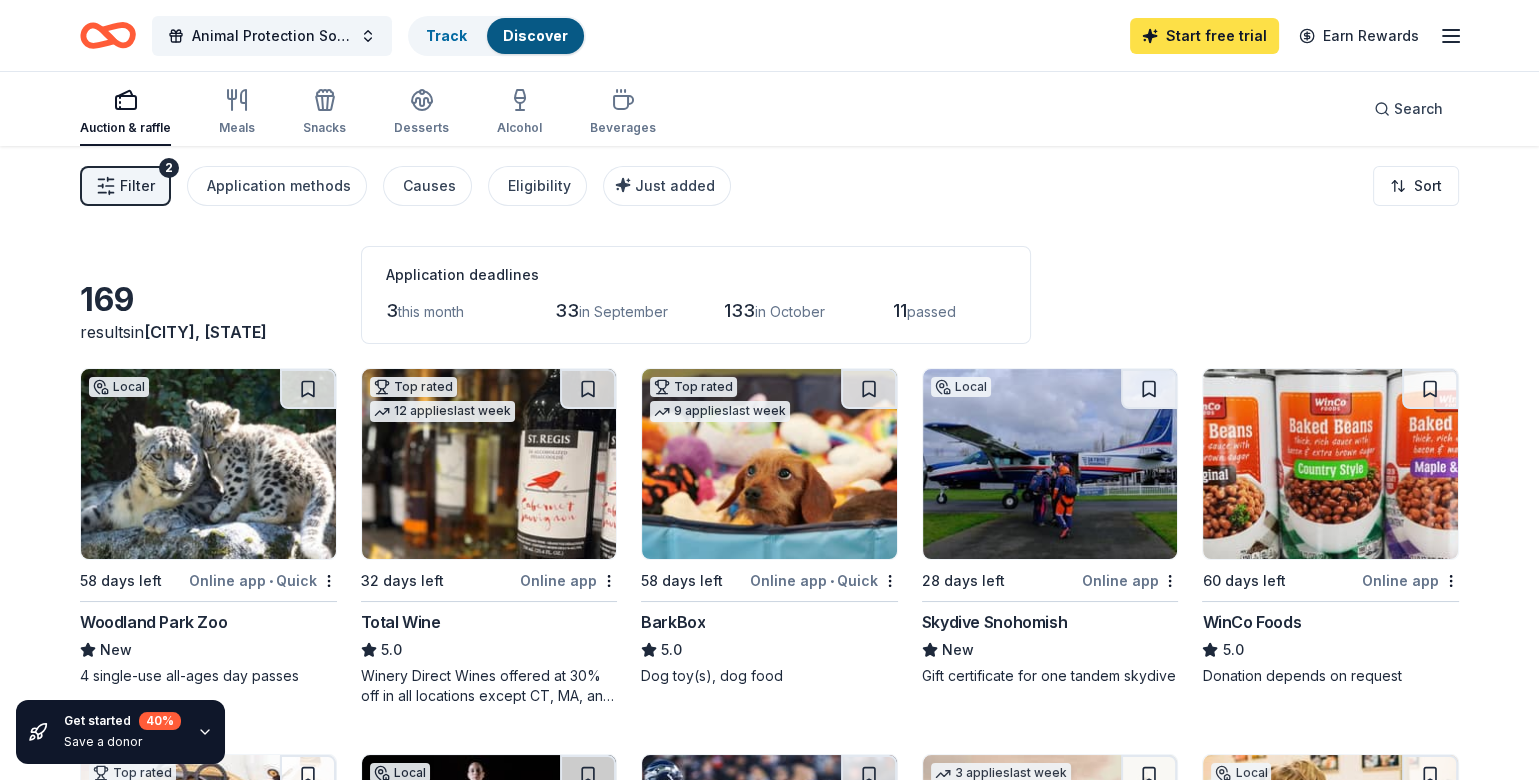 click on "Start free  trial" at bounding box center [1204, 36] 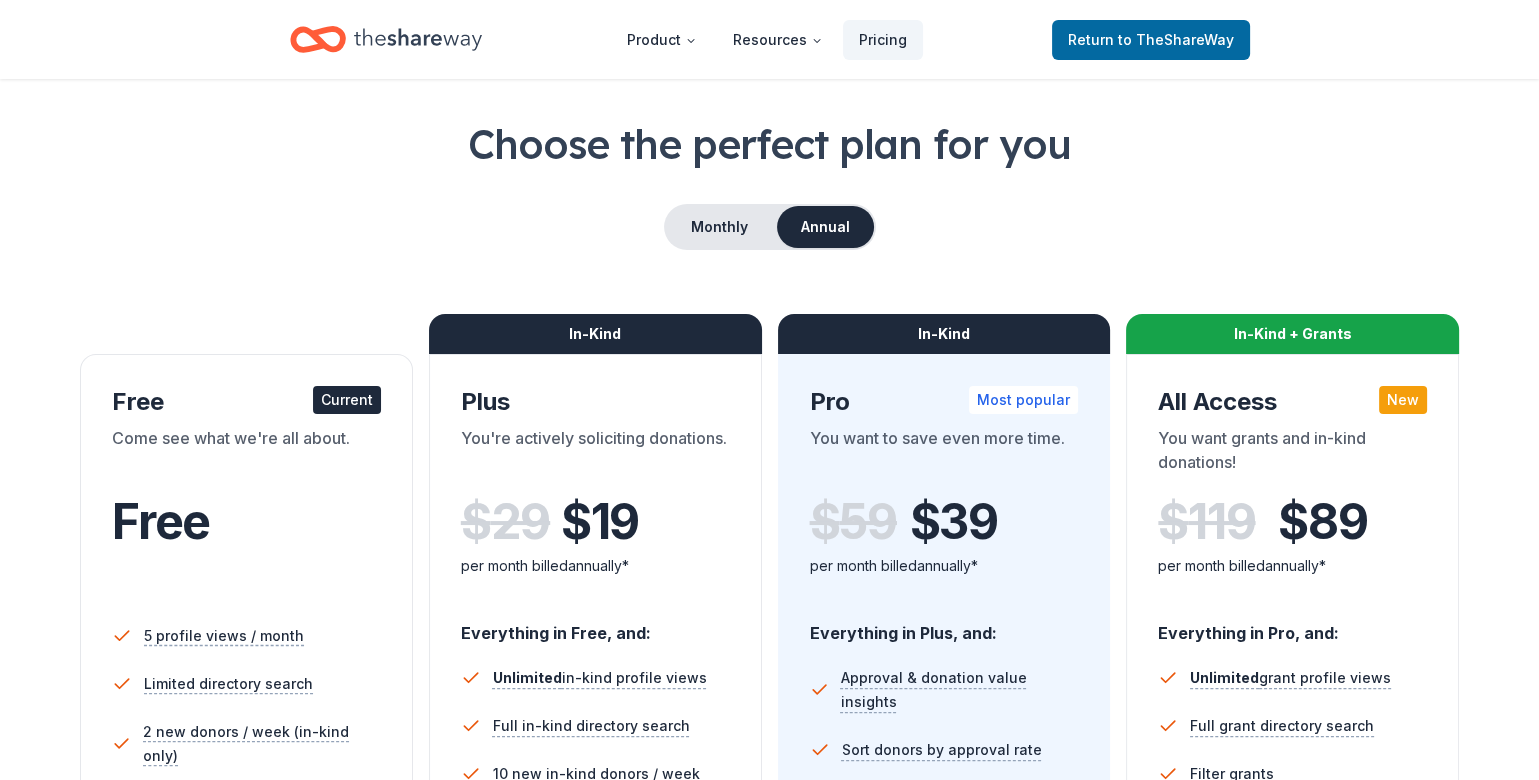 scroll, scrollTop: 0, scrollLeft: 0, axis: both 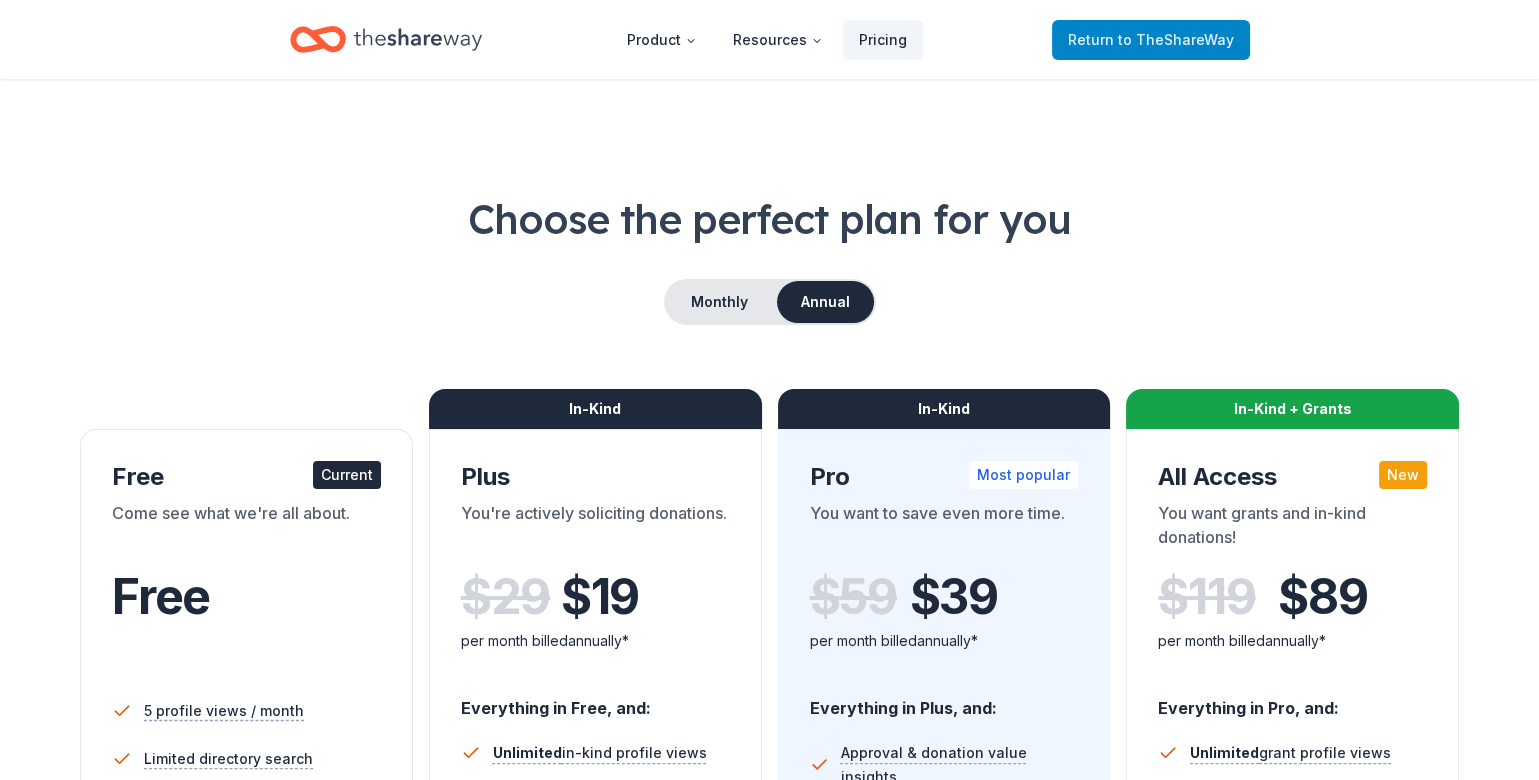 click on "to TheShareWay" at bounding box center [1176, 39] 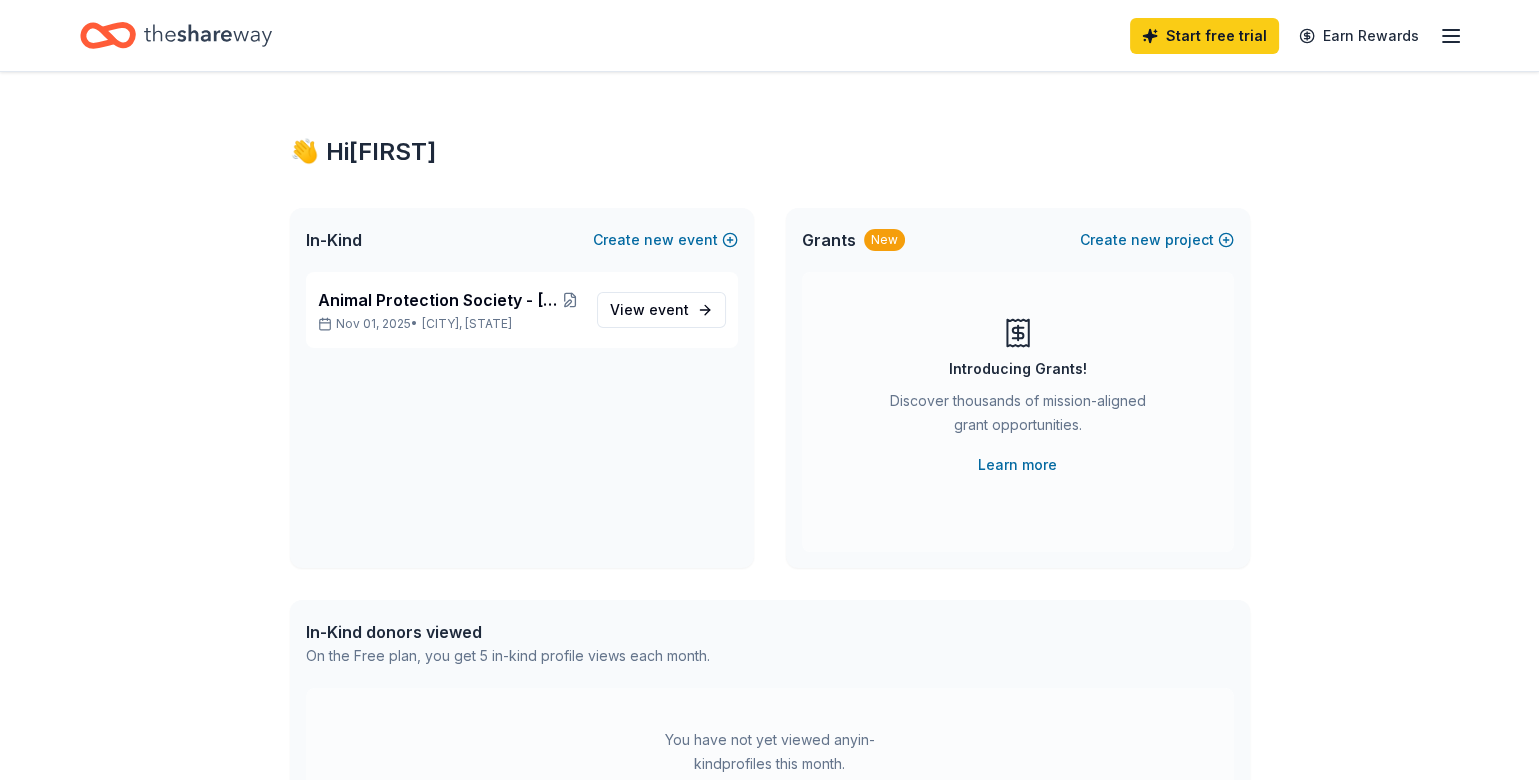 click on "Start free  trial" at bounding box center [1204, 36] 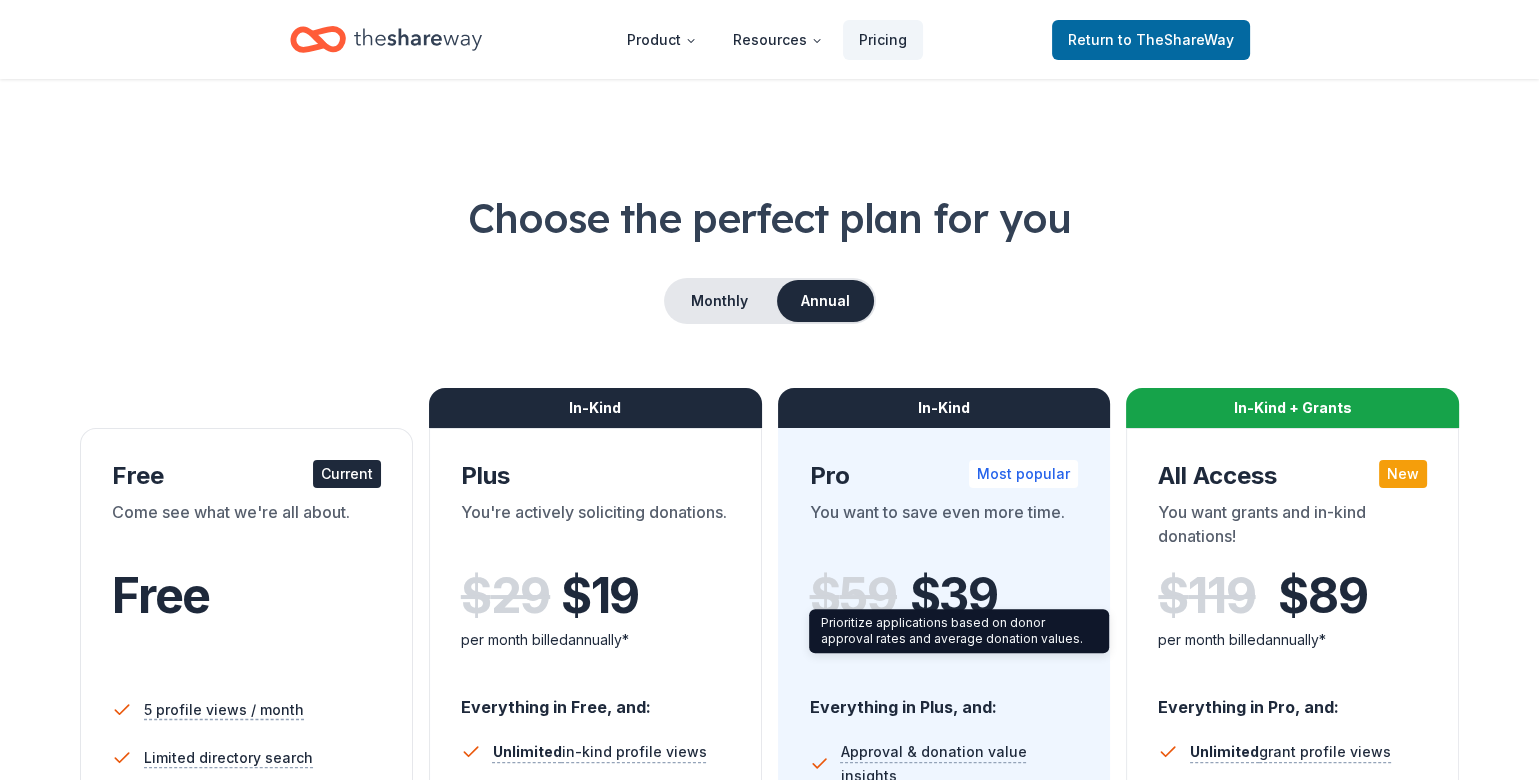 scroll, scrollTop: 0, scrollLeft: 0, axis: both 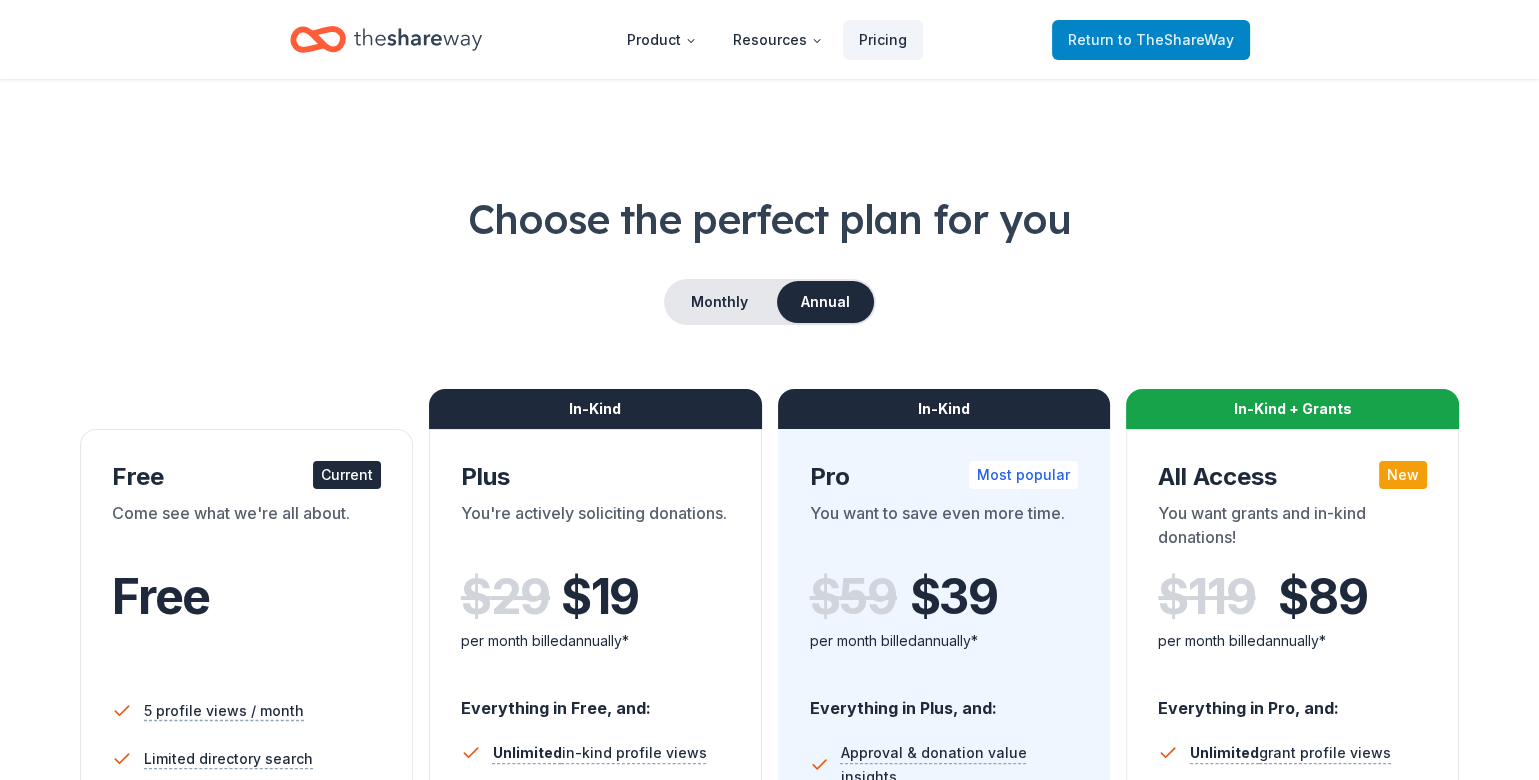 click on "to TheShareWay" at bounding box center [1176, 39] 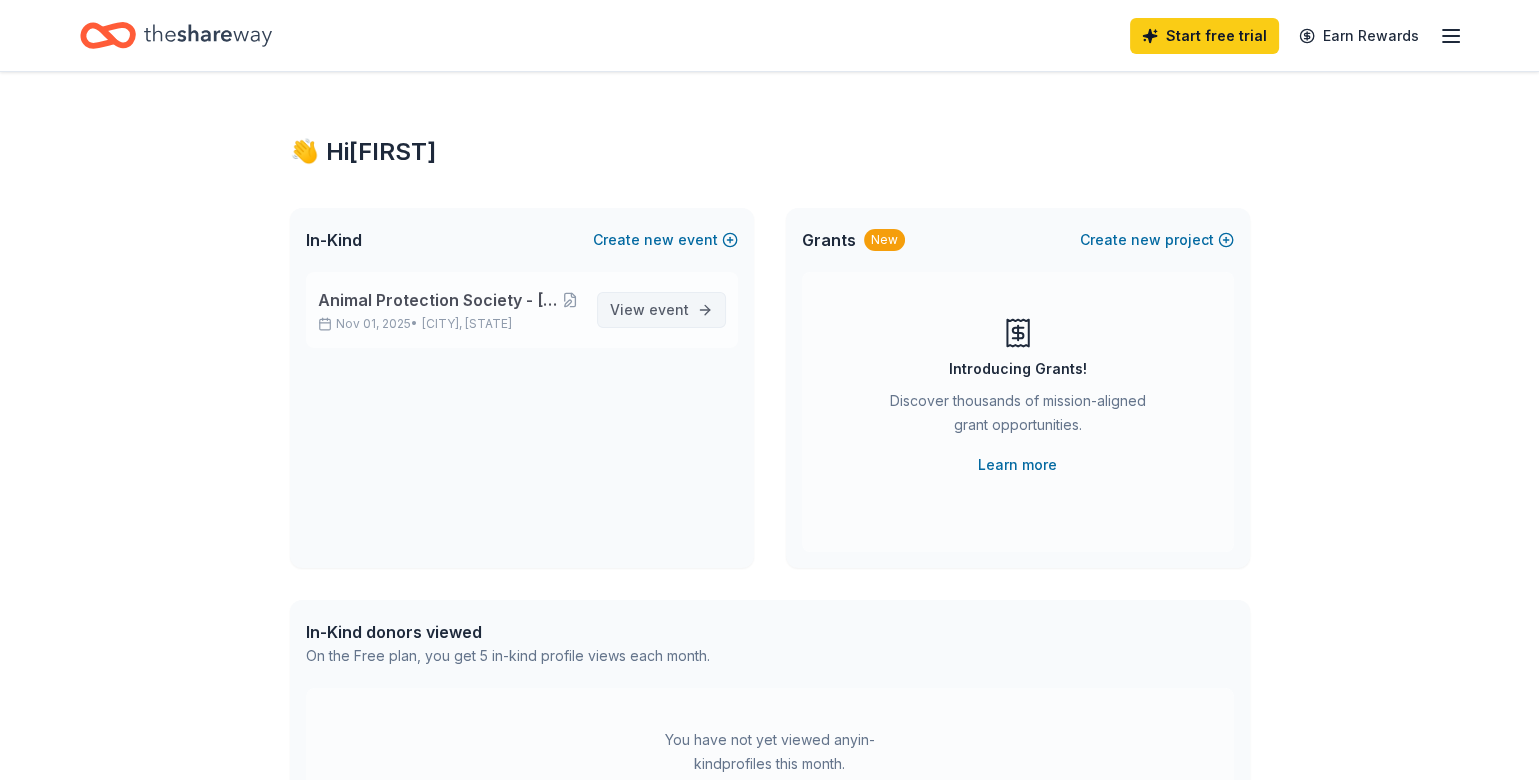 click on "event" at bounding box center [669, 309] 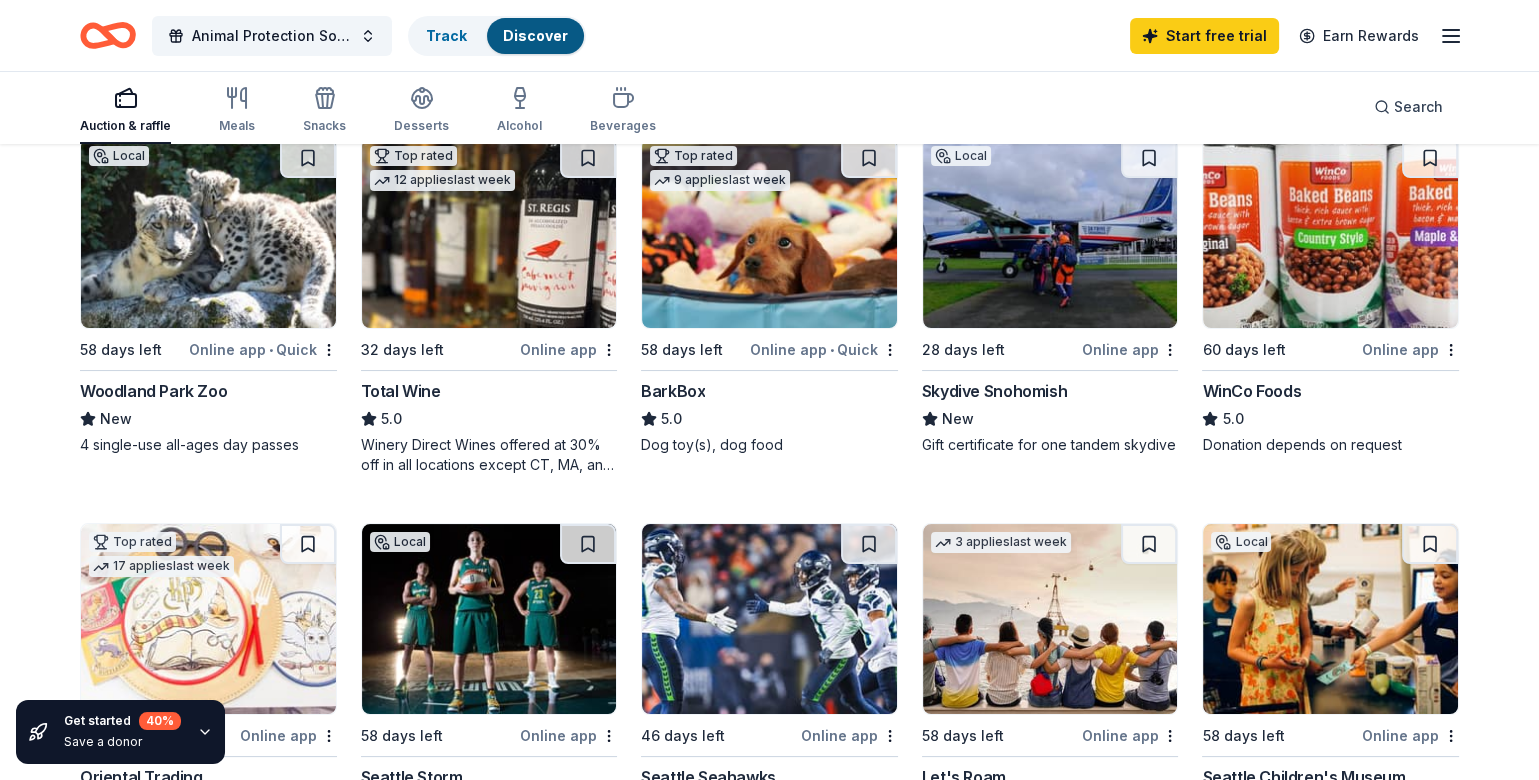 scroll, scrollTop: 272, scrollLeft: 0, axis: vertical 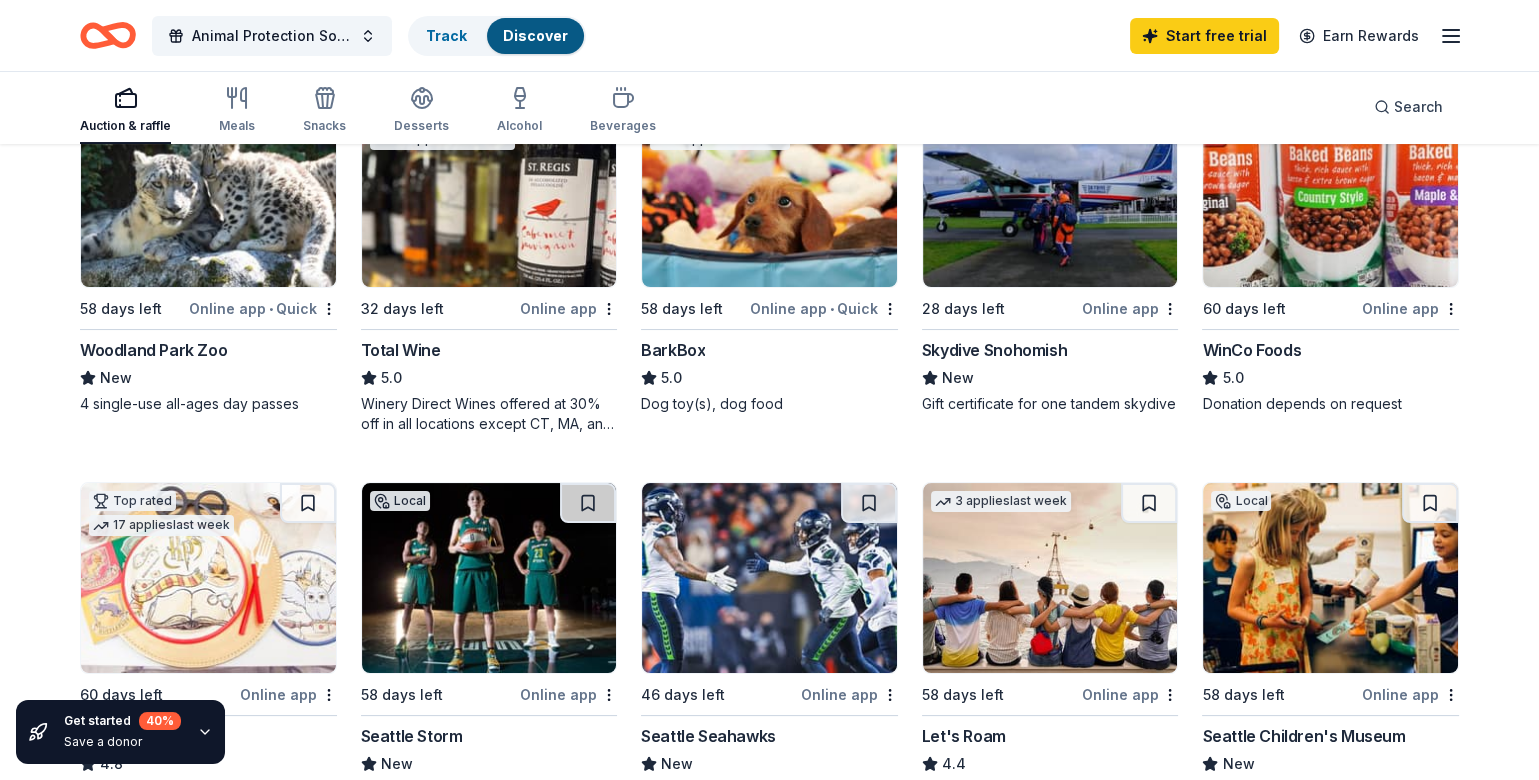 click at bounding box center [769, 192] 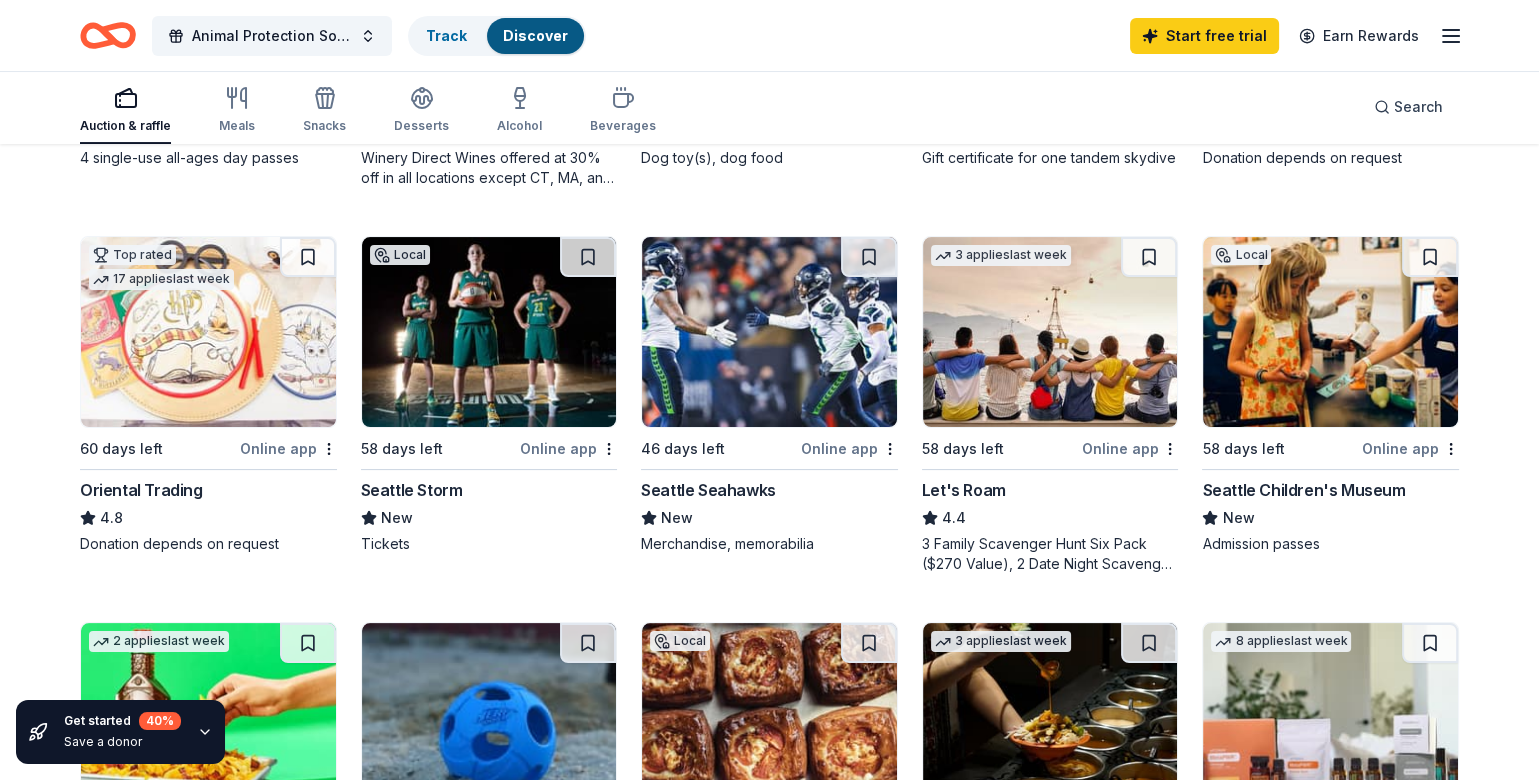 scroll, scrollTop: 545, scrollLeft: 0, axis: vertical 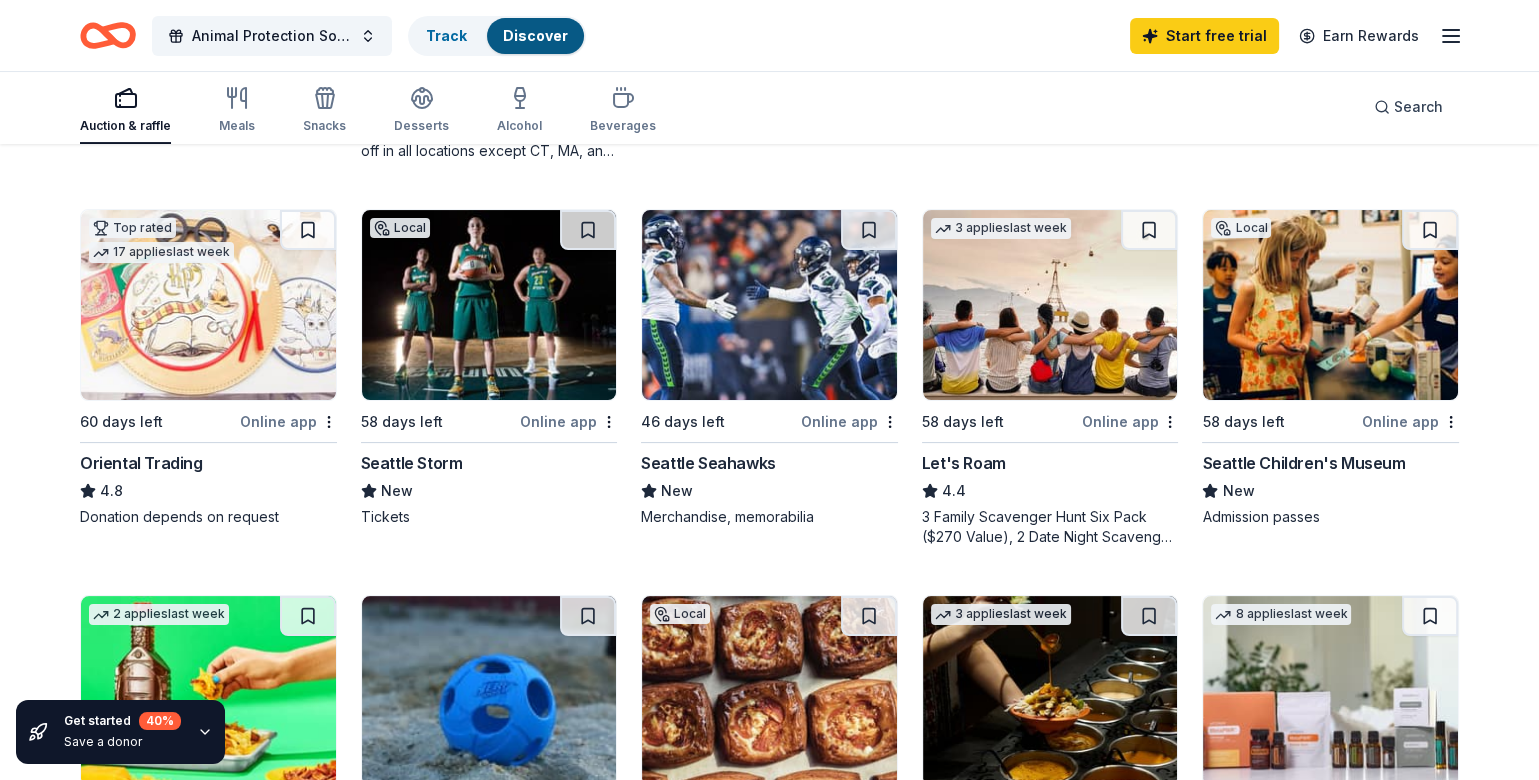 click on "Online app" at bounding box center [568, 421] 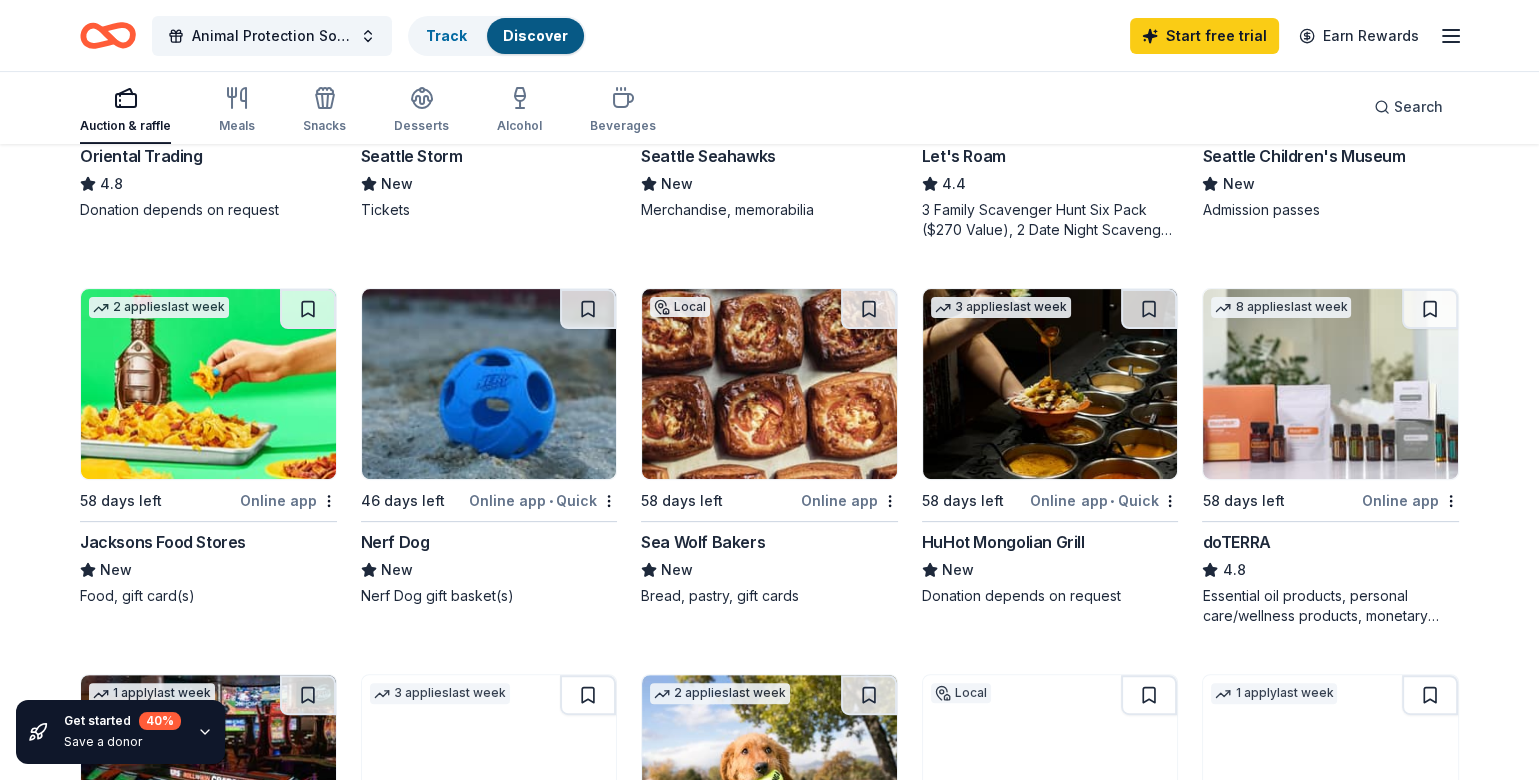 scroll, scrollTop: 909, scrollLeft: 0, axis: vertical 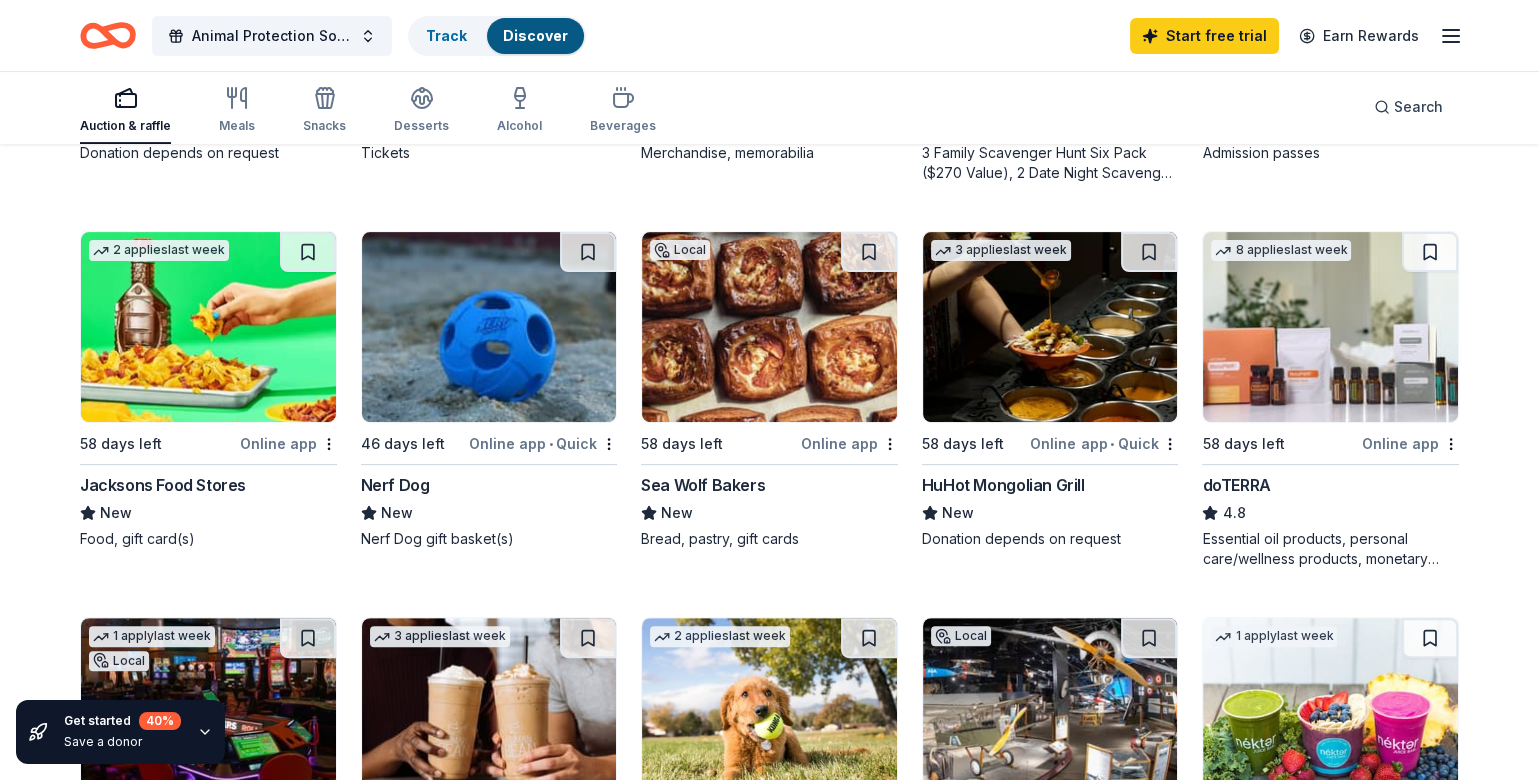 click on "Online app • Quick" at bounding box center [543, 443] 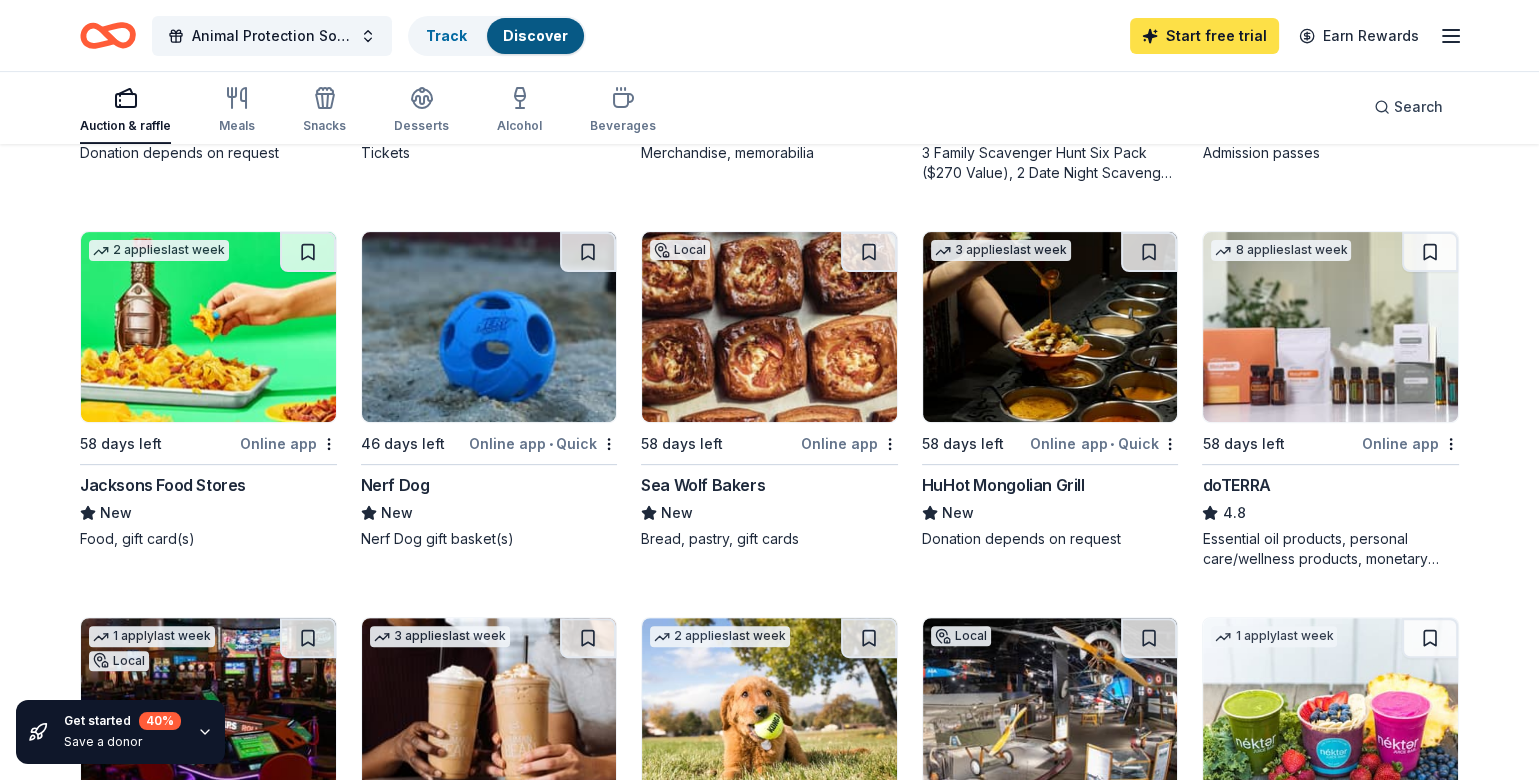 click on "Start free  trial" at bounding box center [1204, 36] 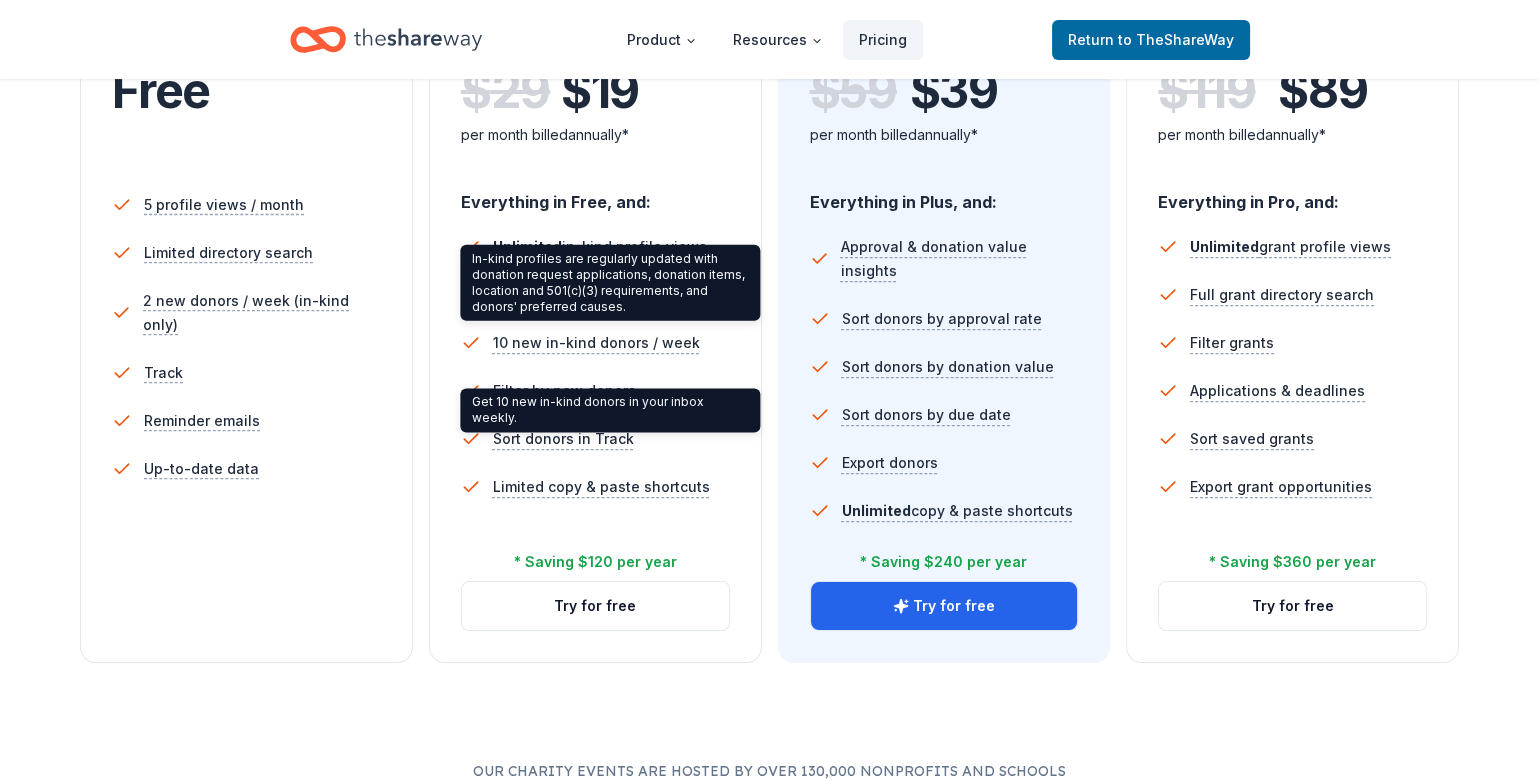 scroll, scrollTop: 545, scrollLeft: 0, axis: vertical 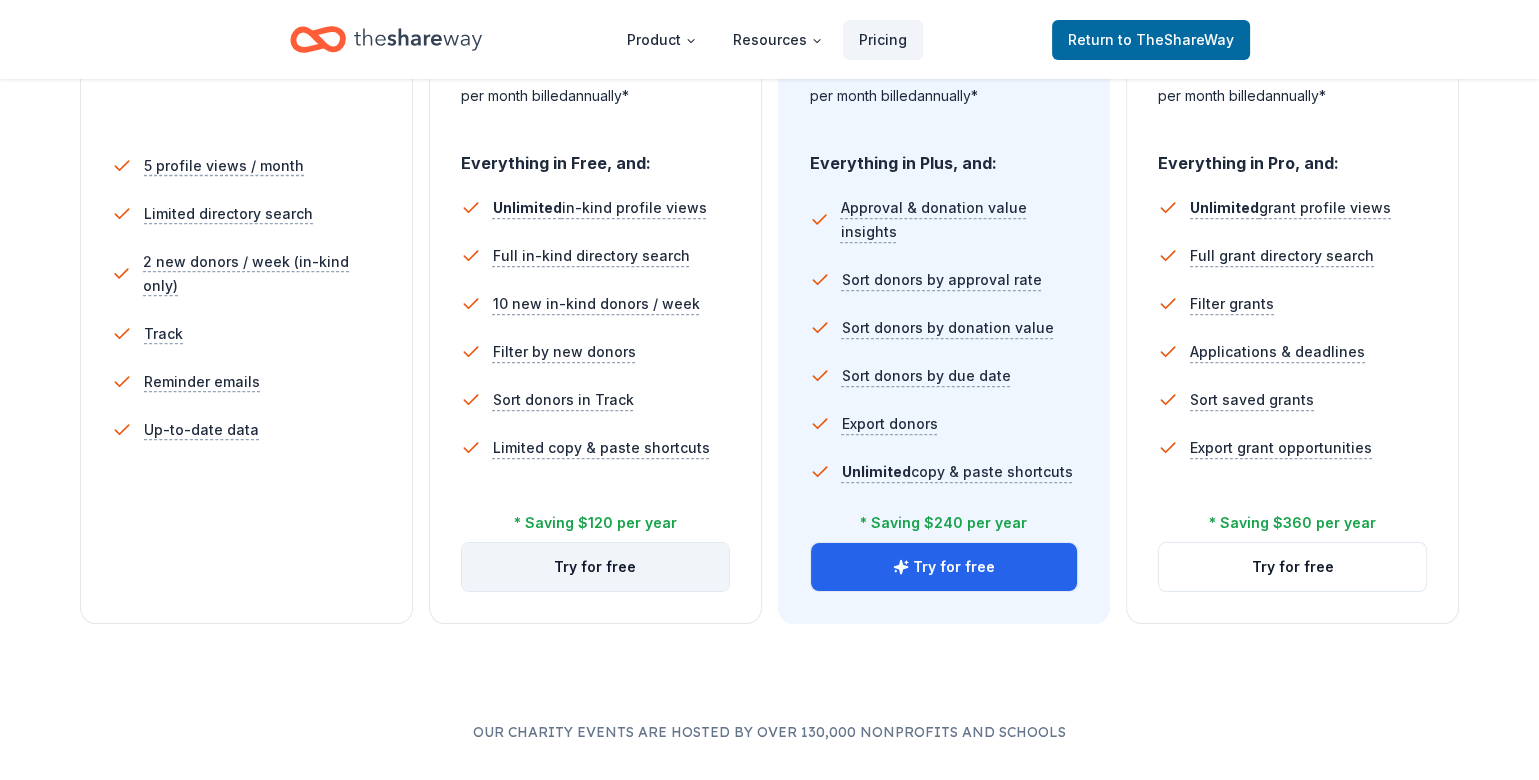 click on "Try for free" at bounding box center [595, 567] 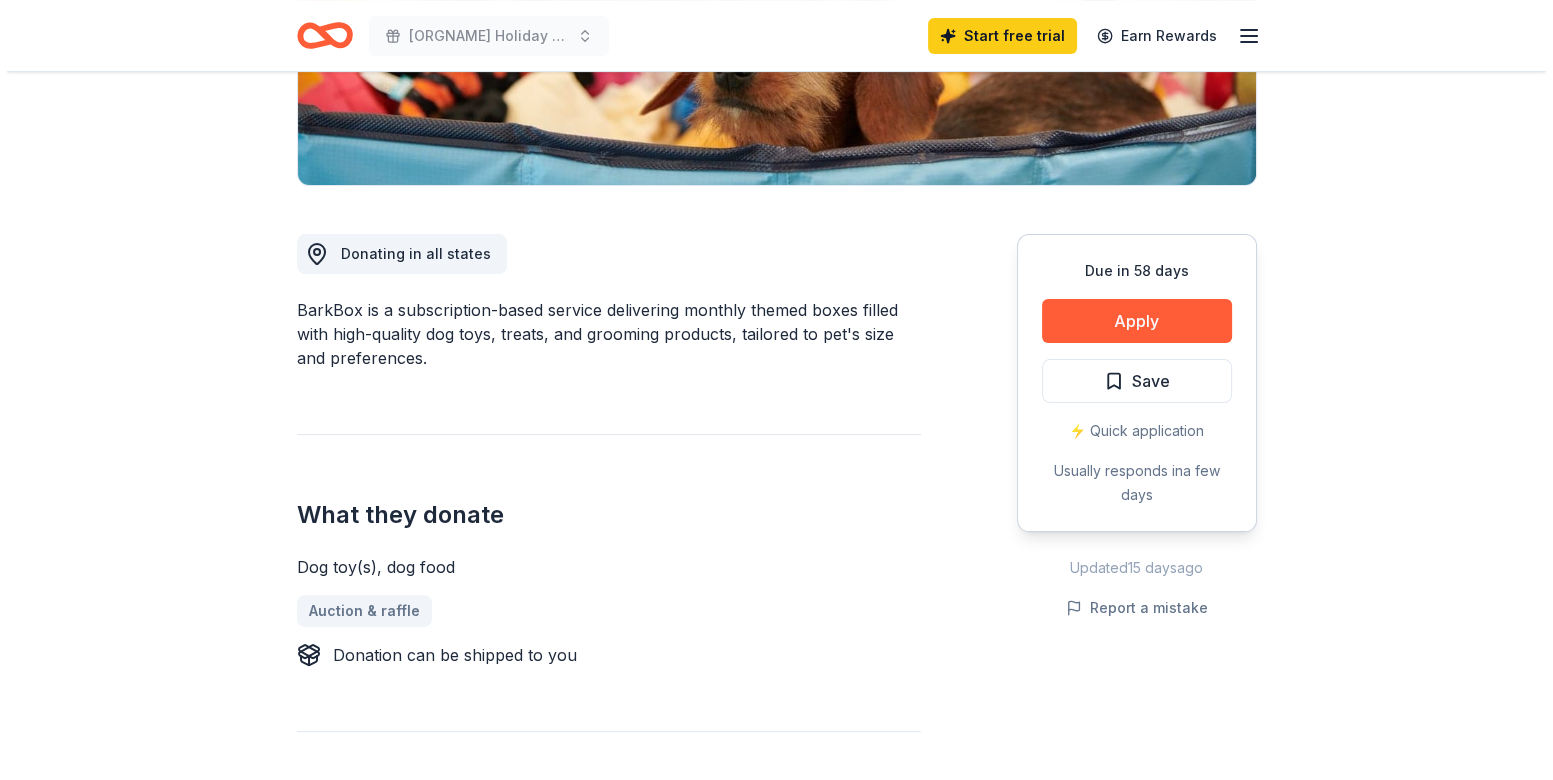 scroll, scrollTop: 454, scrollLeft: 0, axis: vertical 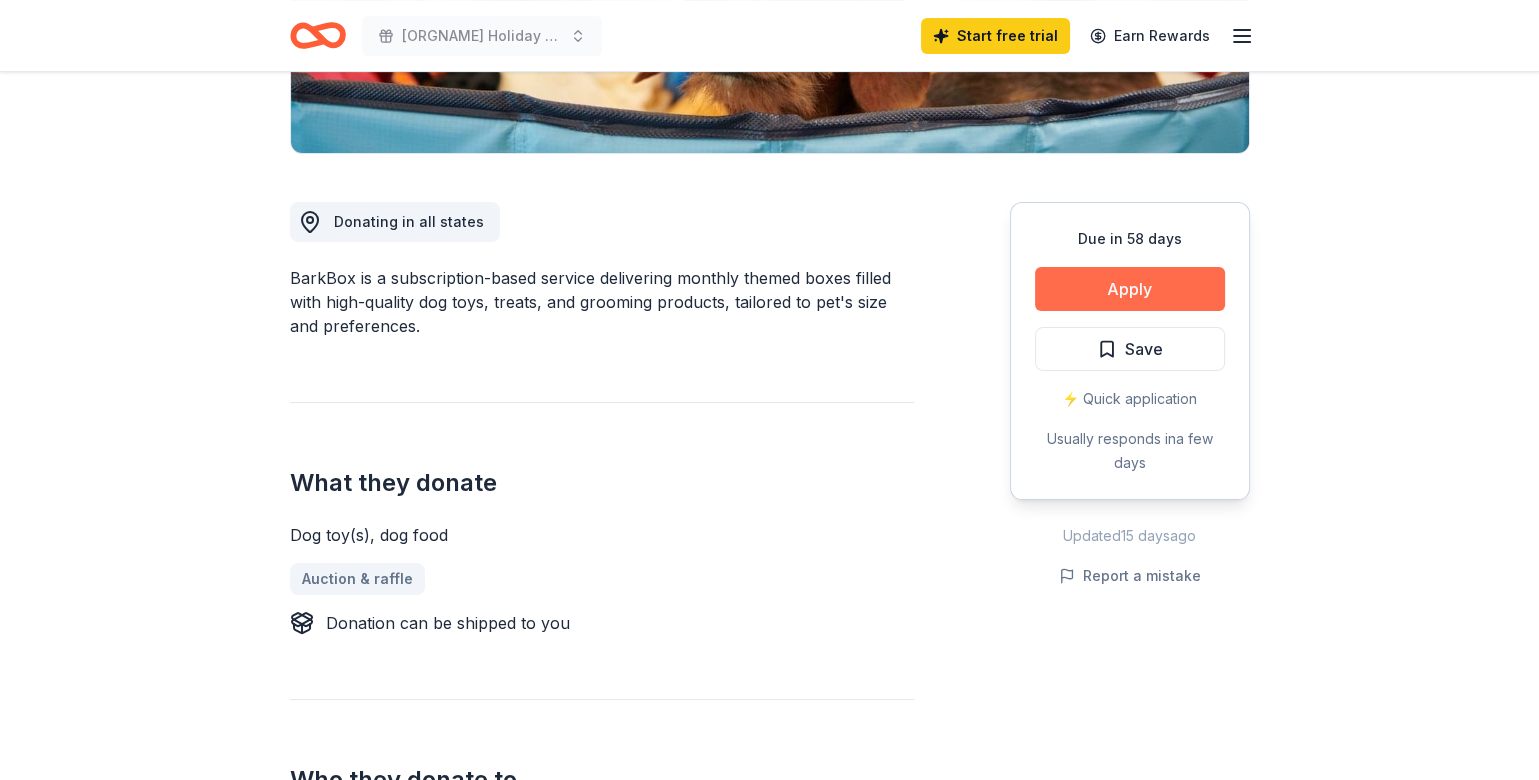 click on "Apply" at bounding box center (1130, 289) 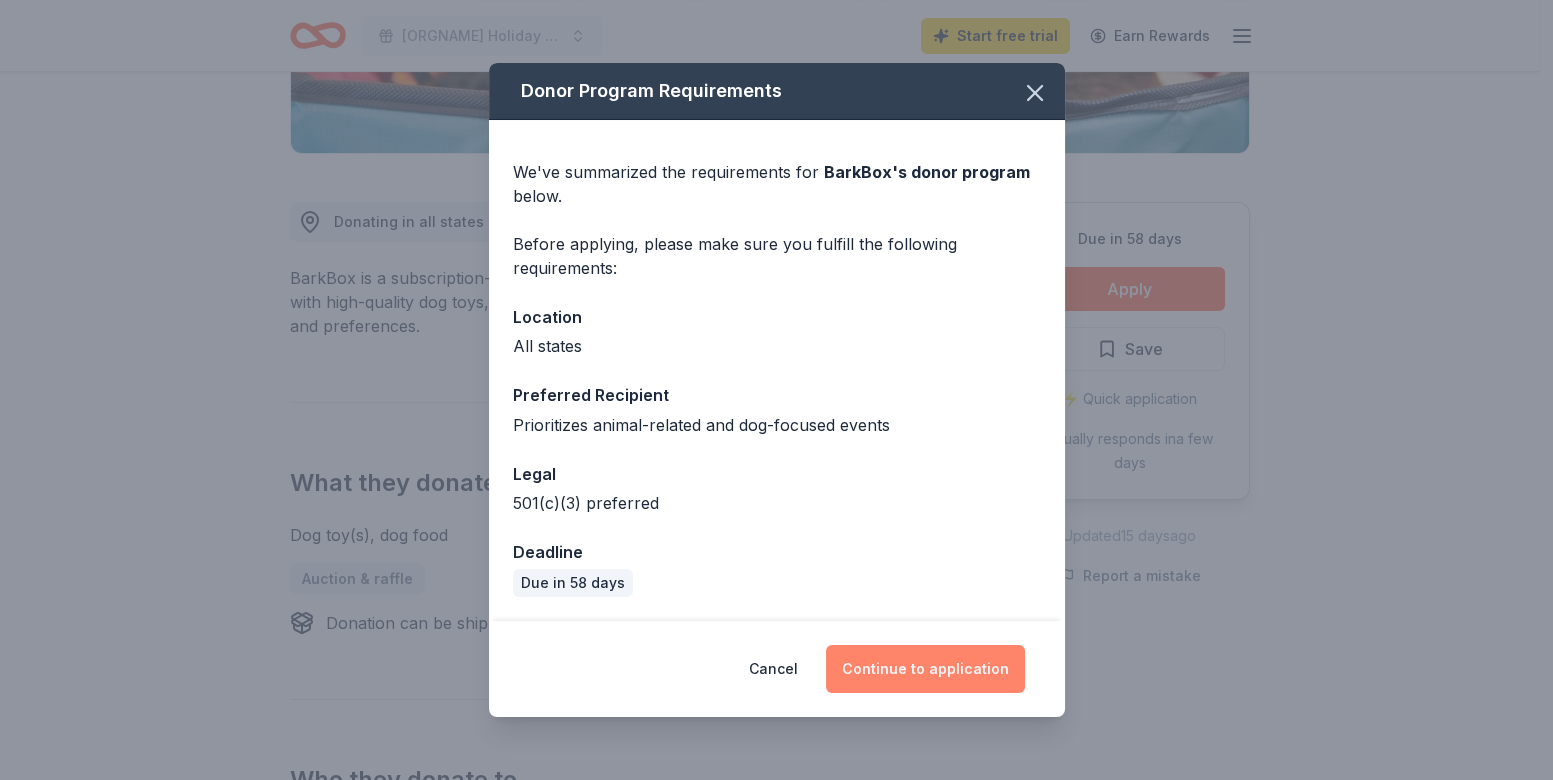 click on "Continue to application" at bounding box center (925, 669) 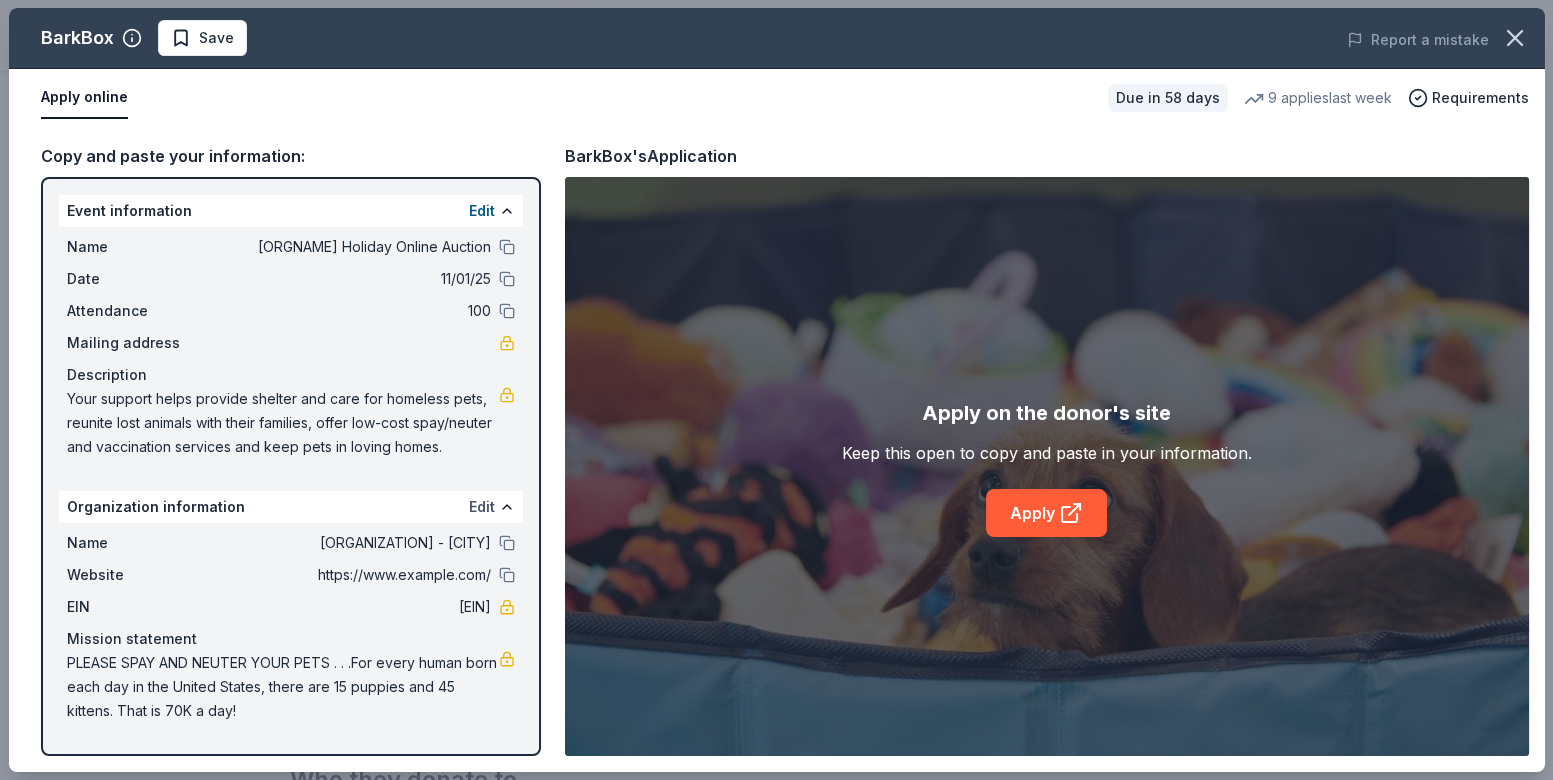 click on "Edit" at bounding box center [482, 507] 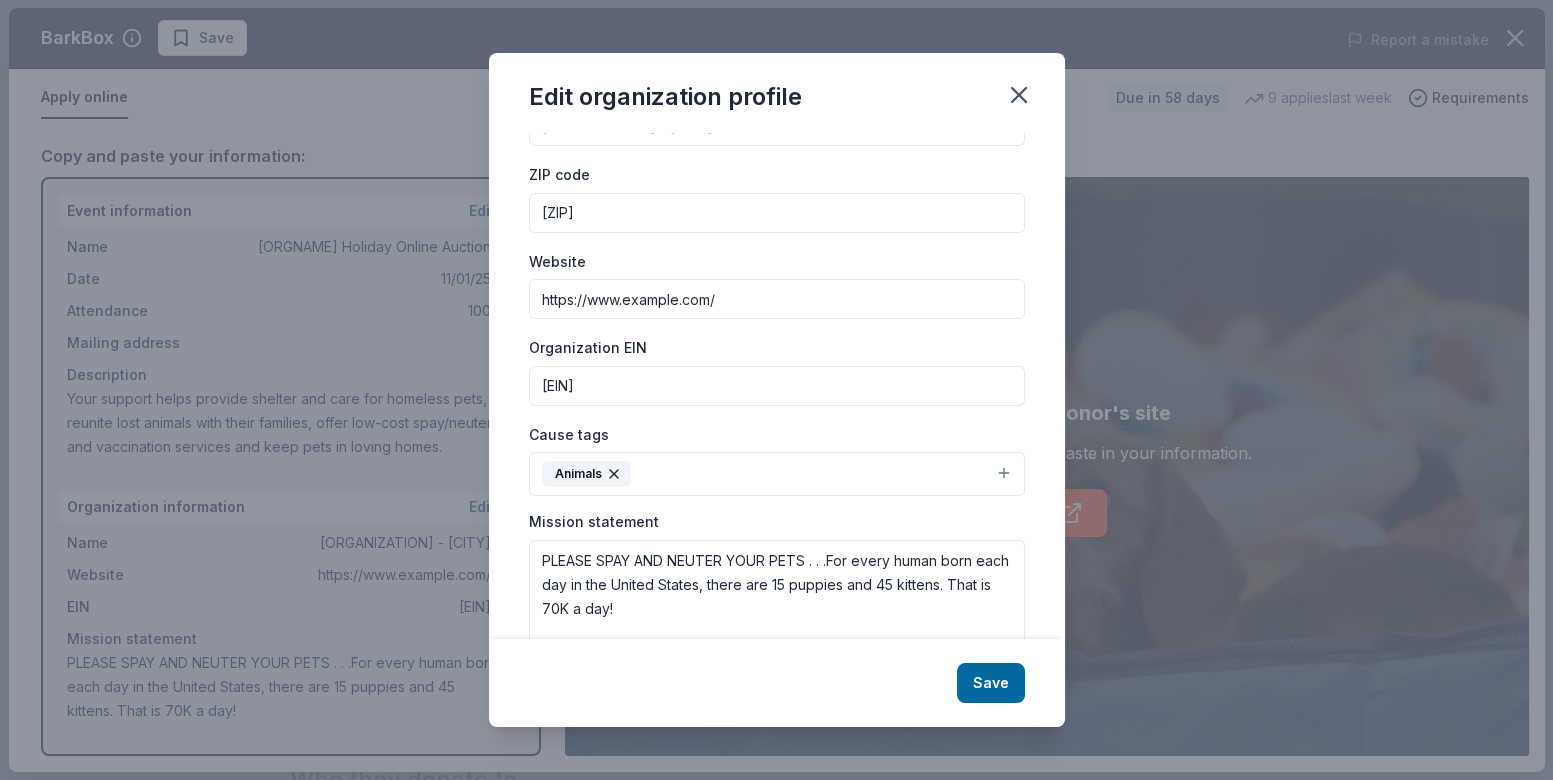 scroll, scrollTop: 0, scrollLeft: 0, axis: both 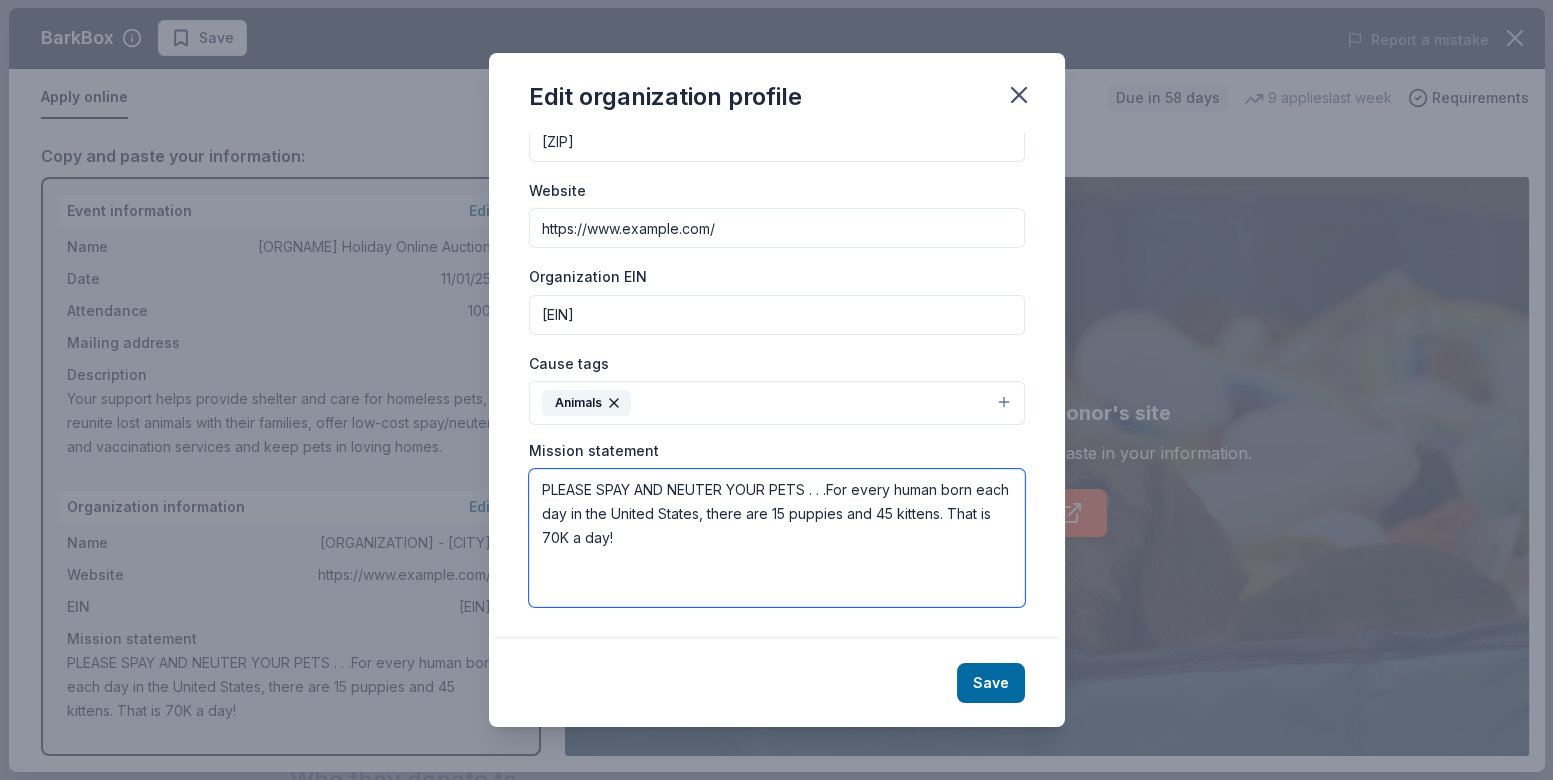 drag, startPoint x: 689, startPoint y: 544, endPoint x: 542, endPoint y: 491, distance: 156.2626 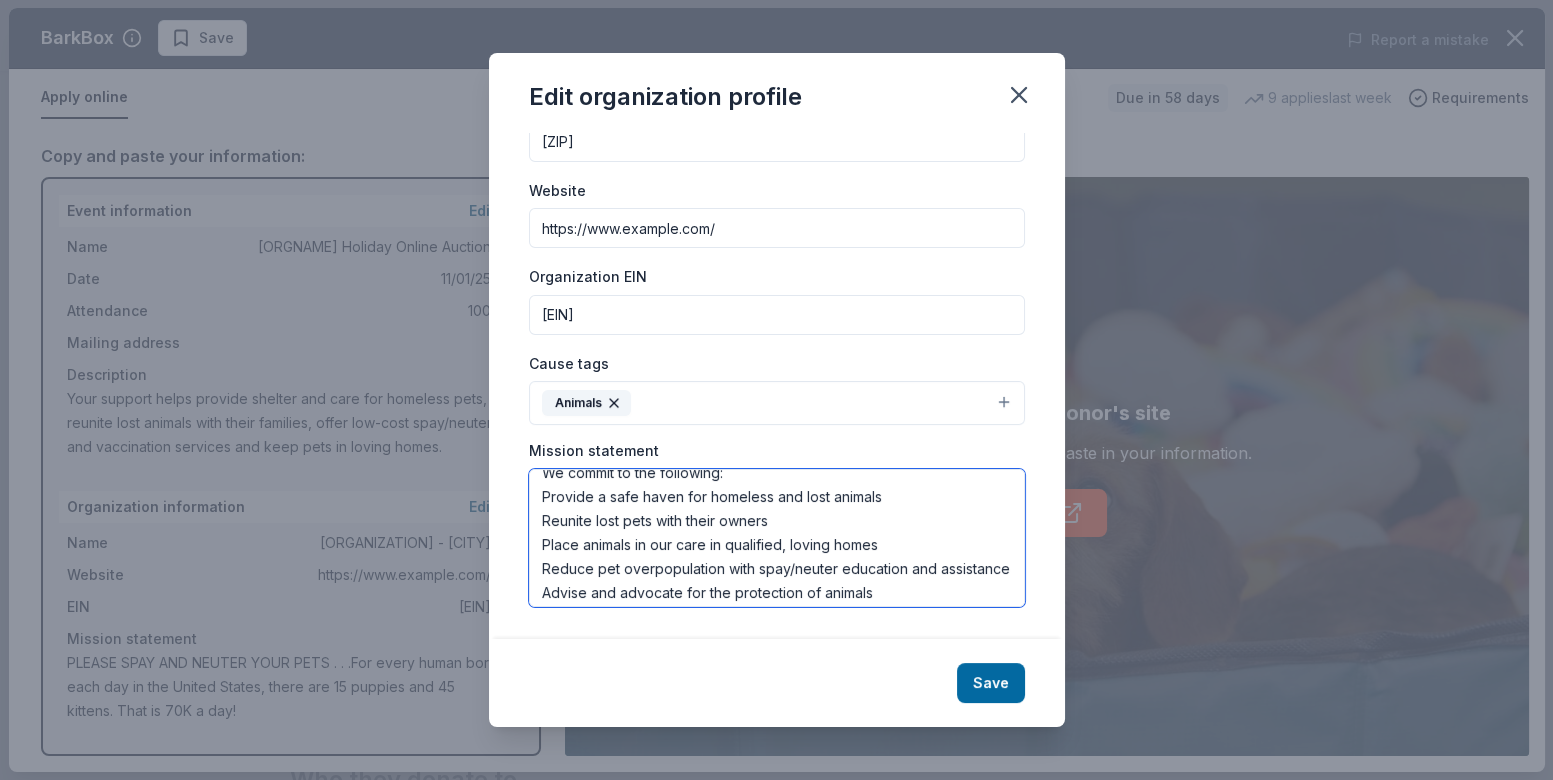scroll, scrollTop: 0, scrollLeft: 0, axis: both 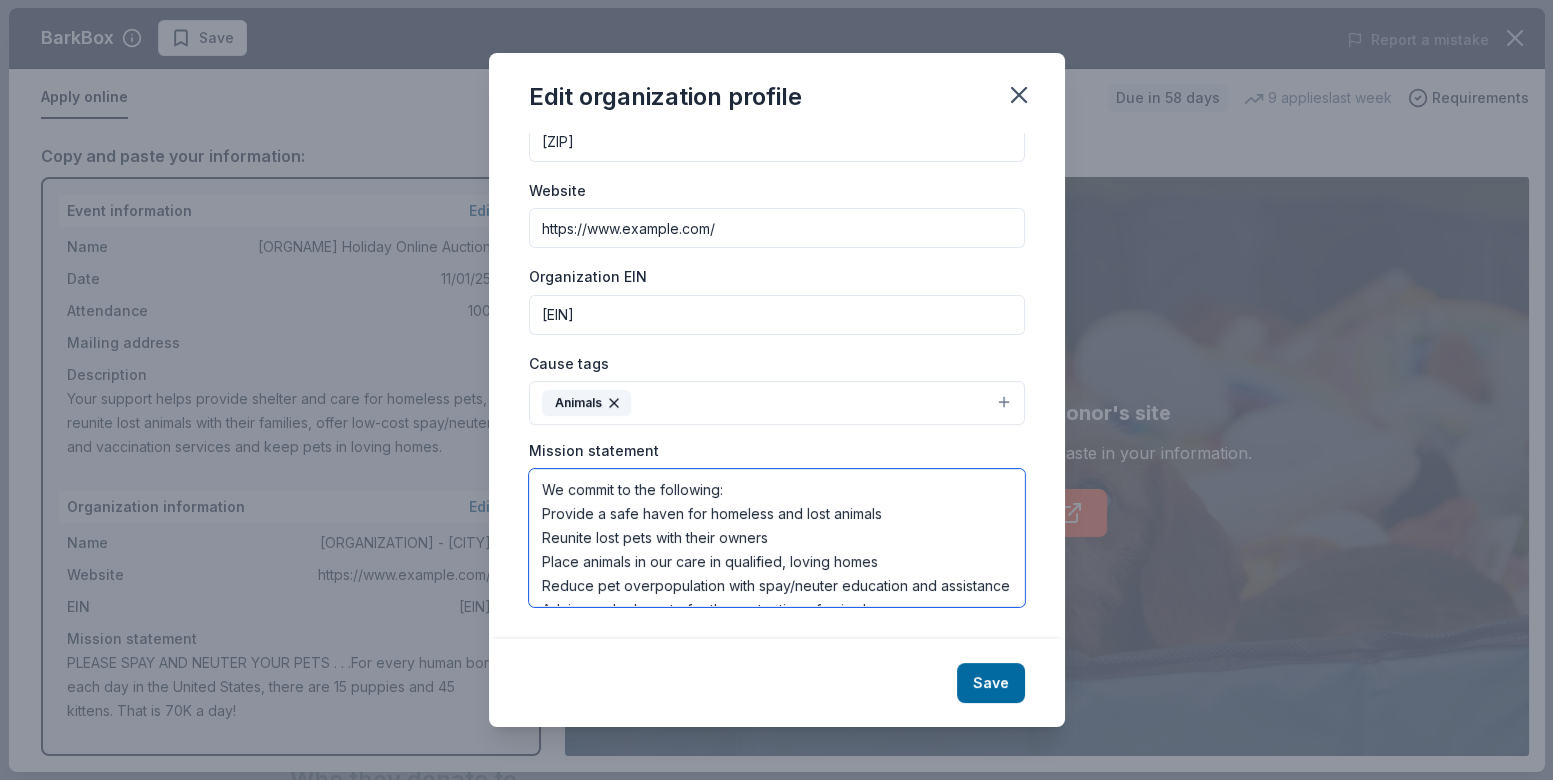 type on "We commit to the following:
Provide a safe haven for homeless and lost animals
Reunite lost pets with their owners
Place animals in our care in qualified, loving homes
Reduce pet overpopulation with spay/neuter education and assistance
Advise and advocate for the protection of animals
Network with other shelters and pet rescue groups impacted by overcrowding or natural disasters to decrease euthanasia rates and ultimately save lives
Advance animal welfare through education, outreach and assistance
Promote a stronger sense of the animal/human bond
Always adhere to our no-kill philosophy for adoptable animals" 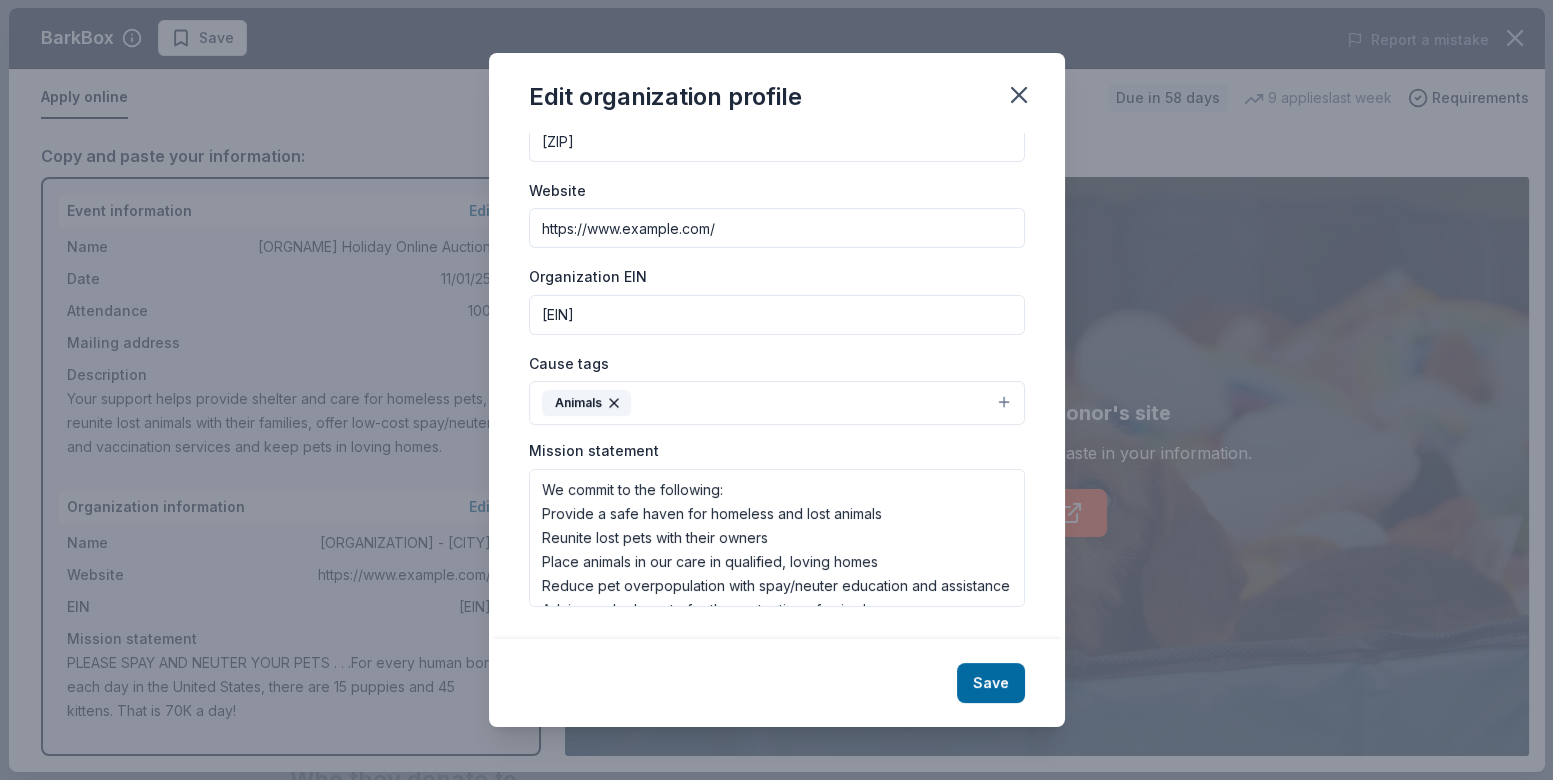 click on "Animals" at bounding box center (777, 403) 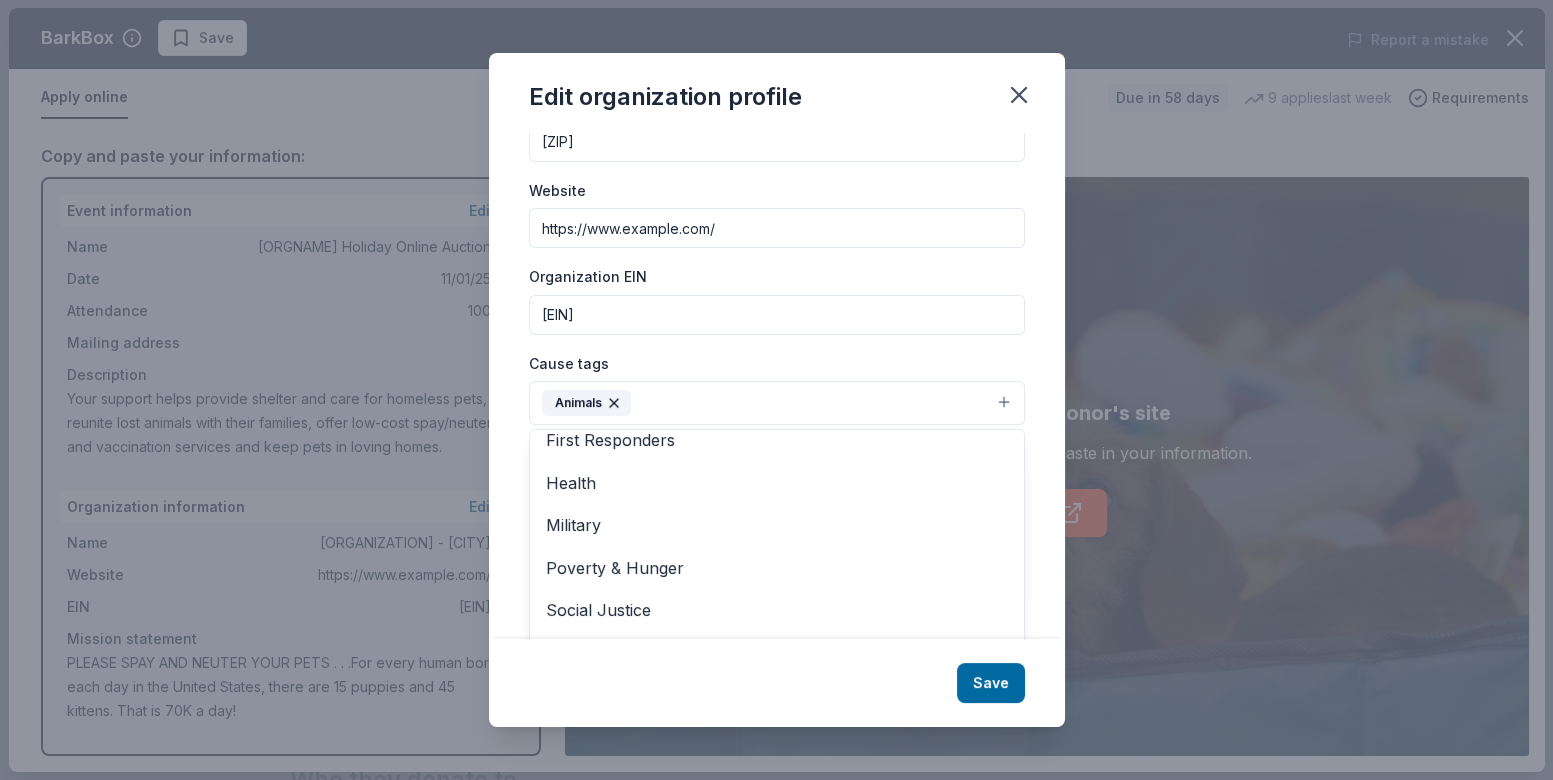 scroll, scrollTop: 236, scrollLeft: 0, axis: vertical 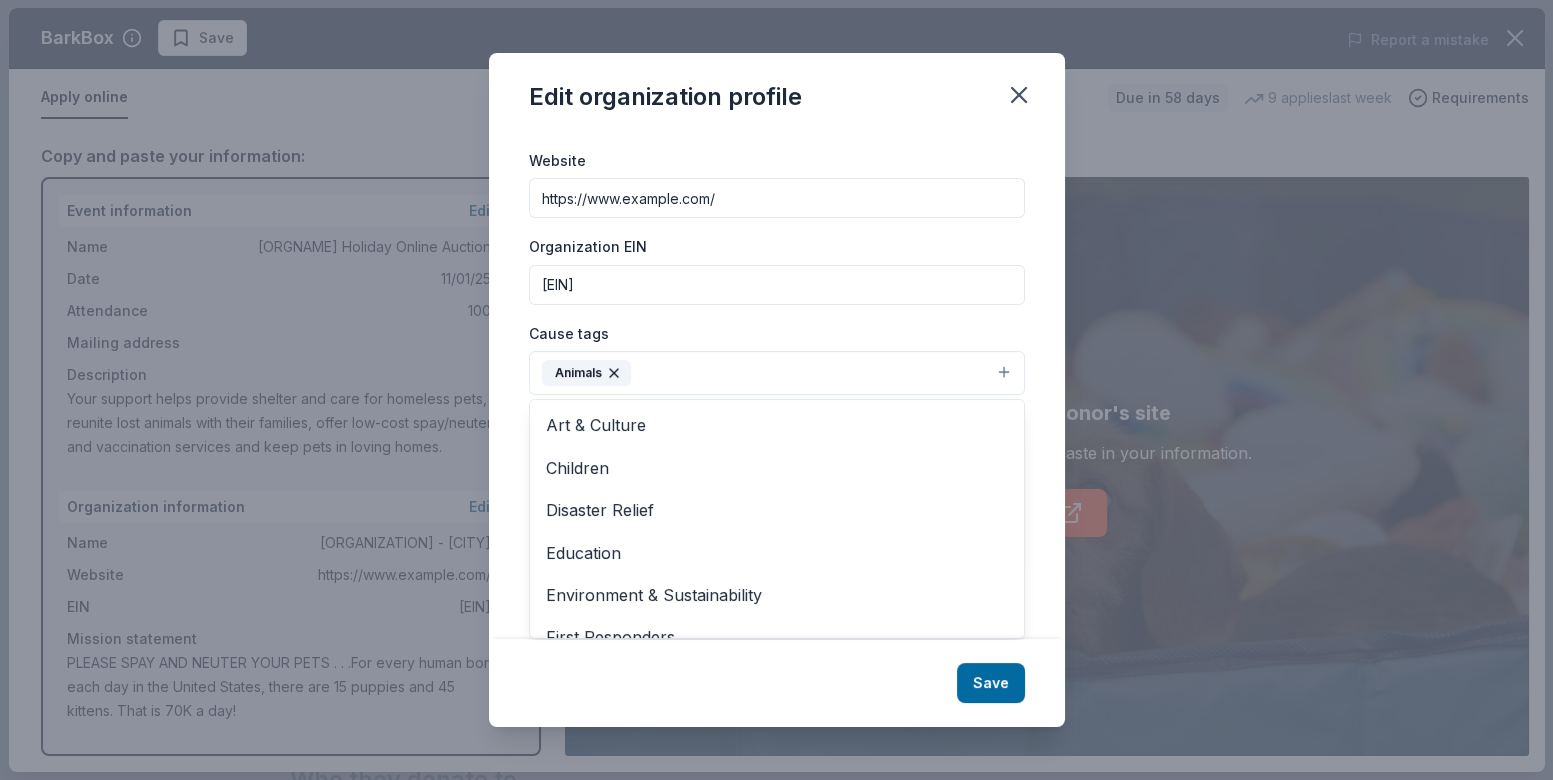 click on "Animals" at bounding box center [777, 373] 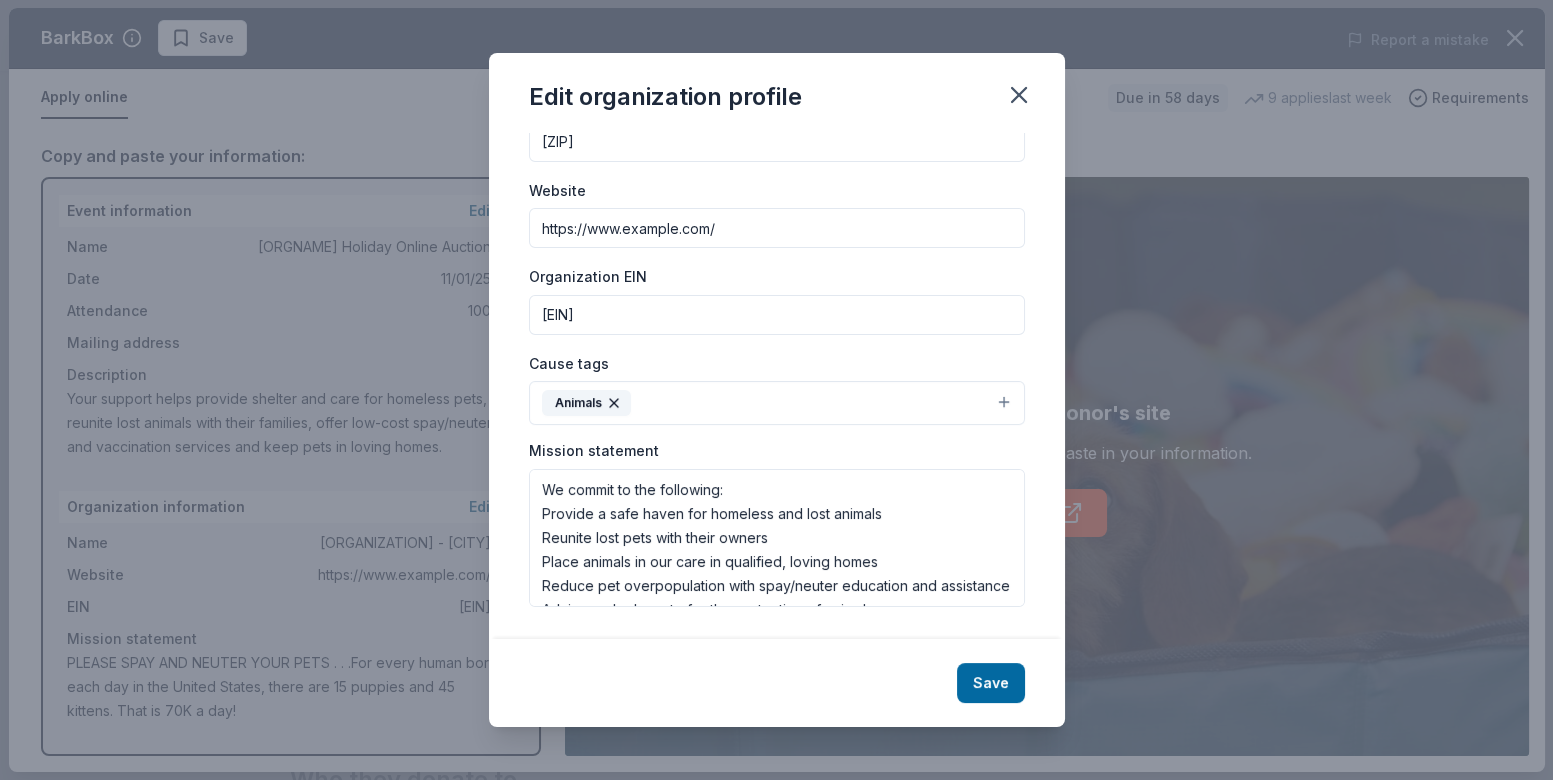 scroll, scrollTop: 90, scrollLeft: 0, axis: vertical 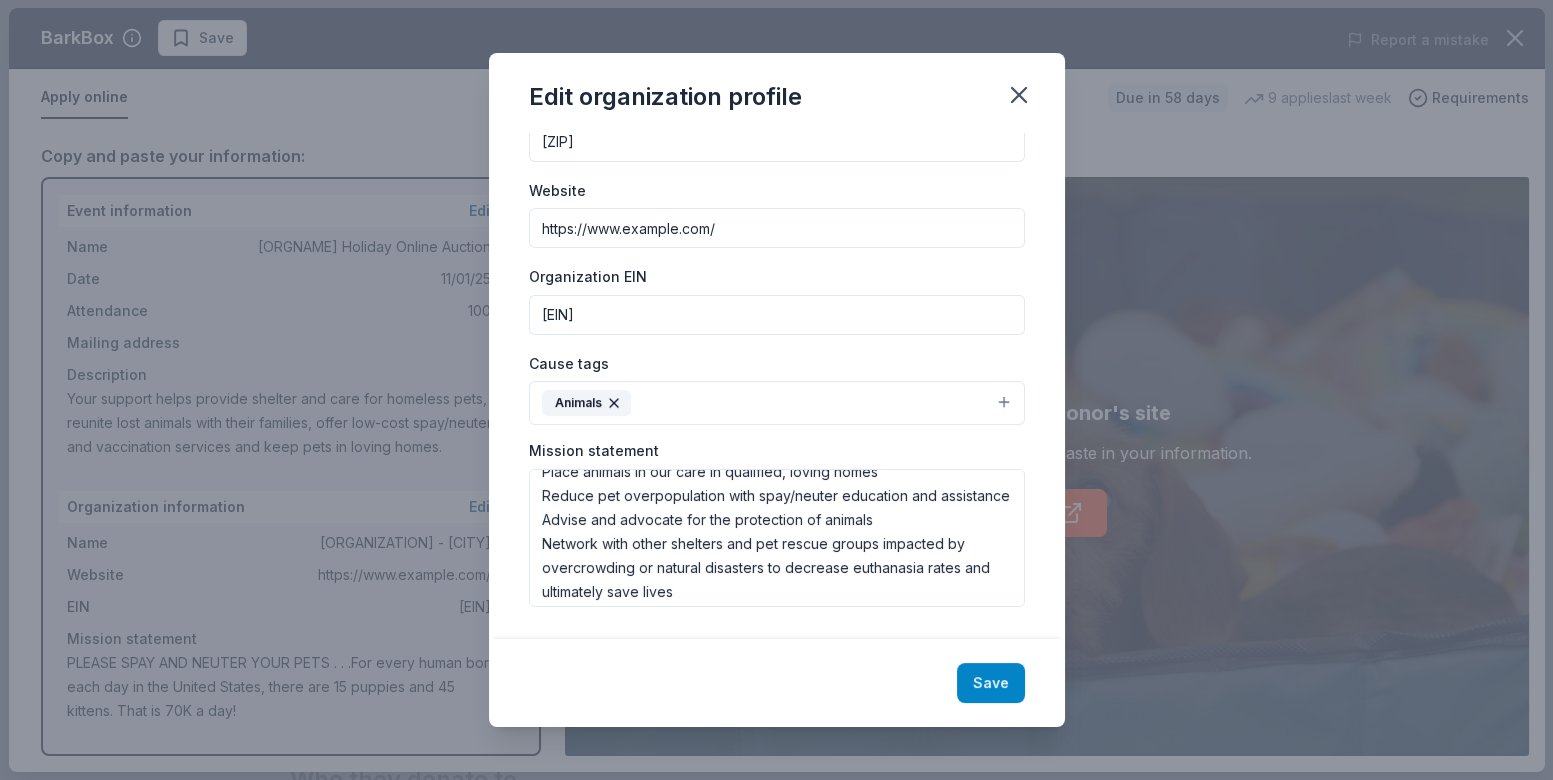 click on "Save" at bounding box center (991, 683) 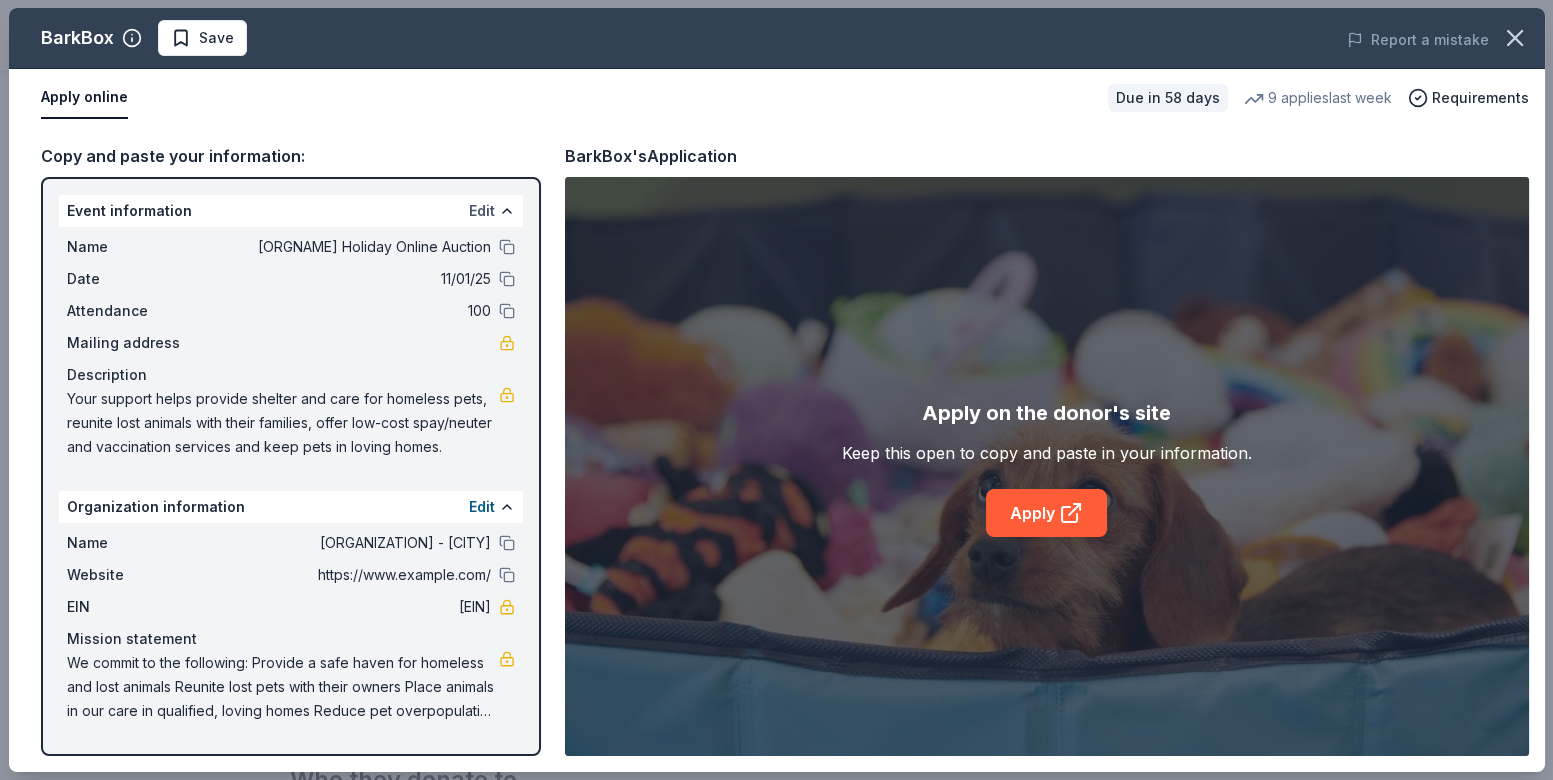 click on "Edit" at bounding box center (482, 211) 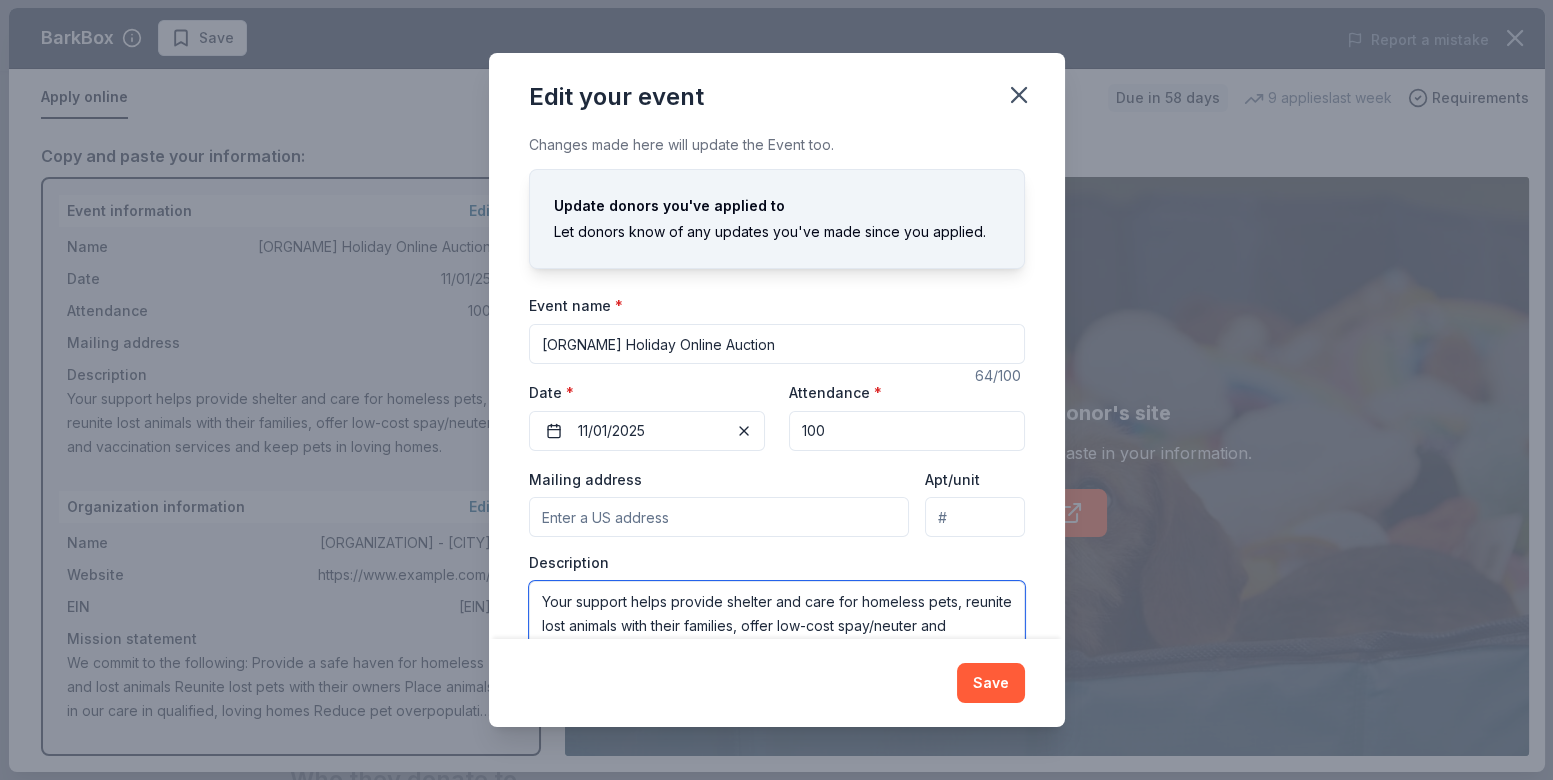 click on "Your support helps provide shelter and care for homeless pets, reunite lost animals with their families, offer low-cost spay/neuter and vaccination services and keep pets in loving homes." at bounding box center (777, 626) 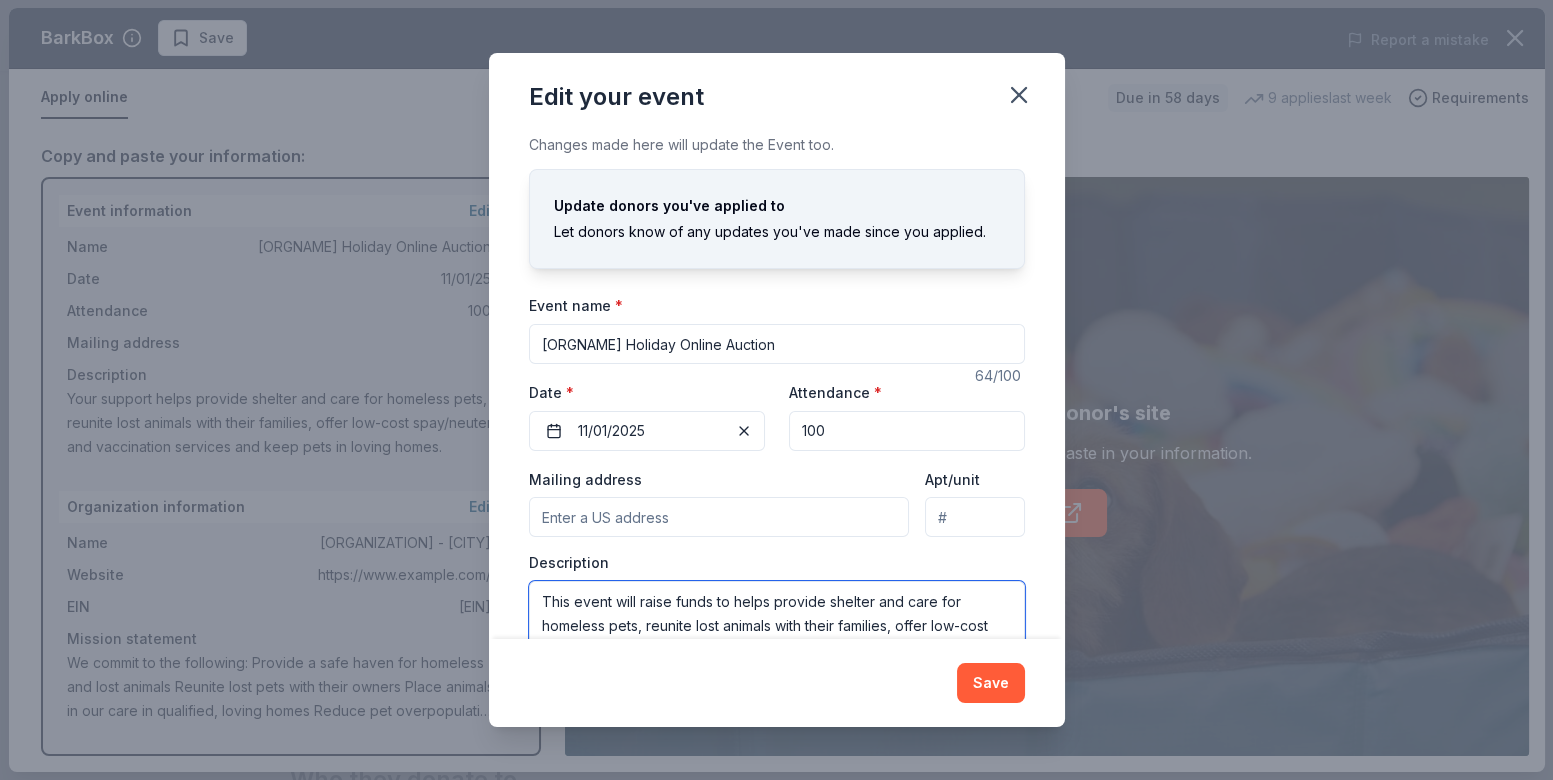 click on "This event will raise funds to helps provide shelter and care for homeless pets, reunite lost animals with their families, offer low-cost spay/neuter and vaccination services and keep pets in loving homes." at bounding box center [777, 626] 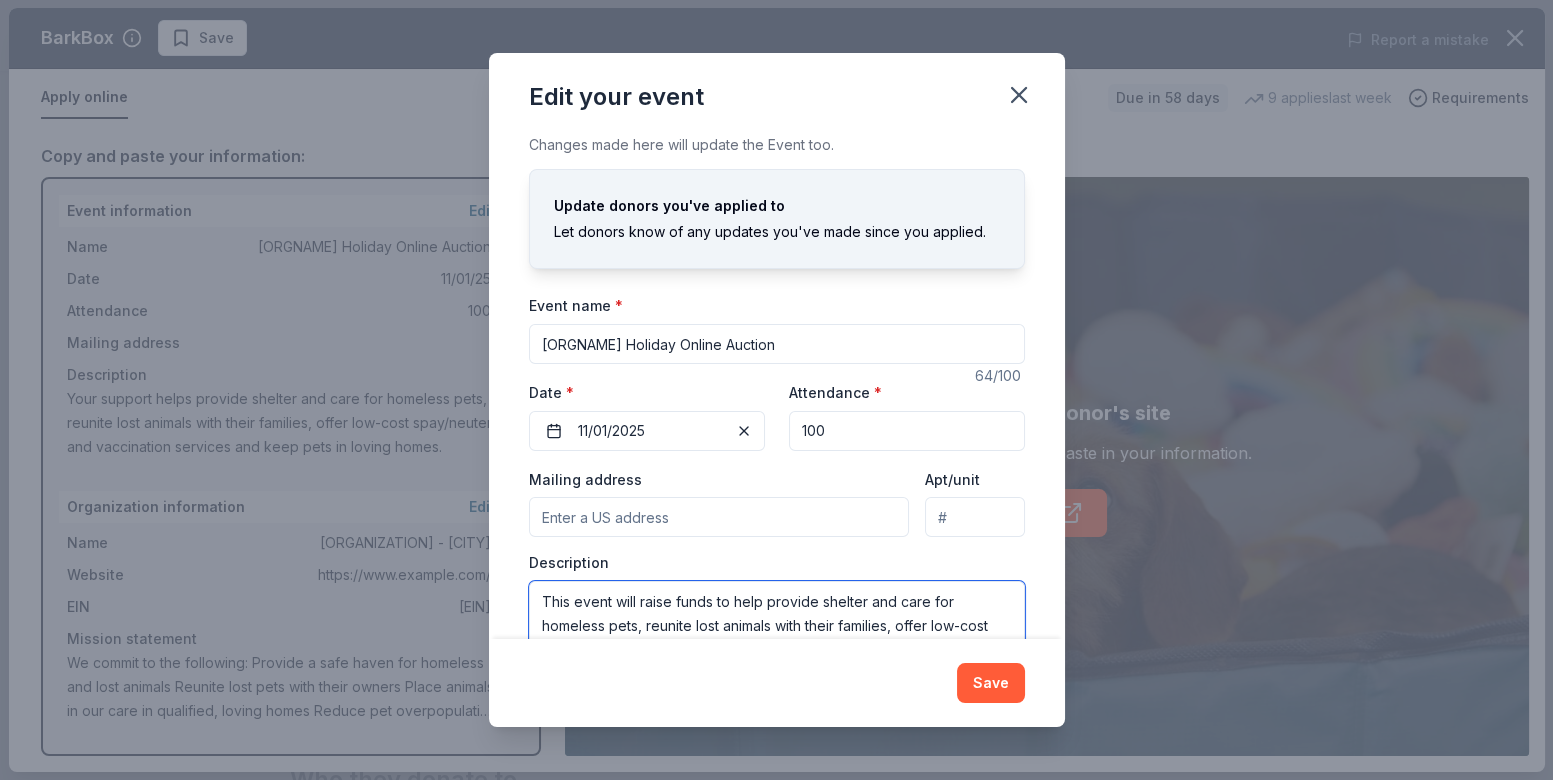 scroll, scrollTop: 0, scrollLeft: 0, axis: both 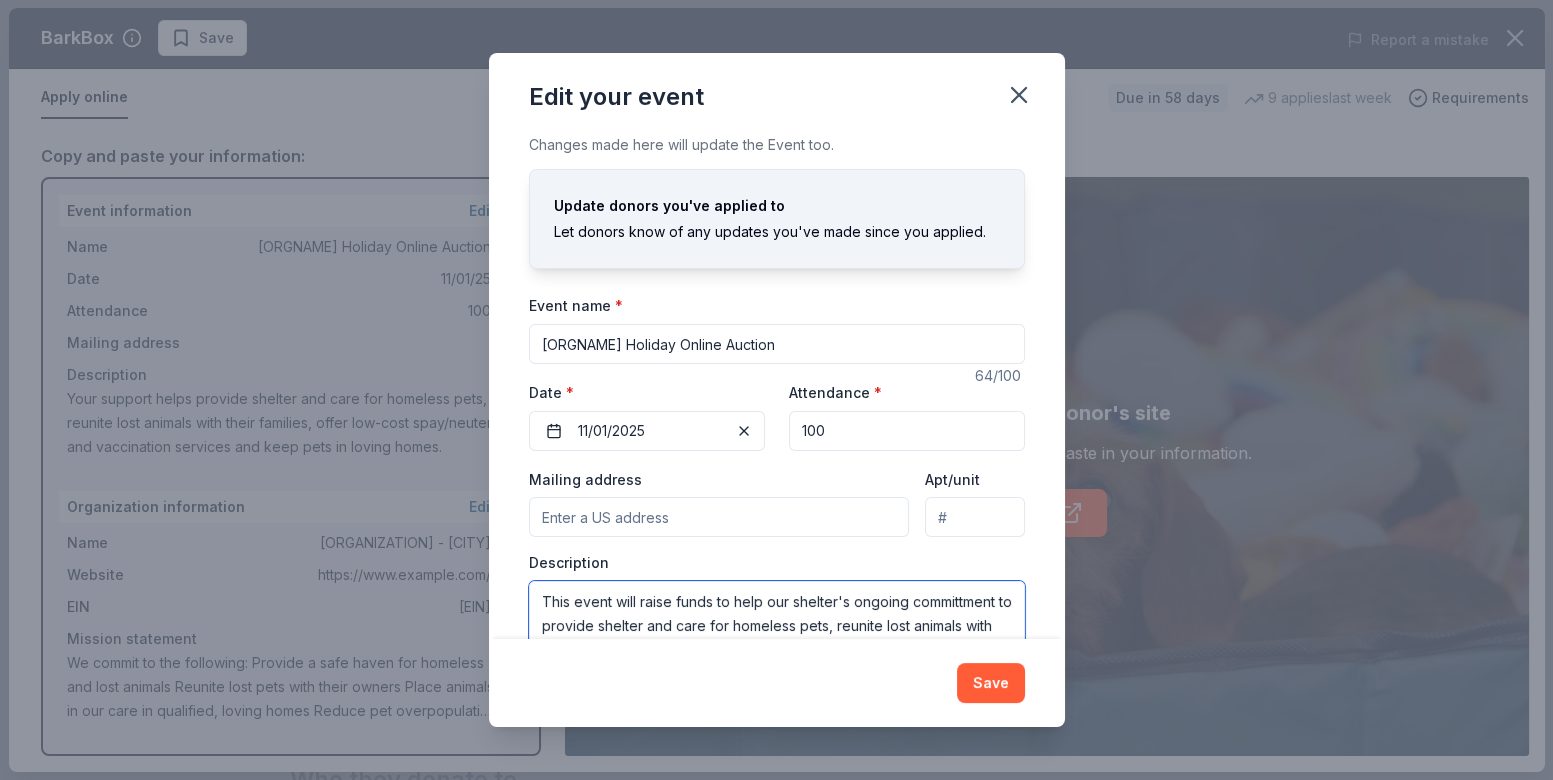 click on "This event will raise funds to help our shelter's ongoing committment to provide shelter and care for homeless pets, reunite lost animals with their families, offer low-cost spay/neuter and vaccination services and keep pets in loving homes." at bounding box center [777, 626] 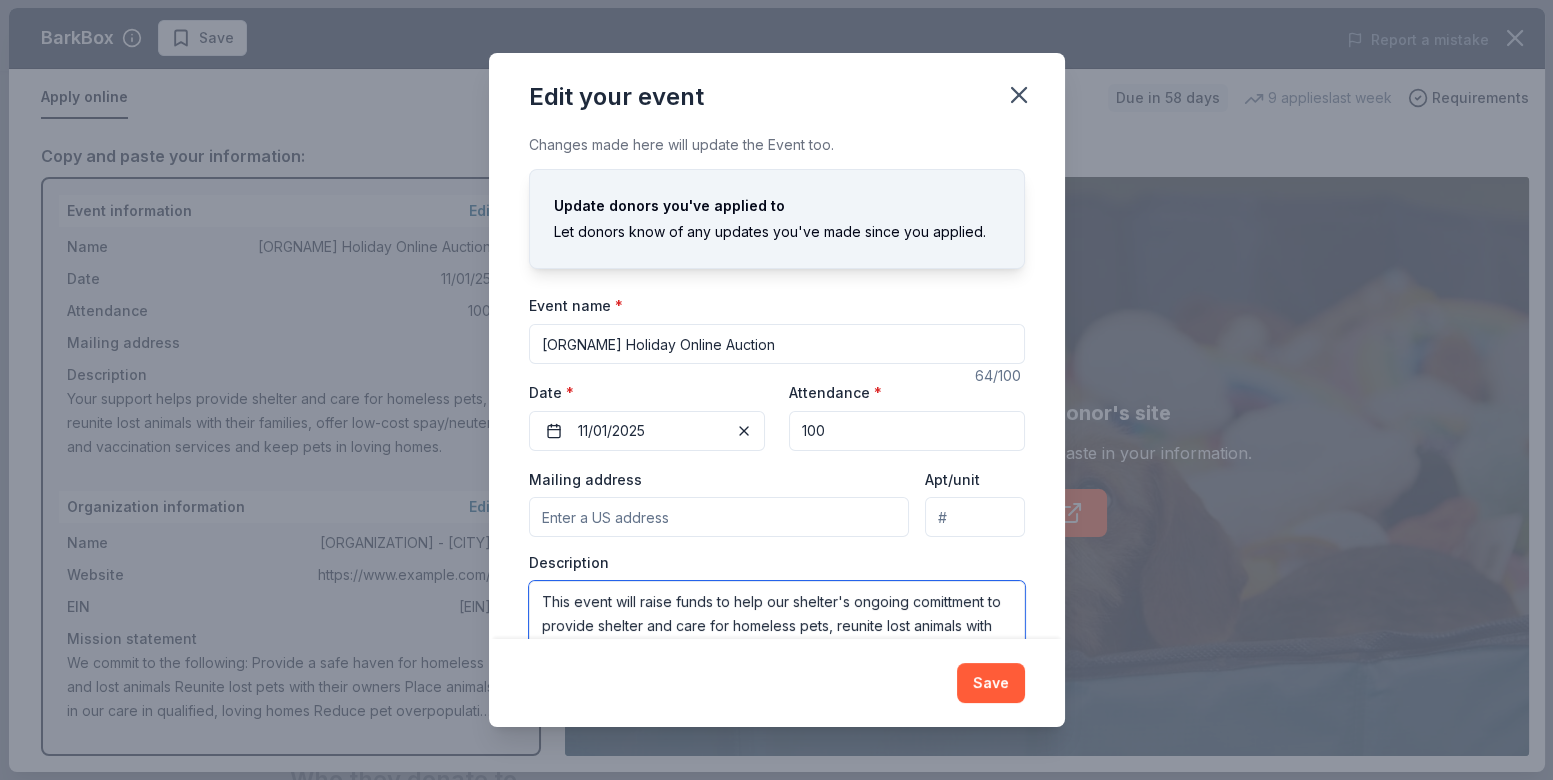scroll, scrollTop: 23, scrollLeft: 0, axis: vertical 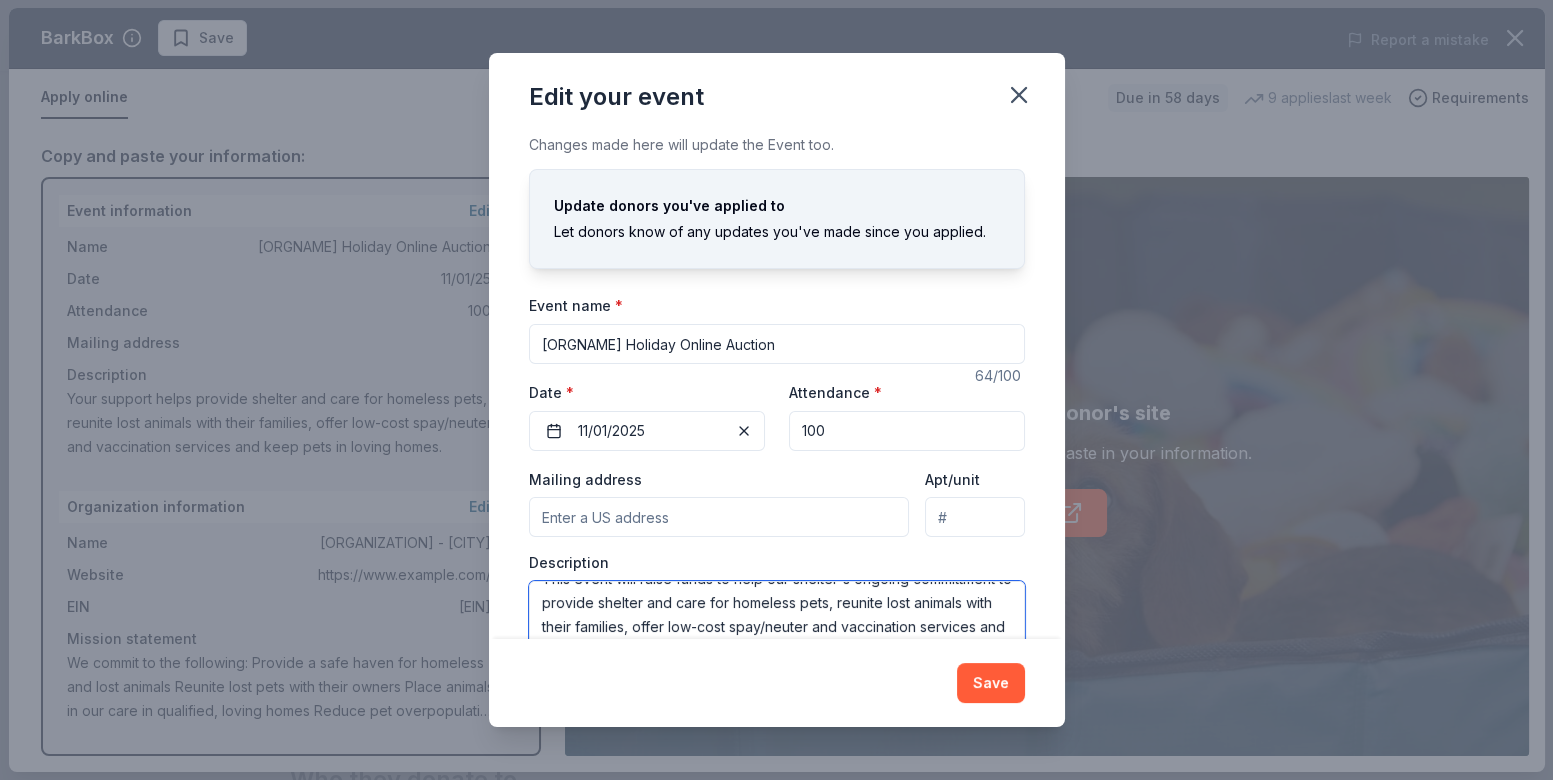 click on "This event will raise funds to help our shelter's ongoing committment to provide shelter and care for homeless pets, reunite lost animals with their families, offer low-cost spay/neuter and vaccination services and keep pets in loving homes." at bounding box center [777, 626] 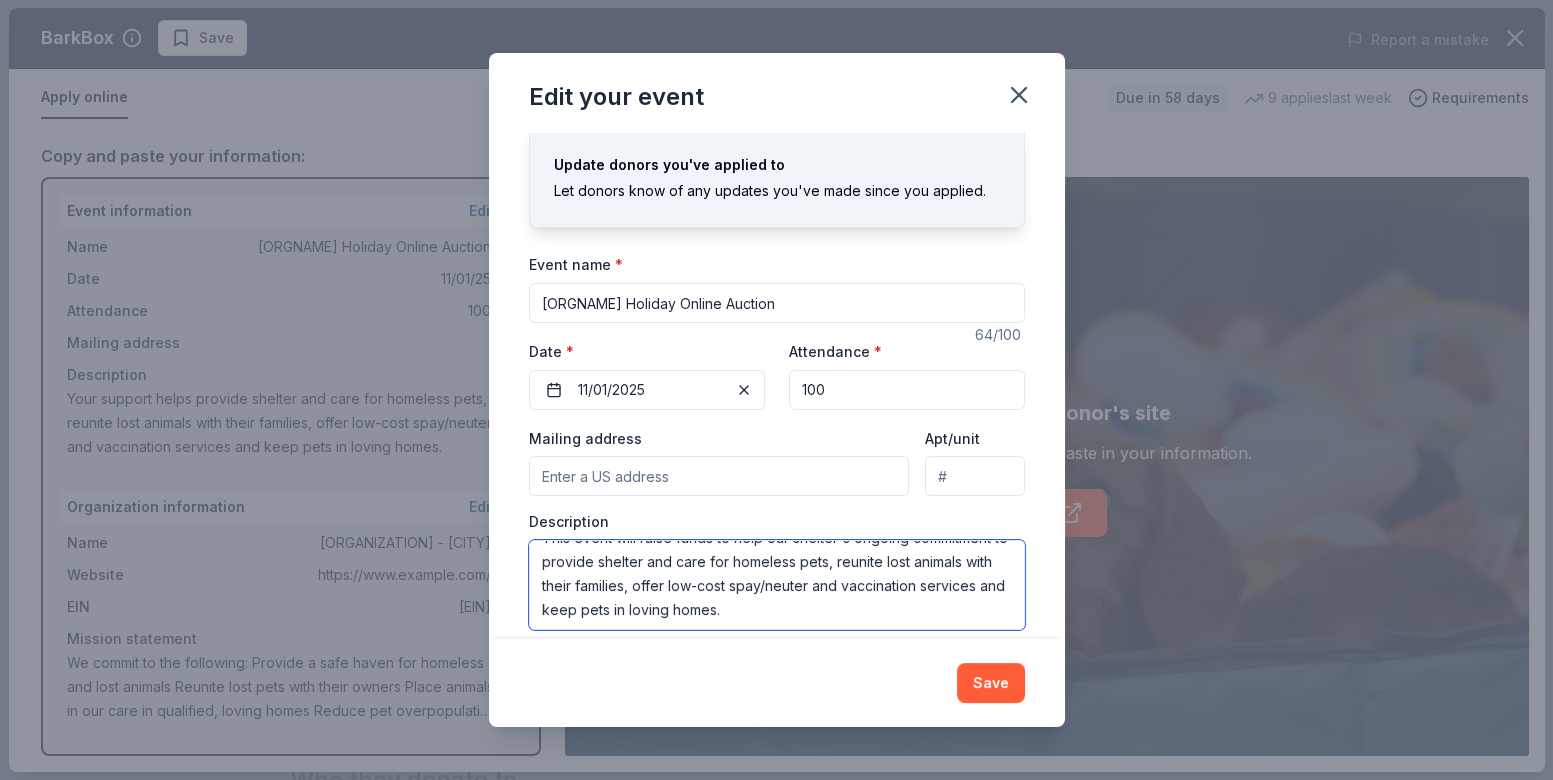scroll, scrollTop: 63, scrollLeft: 0, axis: vertical 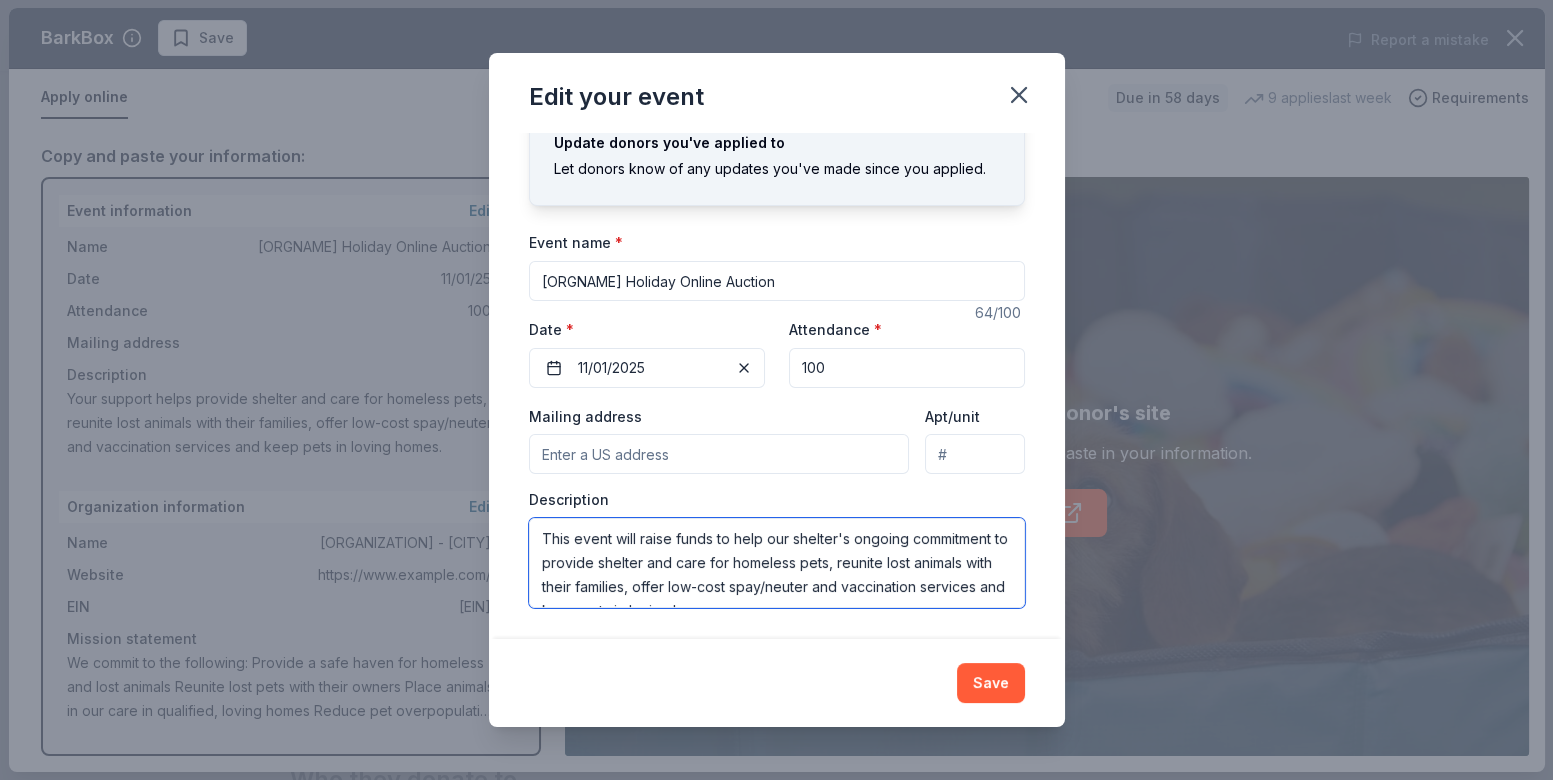 drag, startPoint x: 849, startPoint y: 538, endPoint x: 795, endPoint y: 539, distance: 54.00926 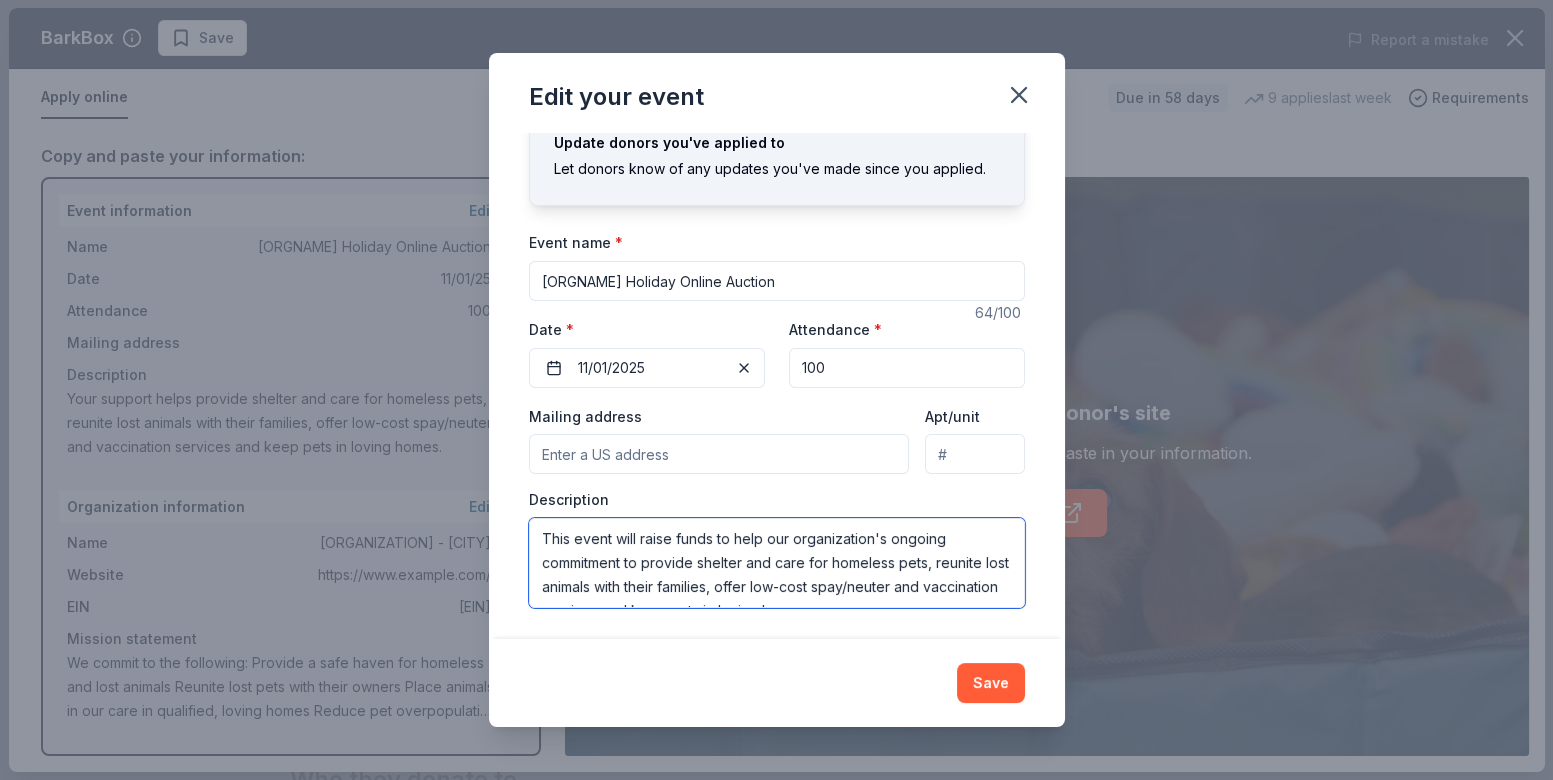 scroll, scrollTop: 23, scrollLeft: 0, axis: vertical 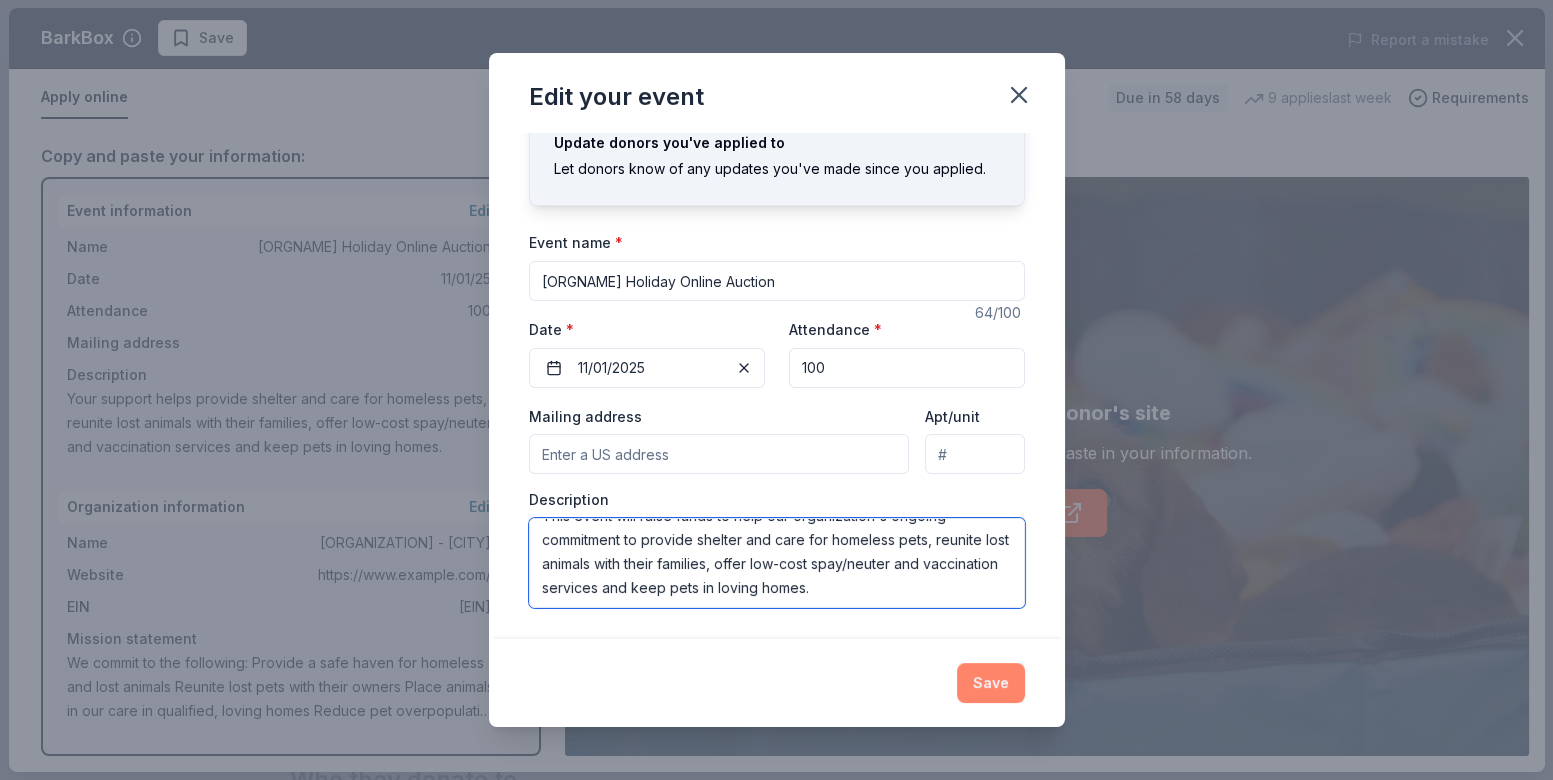 type on "This event will raise funds to help our organization's ongoing commitment to provide shelter and care for homeless pets, reunite lost animals with their families, offer low-cost spay/neuter and vaccination services and keep pets in loving homes." 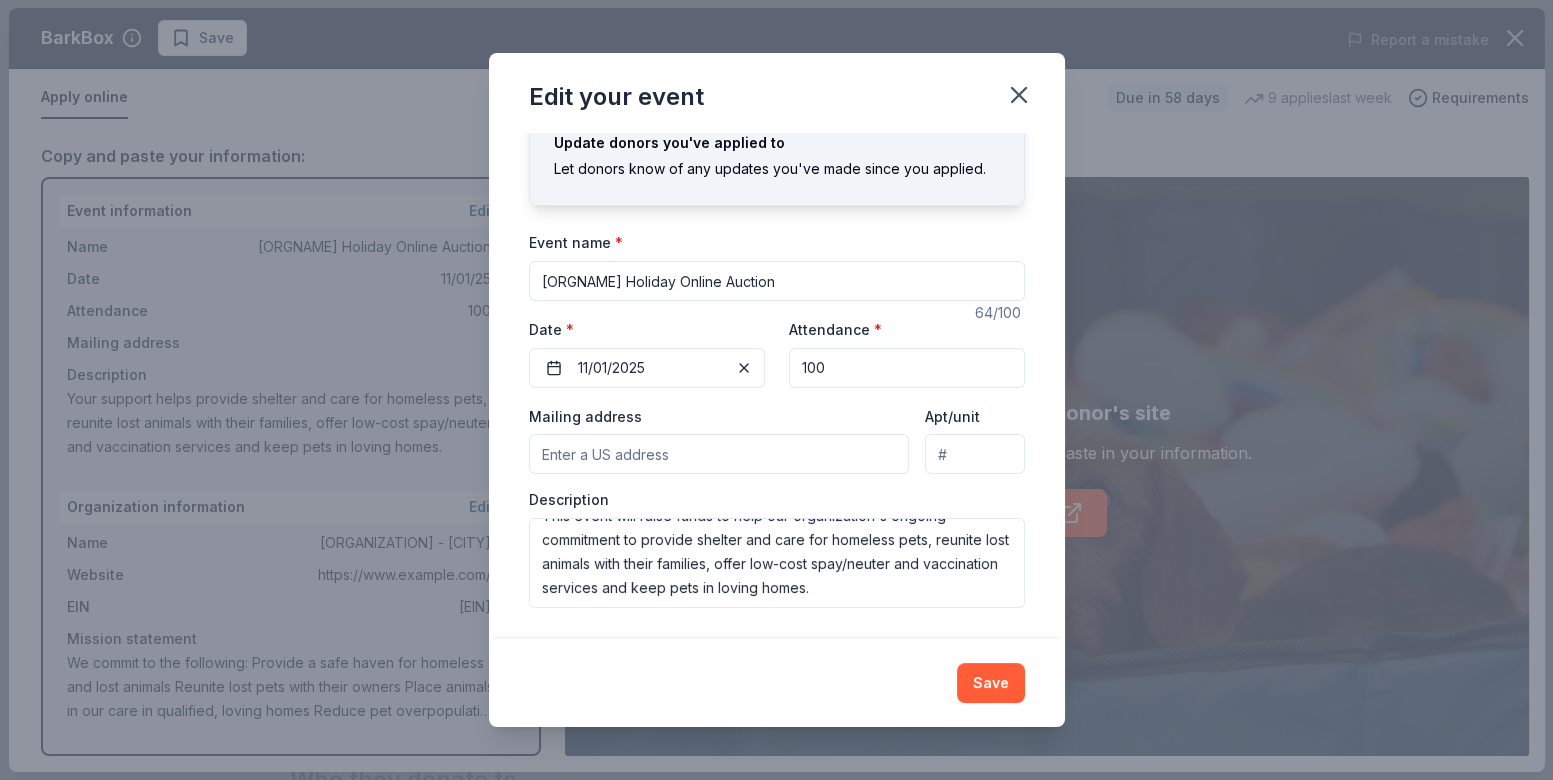 click on "Save" at bounding box center [991, 683] 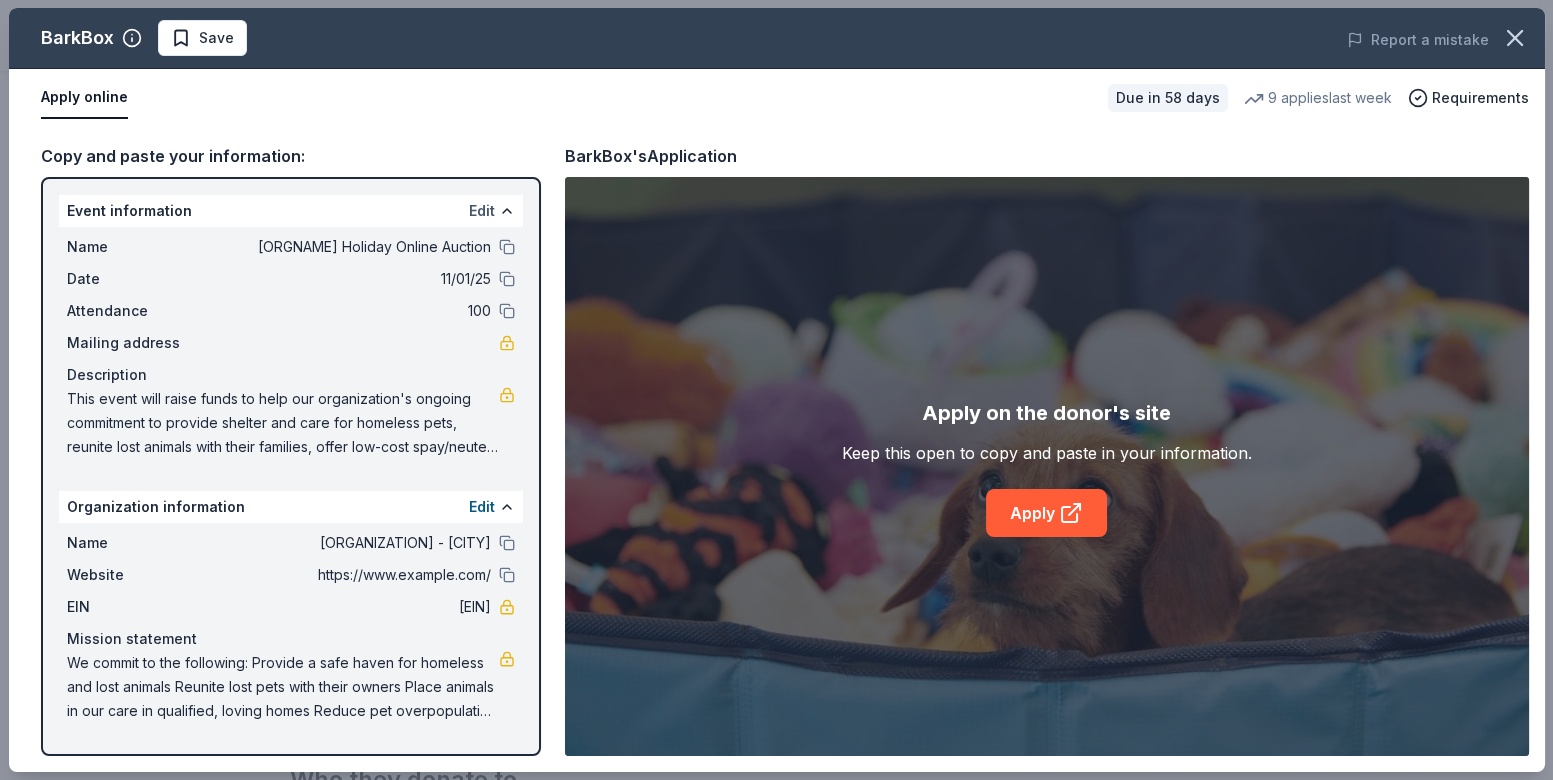 click on "Edit" at bounding box center [482, 211] 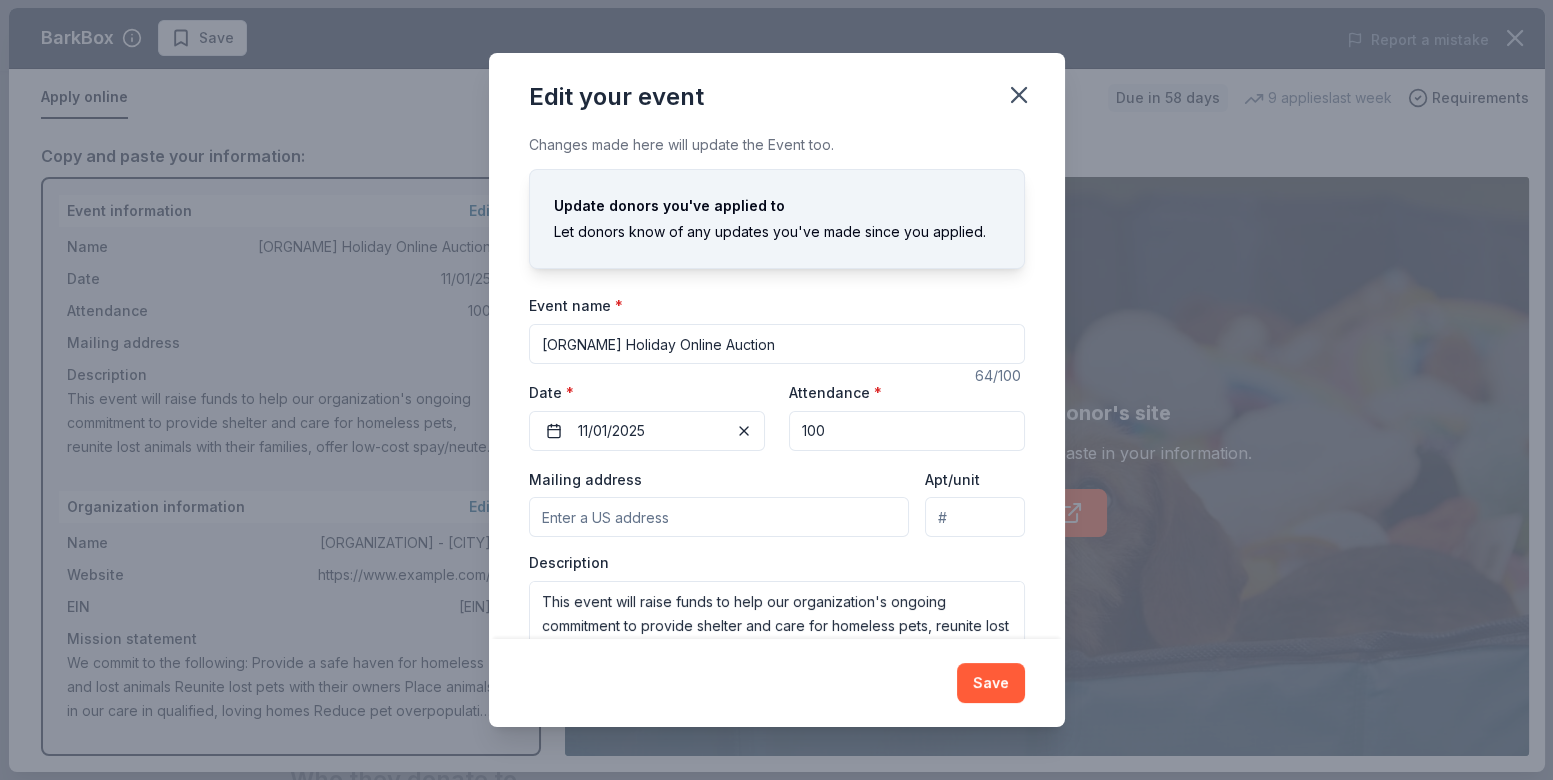 click on "100" at bounding box center (907, 431) 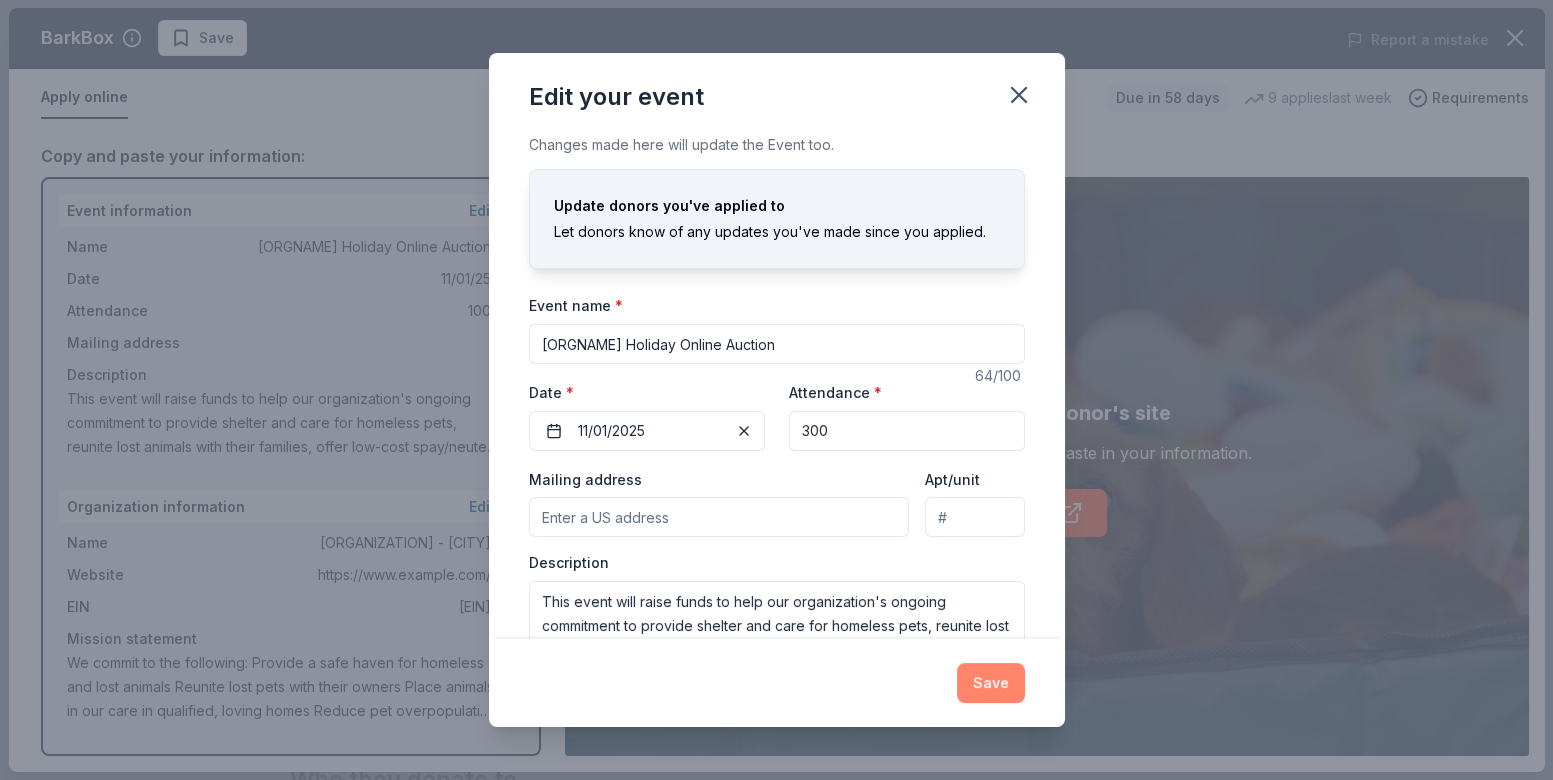 type on "300" 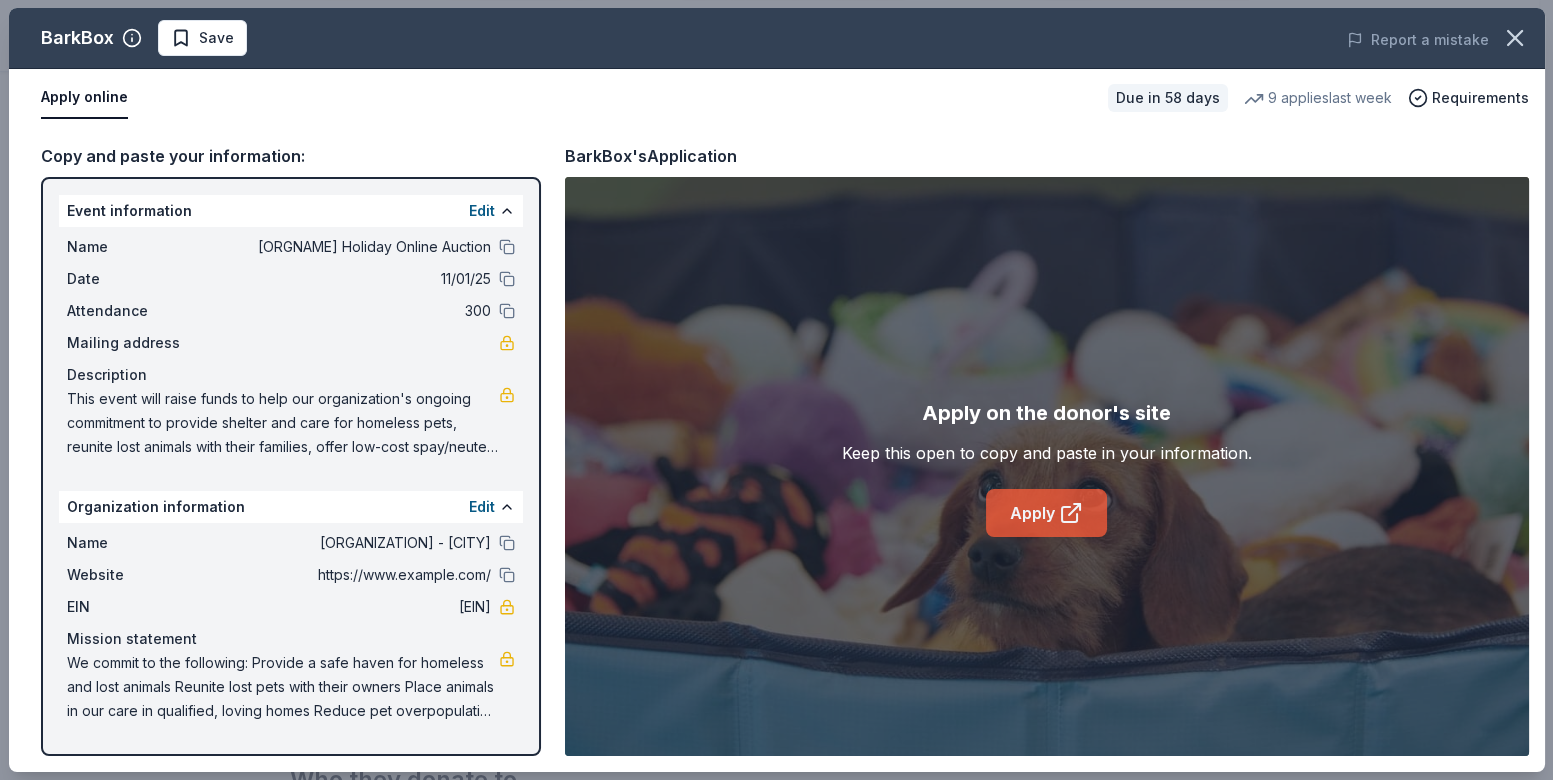 click on "Apply" at bounding box center (1046, 513) 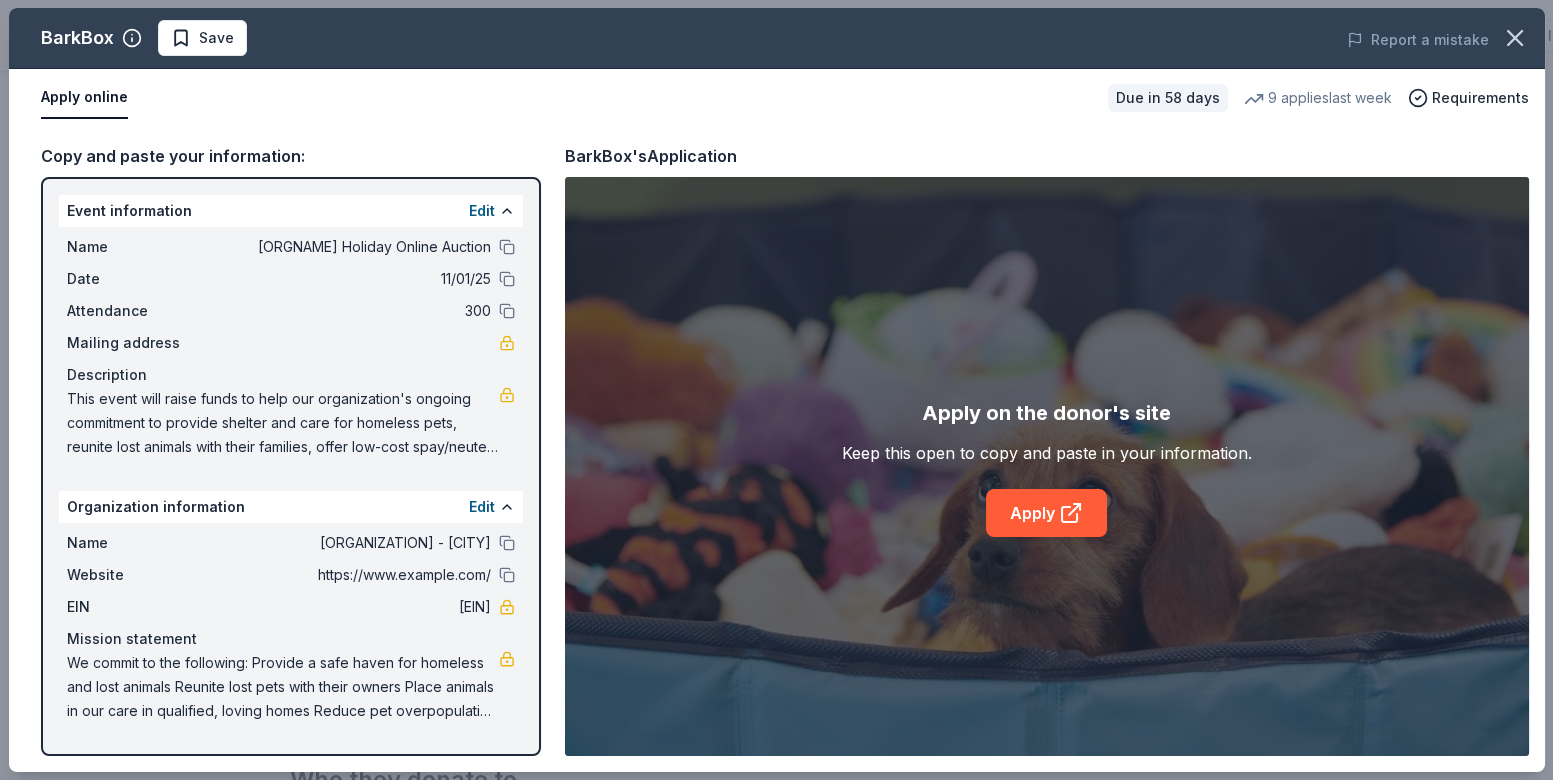 drag, startPoint x: 63, startPoint y: 396, endPoint x: 426, endPoint y: 438, distance: 365.42166 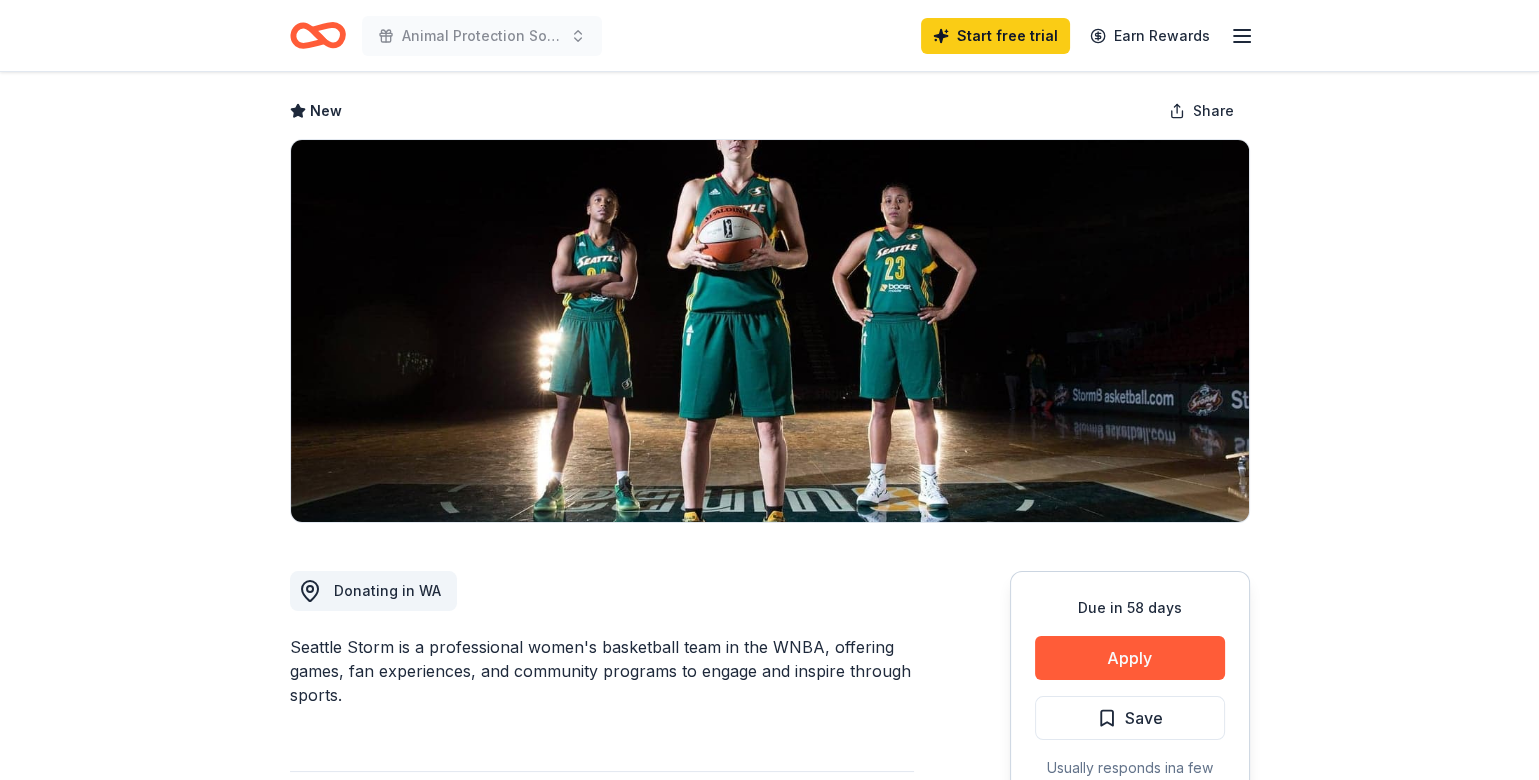 scroll, scrollTop: 0, scrollLeft: 0, axis: both 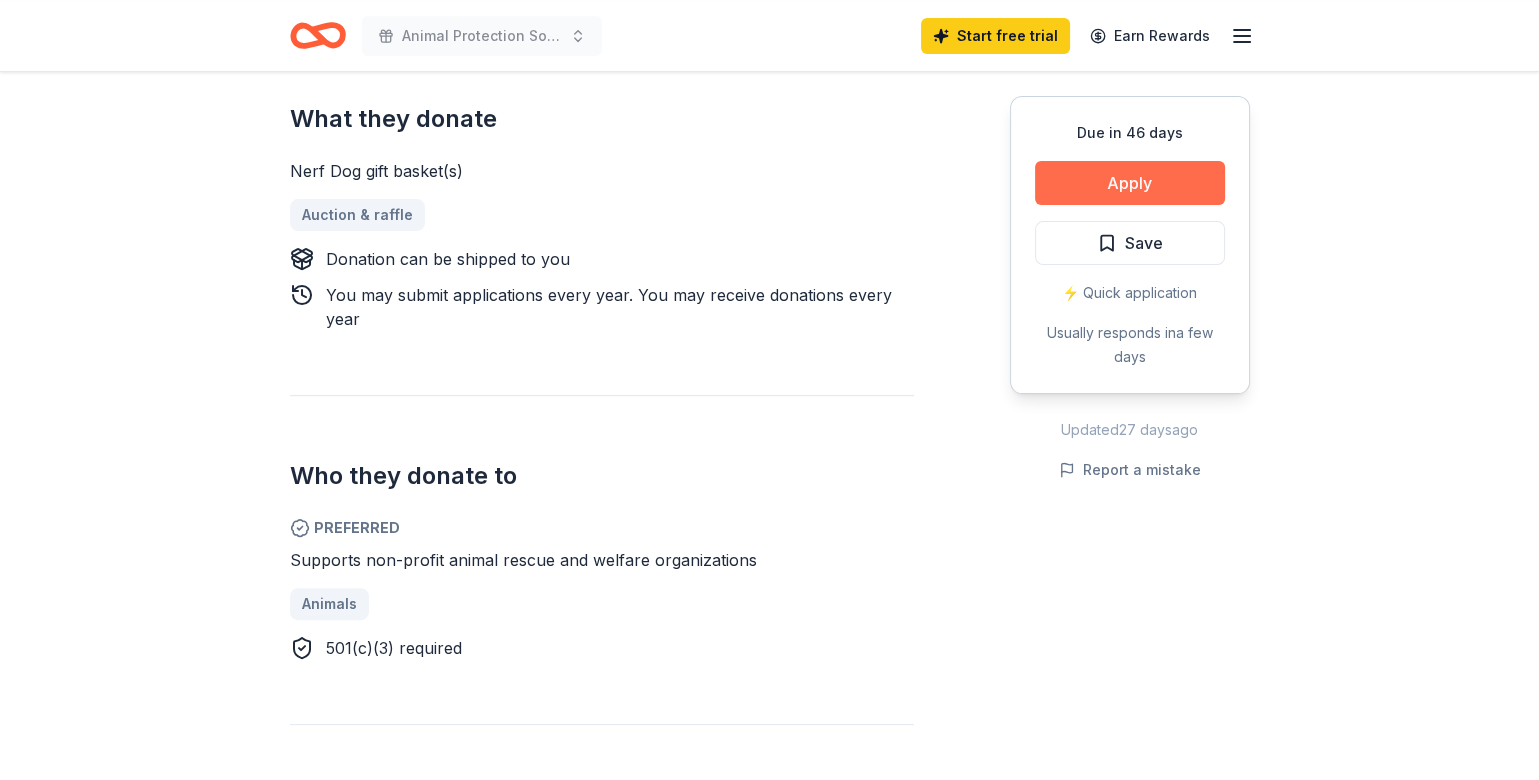 click on "Apply" at bounding box center (1130, 183) 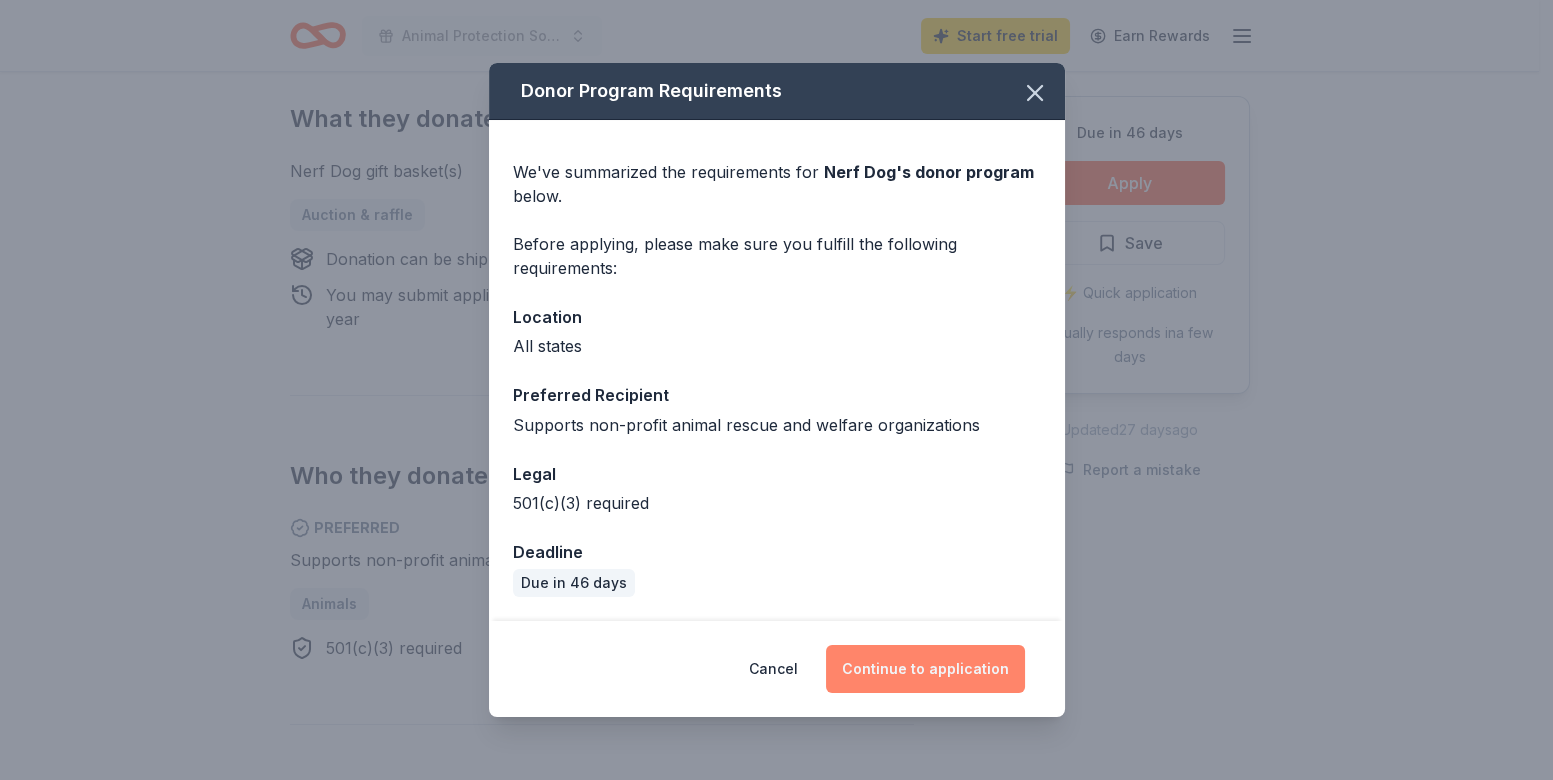 click on "Continue to application" at bounding box center (925, 669) 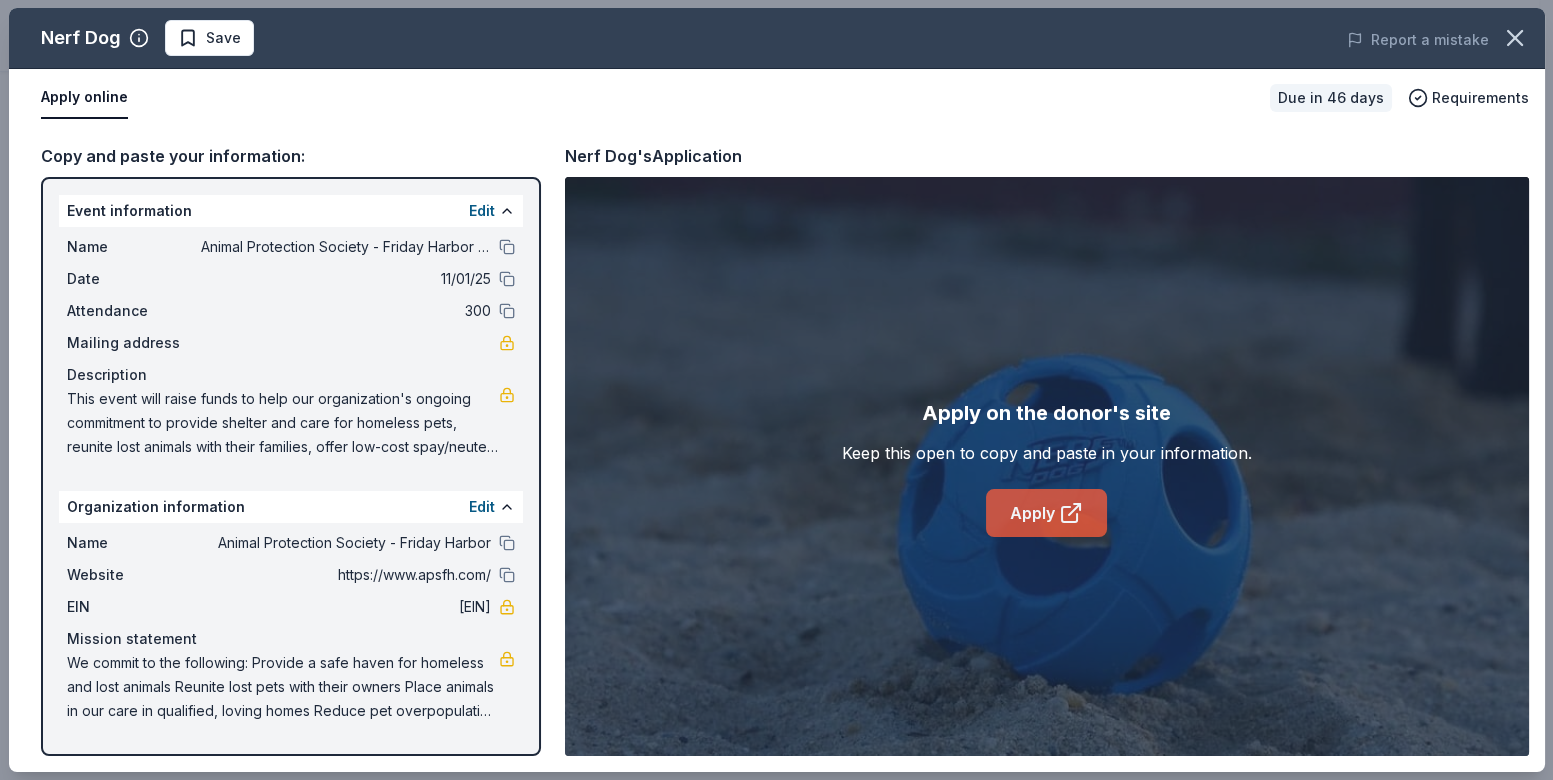 click on "Apply" at bounding box center (1046, 513) 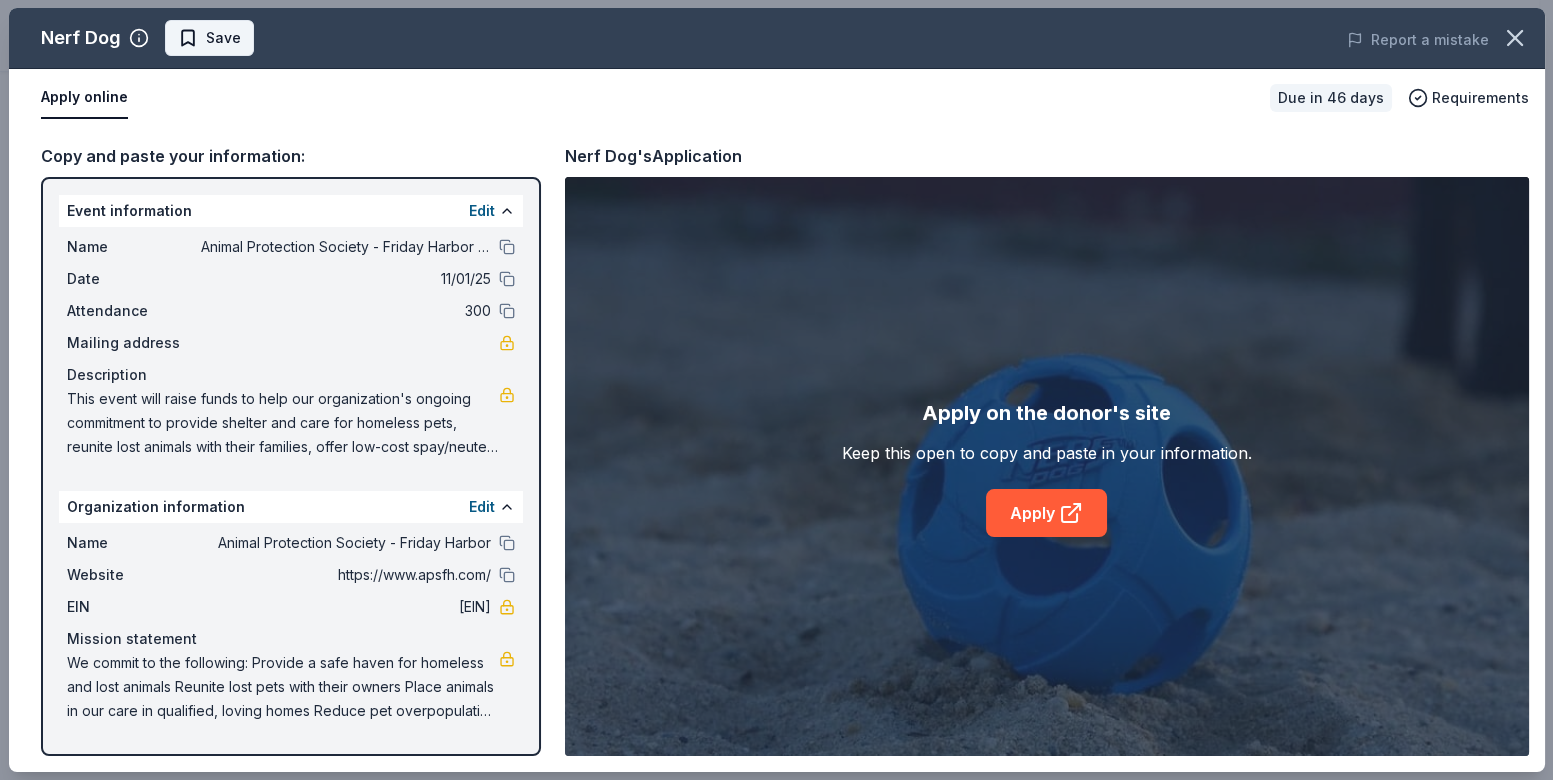 click on "Save" at bounding box center [223, 38] 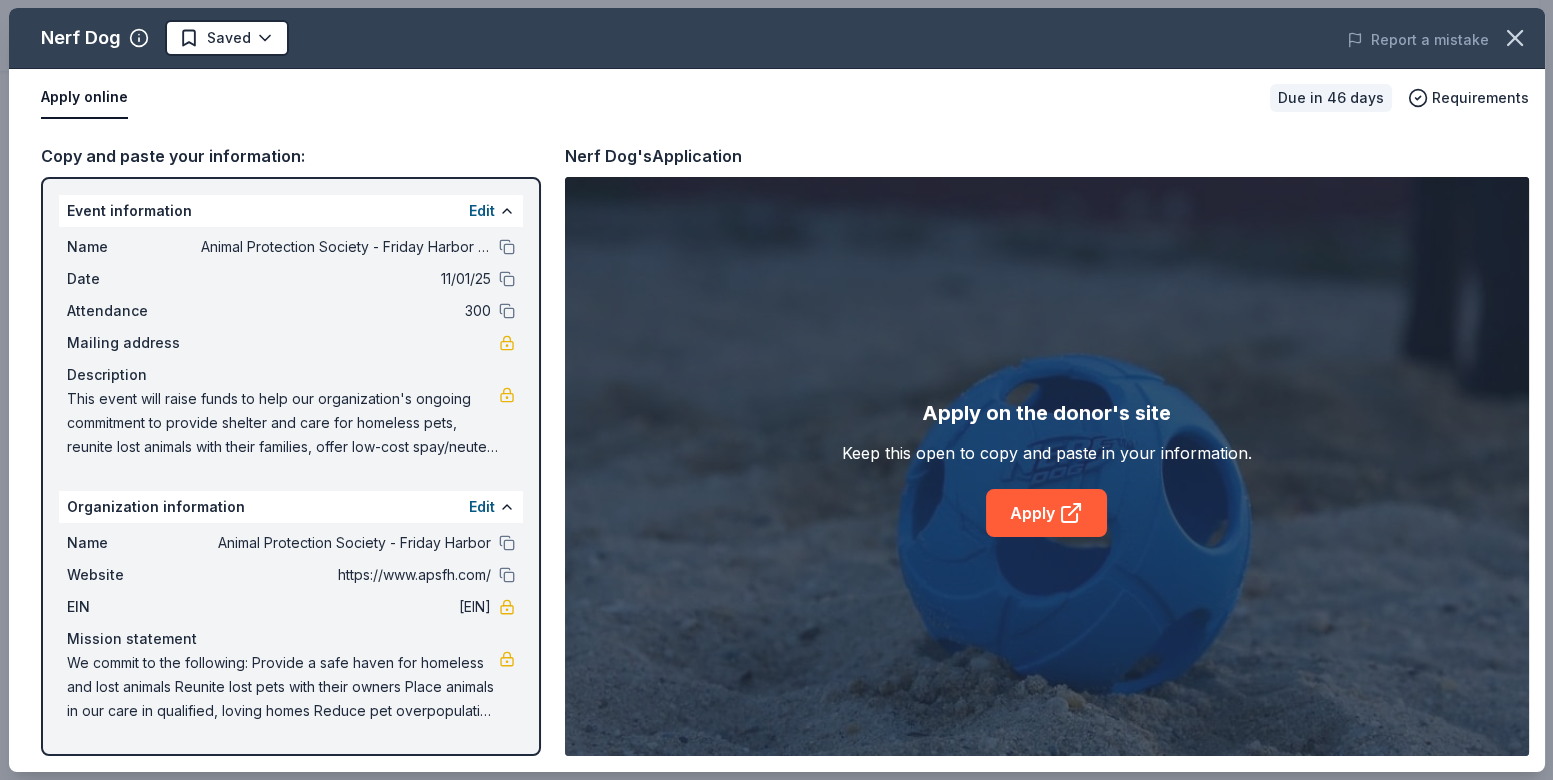drag, startPoint x: 64, startPoint y: 396, endPoint x: 433, endPoint y: 446, distance: 372.37213 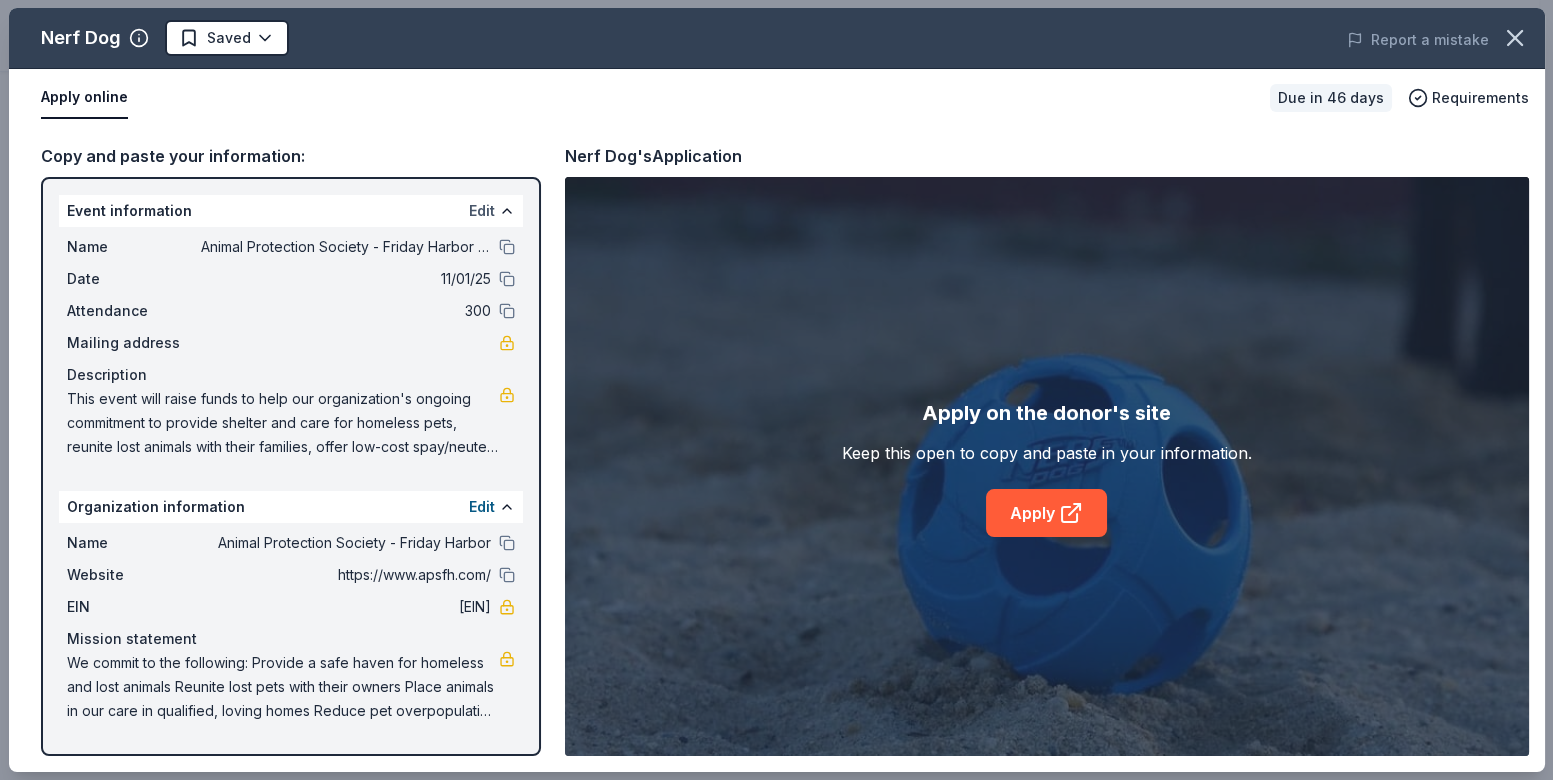 click on "Edit" at bounding box center [482, 211] 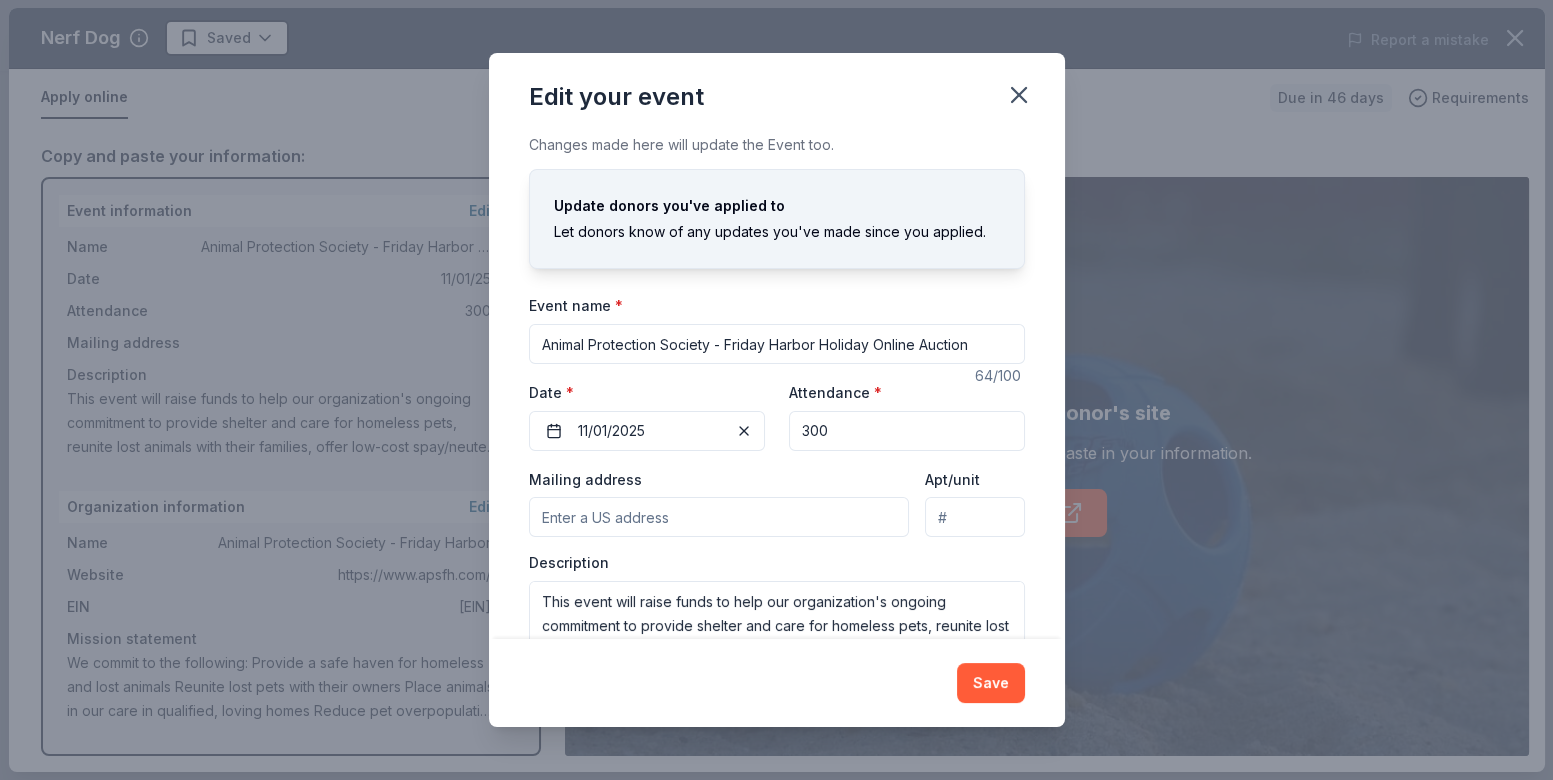 scroll, scrollTop: 23, scrollLeft: 0, axis: vertical 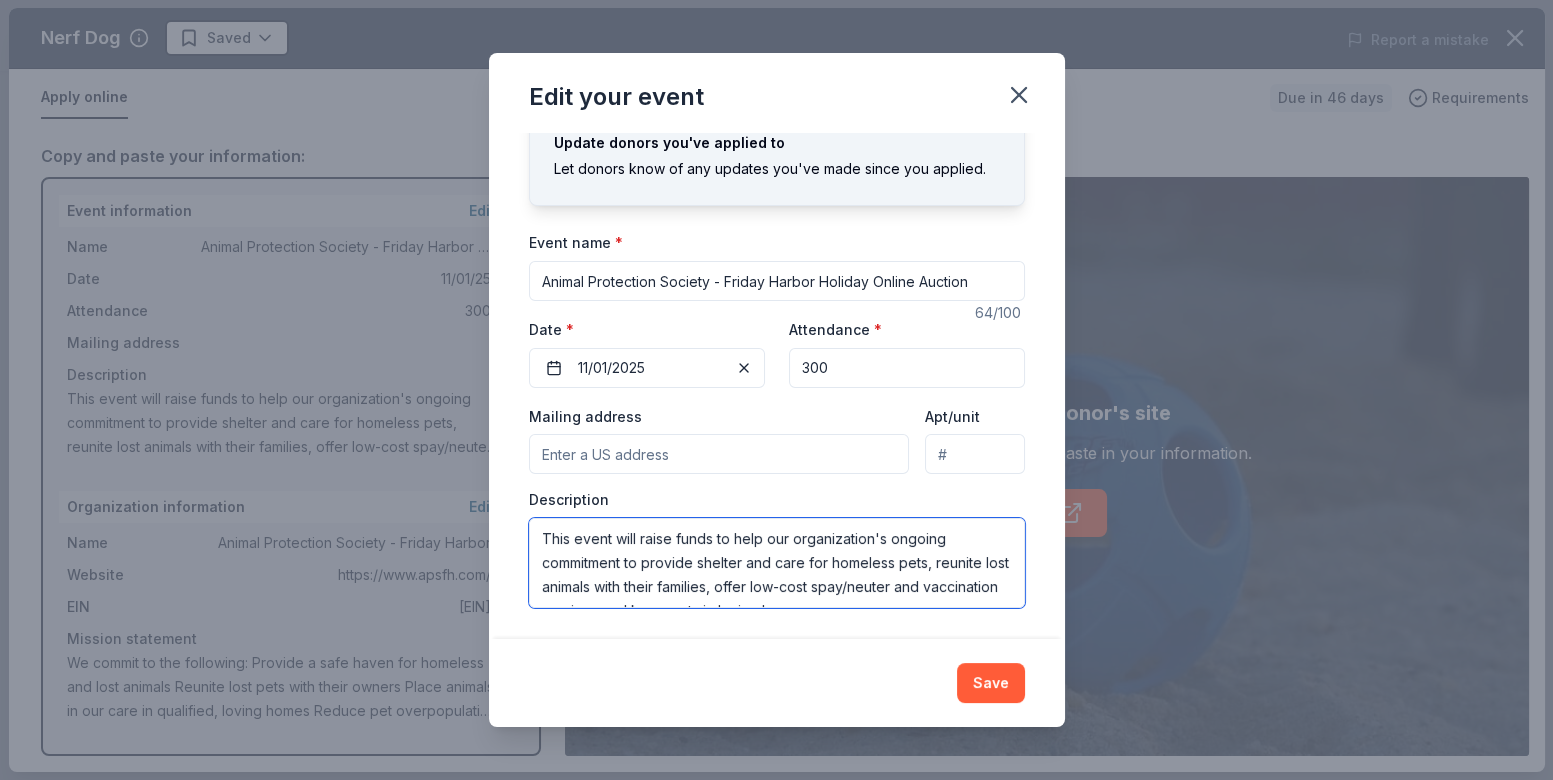 drag, startPoint x: 889, startPoint y: 589, endPoint x: 506, endPoint y: 515, distance: 390.0833 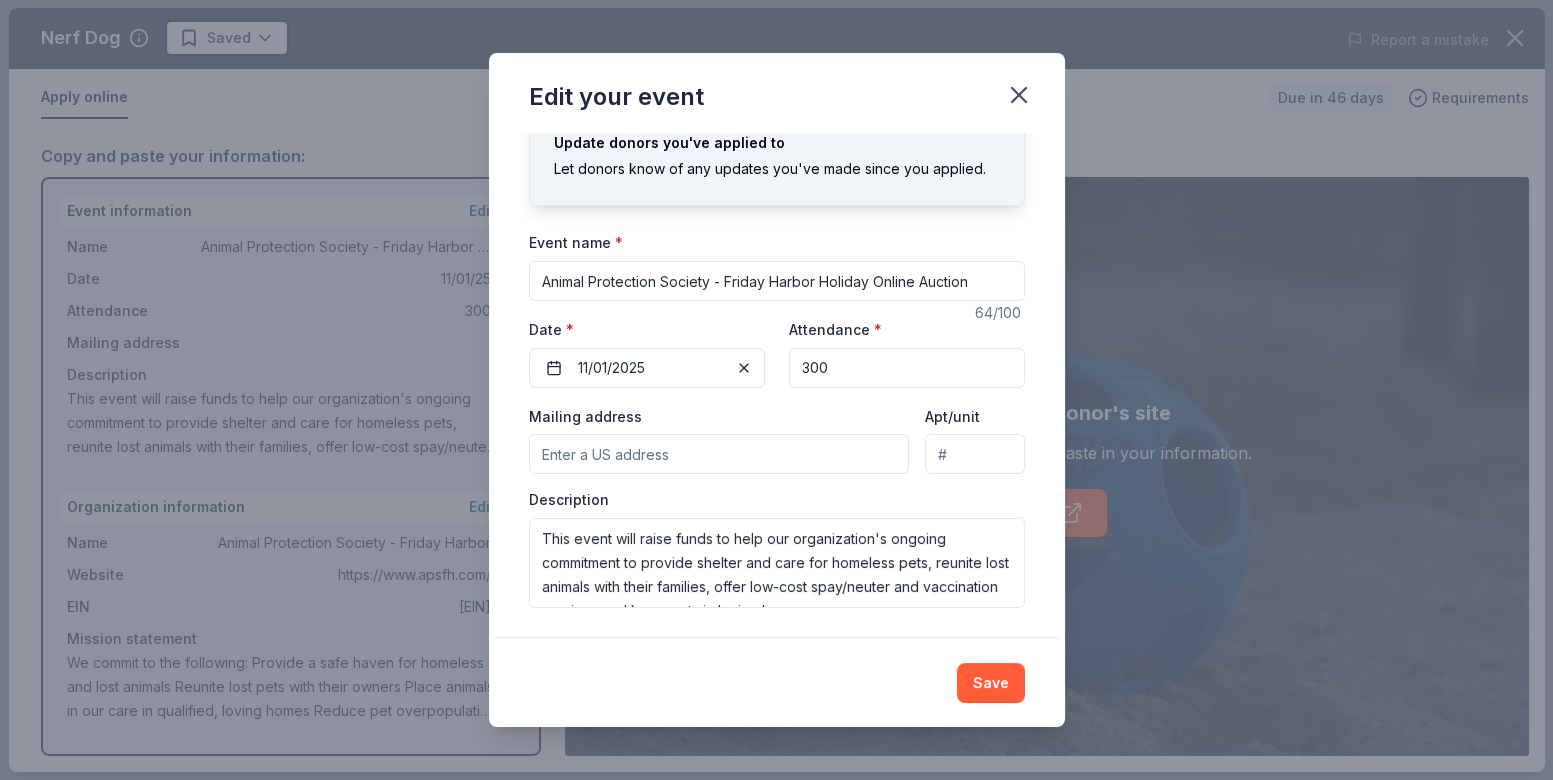 click on "Edit your   event Changes made here will update the Event too. Update donors you've applied to Let donors know of any updates you've made since you applied. Event name * Animal Protection Society - Friday Harbor Holiday Online Auction 64 /100 Event website https://www.apsfh.com Attendance * 300 Date * 11/01/2025 Mailing address Apt/unit Description This event will raise funds to help our organization's ongoing commitment to provide shelter and care for homeless pets, reunite lost animals with their families, offer low-cost spay/neuter and vaccination services and keep pets in loving homes. Save" at bounding box center [776, 390] 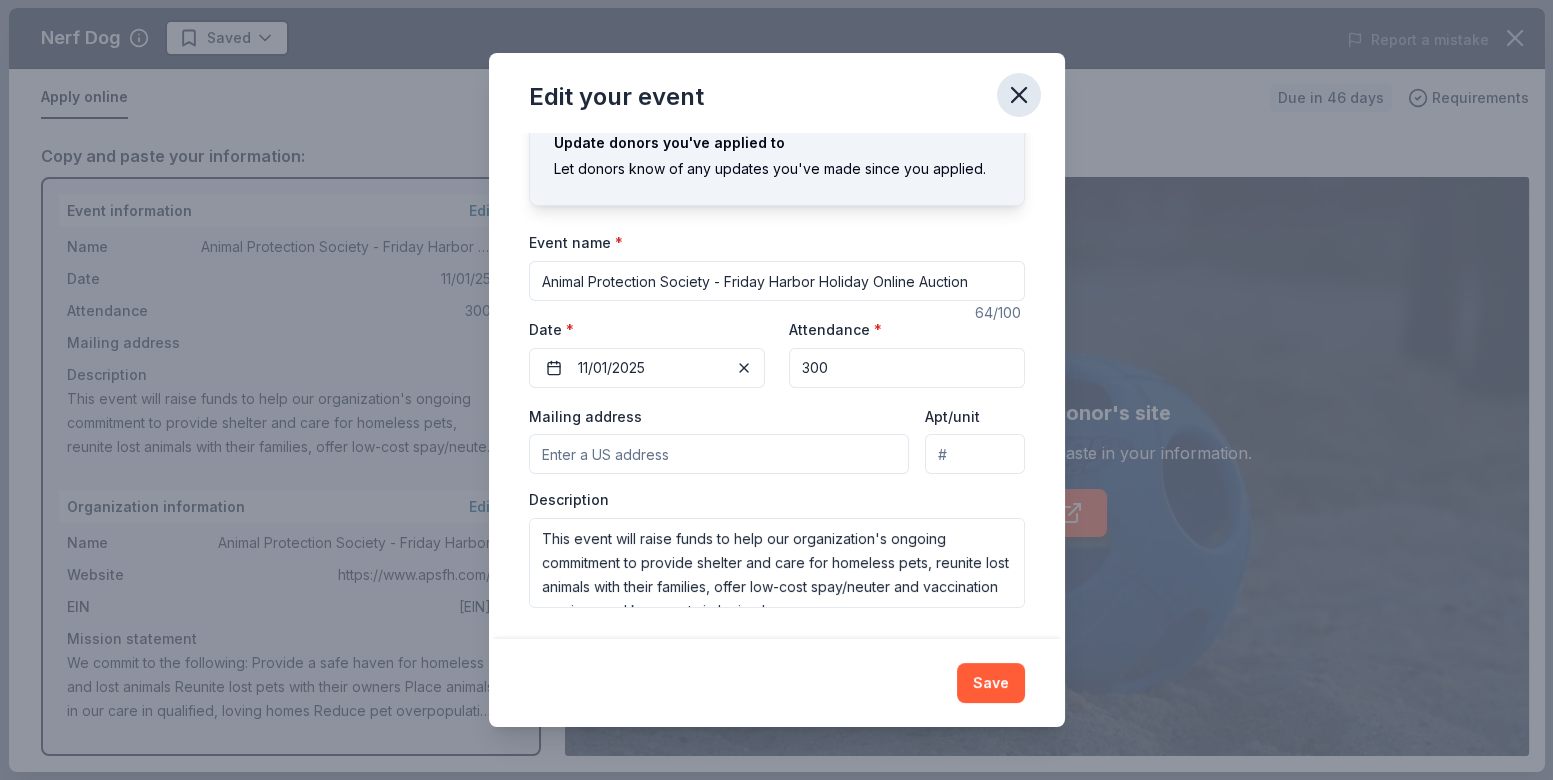 click 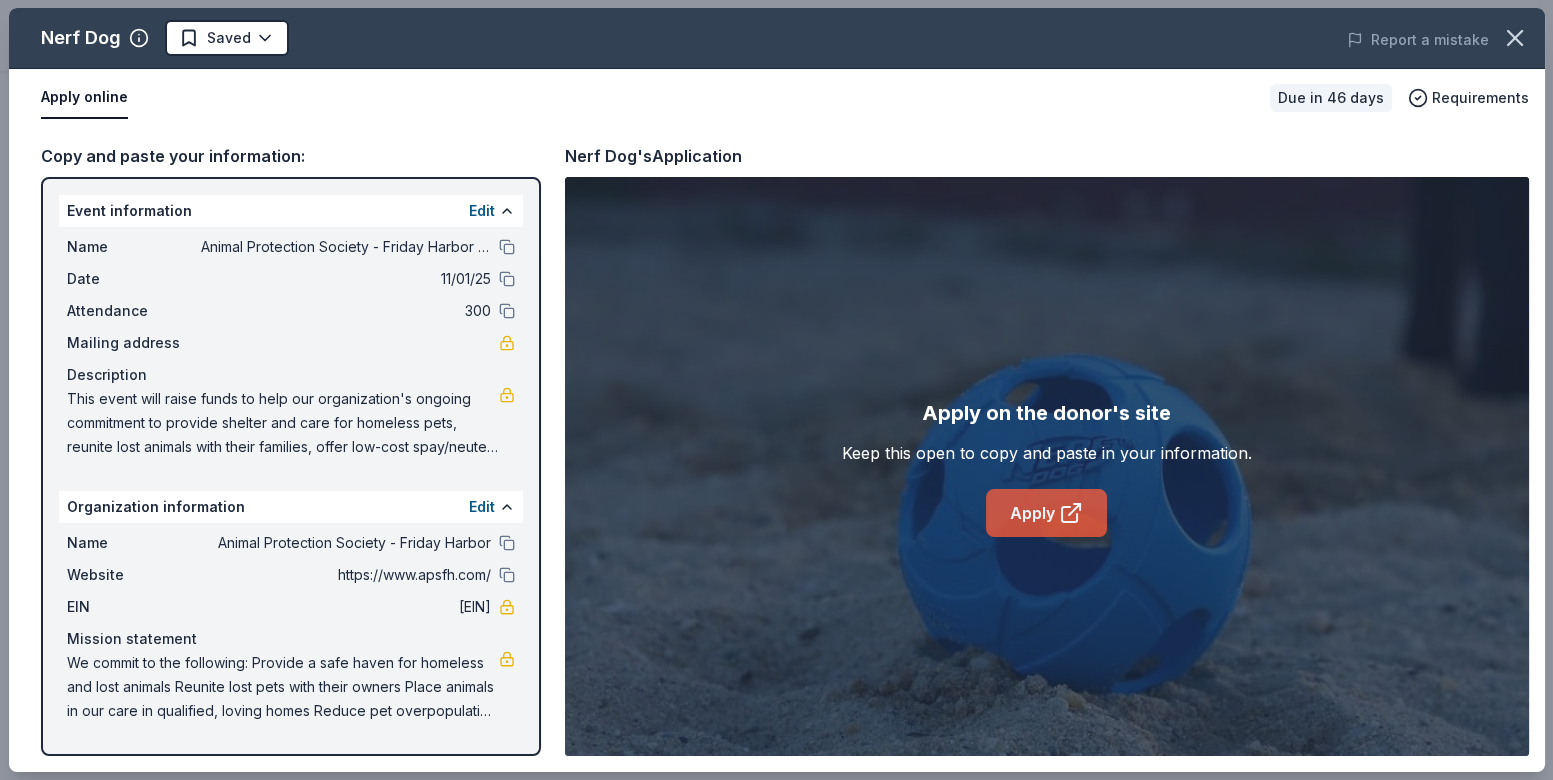 click on "Apply" at bounding box center [1046, 513] 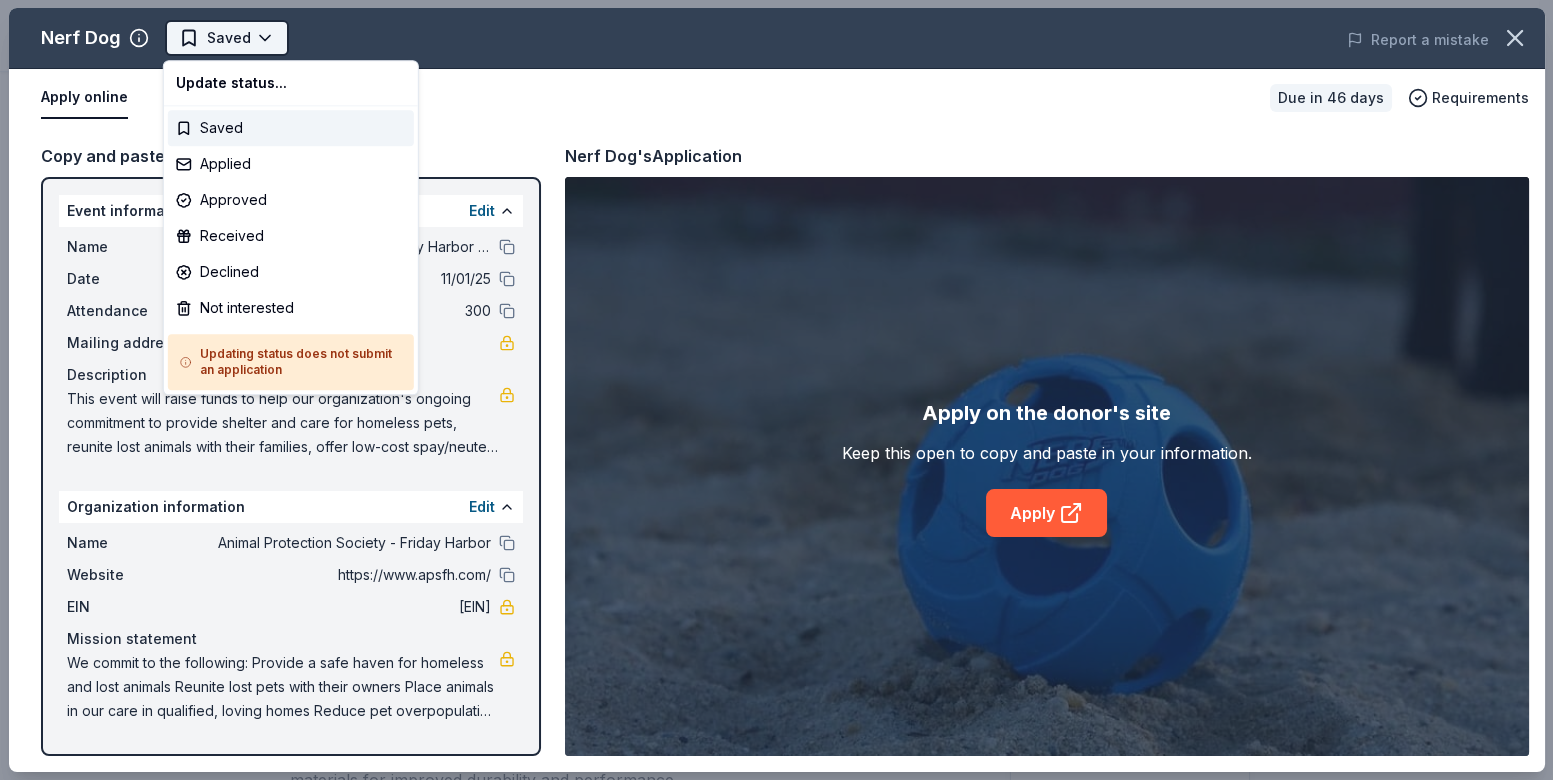 click on "Animal Protection Society - Friday Harbor Holiday Online Auction Plus trial ends on 2PM, 8/12 Earn Rewards Due in 46 days Share Nerf Dog New Share Donating in all states NERF DOG offers a full range of NERF-inspired & licensed canine retrieving toys. NERF DOG toys include optimized design and function by introducing special materials for improved durability and performance. What they donate Nerf Dog gift basket(s) Auction & raffle Donation can be shipped to you You may submit applications every   year .    You may receive donations every   year Who they donate to  Preferred Supports non-profit animal rescue and welfare organizations Animals 501(c)(3) required Upgrade to Pro to view approval rates and average donation values Due in 46 days Apply Saved ⚡️ Quick application Usually responds in  a few days Updated  27 days  ago Report a mistake New Be the first to review this company! Leave a review Similar donors Top rated Local 46 days left Online app Ohio Wine Producers Association 4.8 Gift certificate(s)" at bounding box center (776, 390) 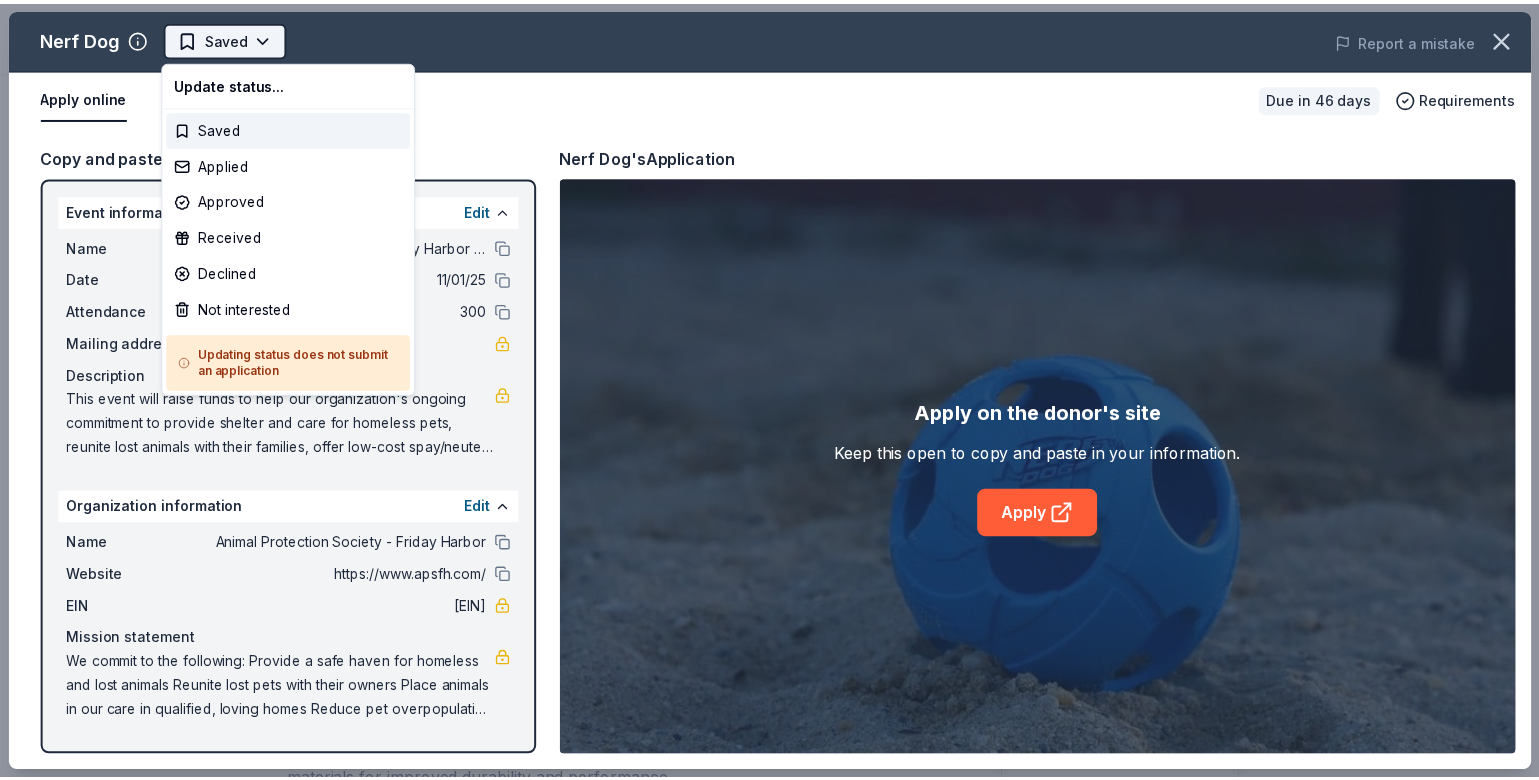 scroll, scrollTop: 0, scrollLeft: 0, axis: both 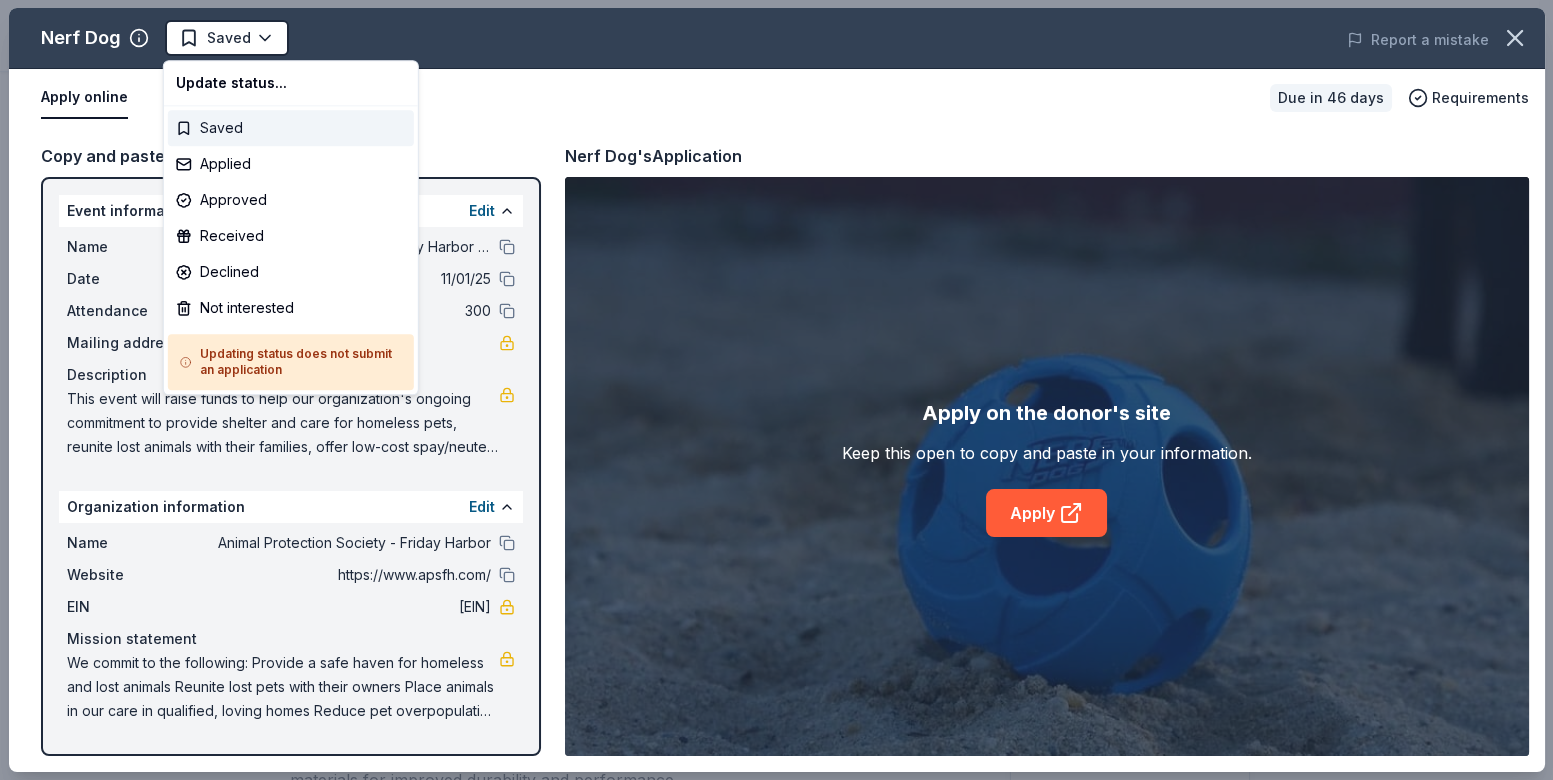 click on "Saved" at bounding box center (291, 128) 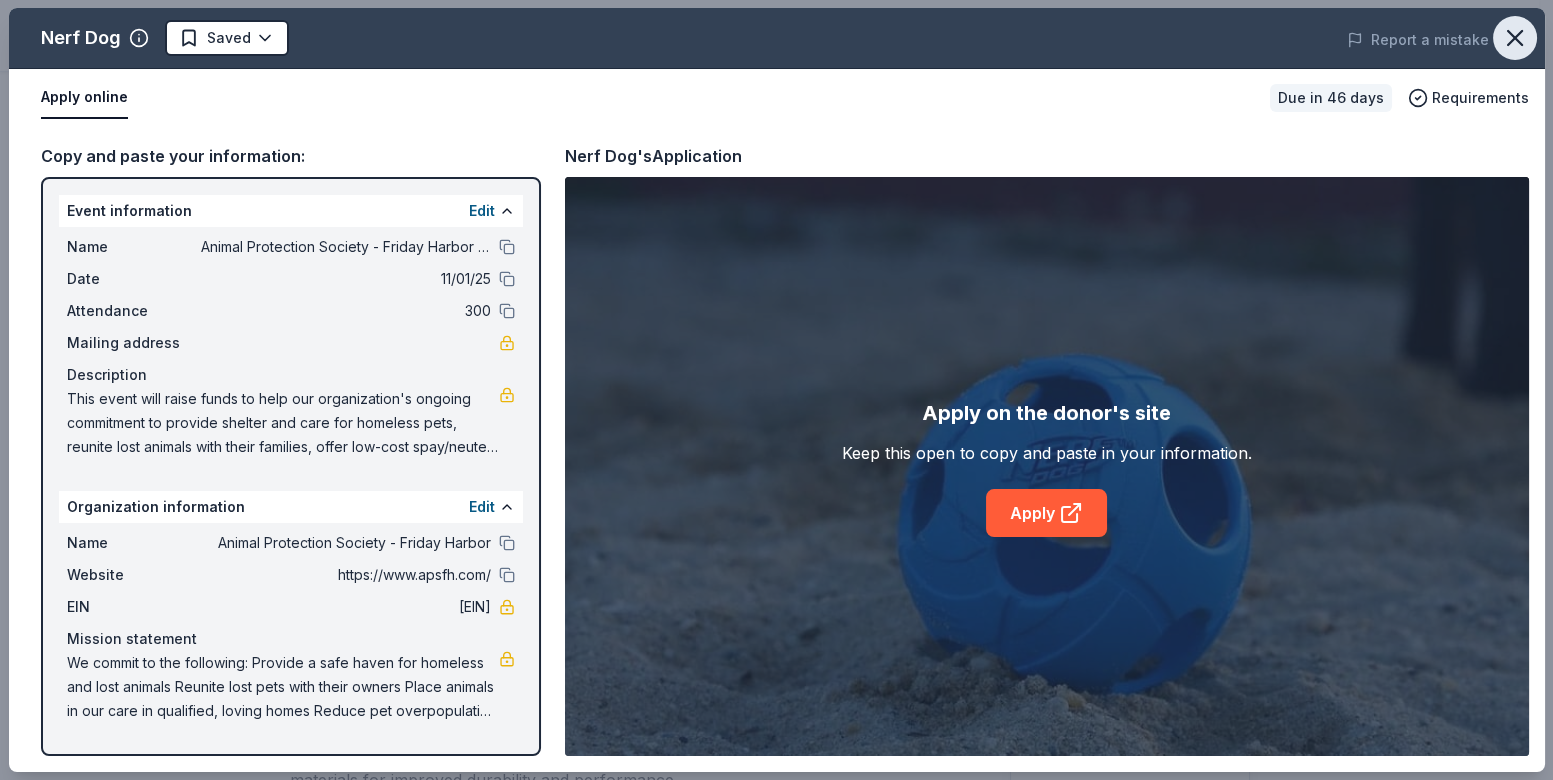 click 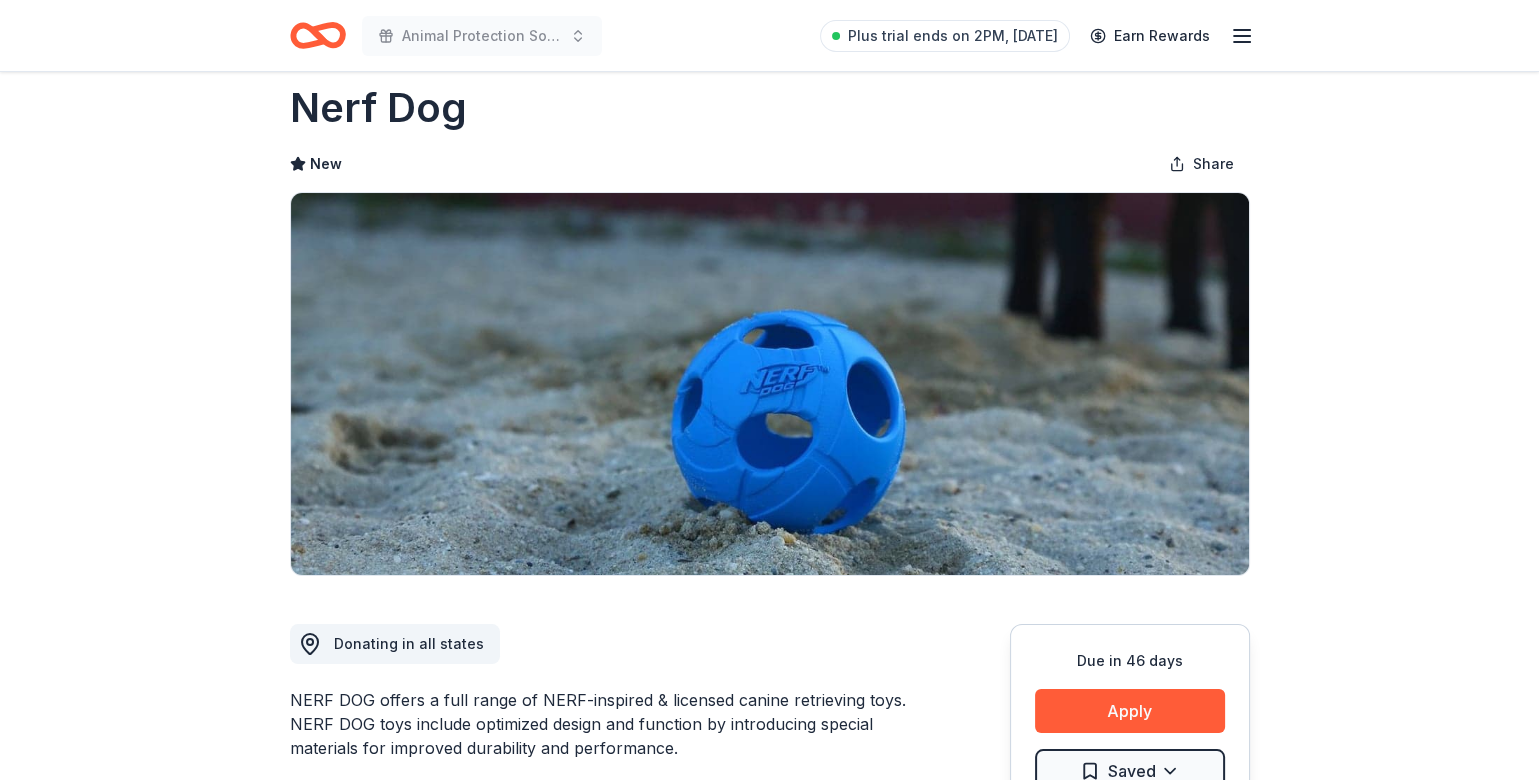 scroll, scrollTop: 0, scrollLeft: 0, axis: both 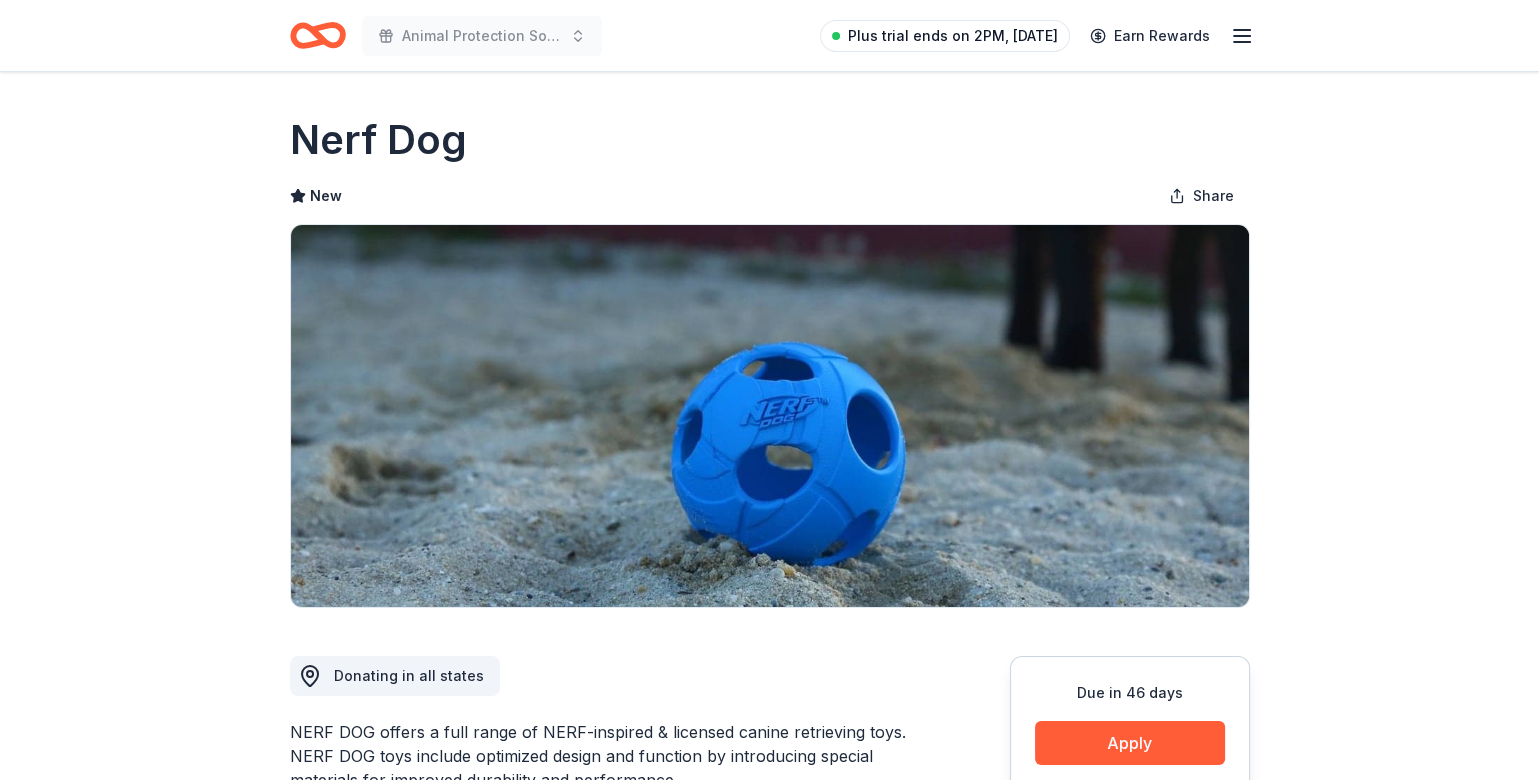click on "Plus trial ends on 2PM, 8/12" at bounding box center [953, 36] 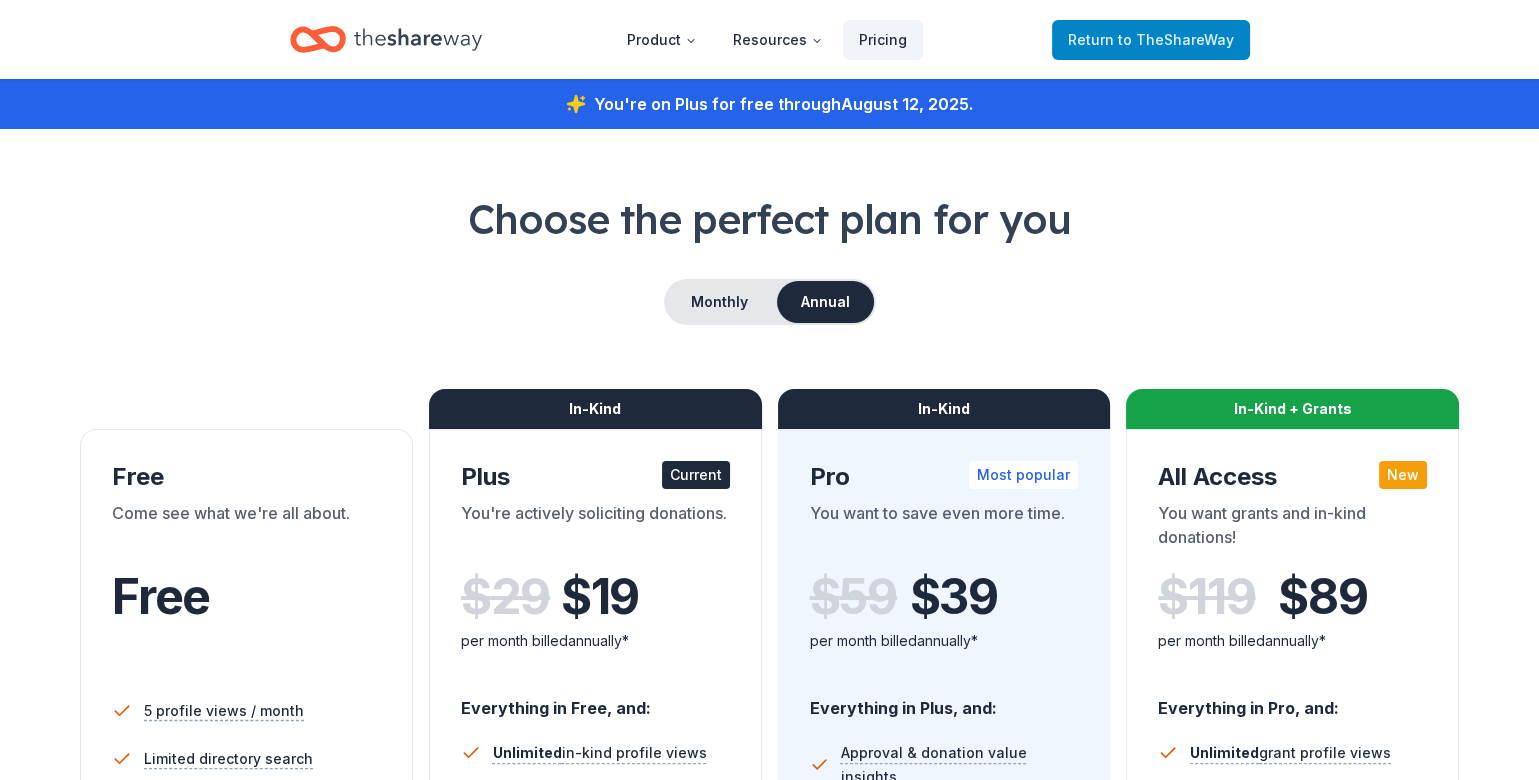 click on "to TheShareWay" at bounding box center (1176, 39) 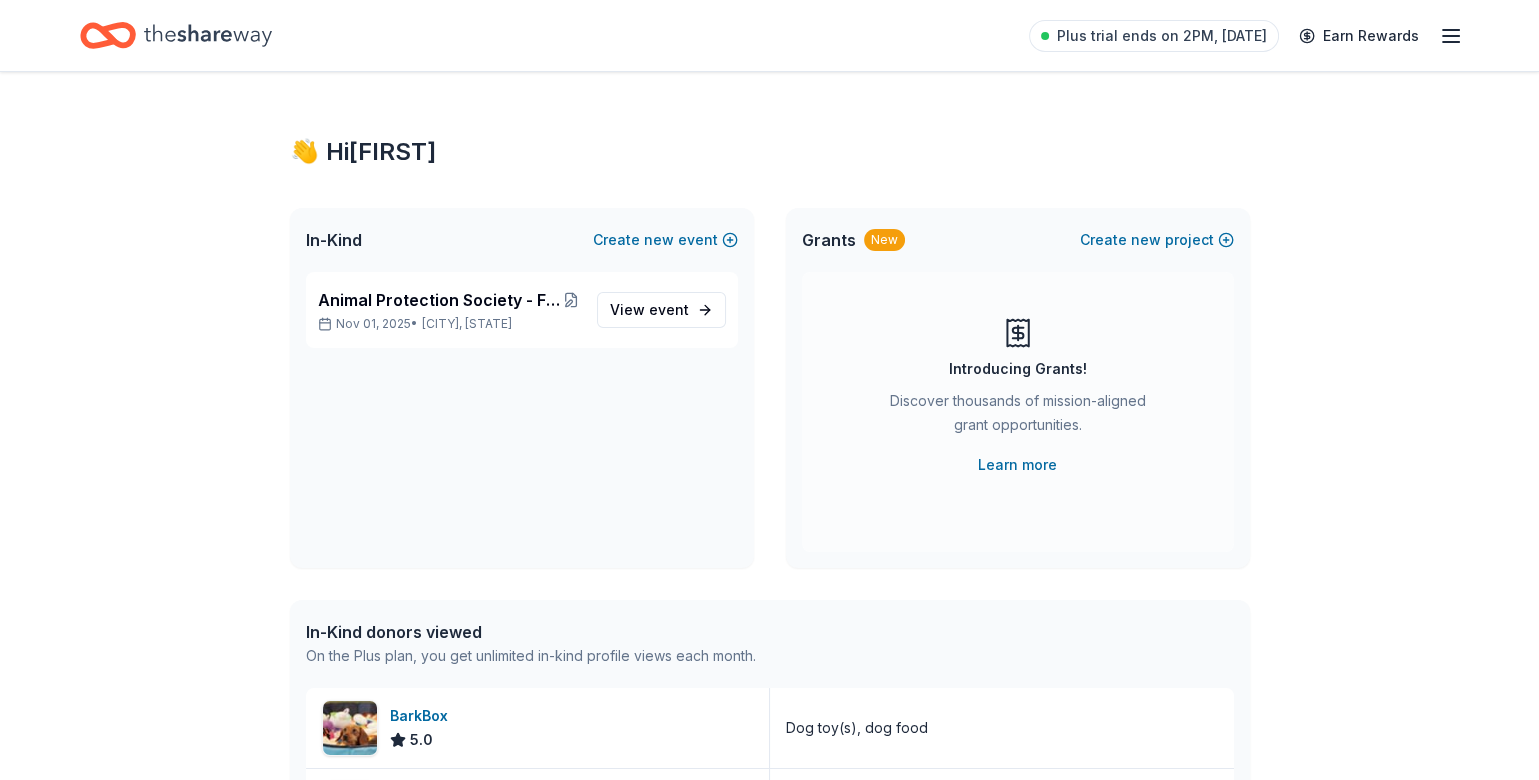 scroll, scrollTop: 0, scrollLeft: 0, axis: both 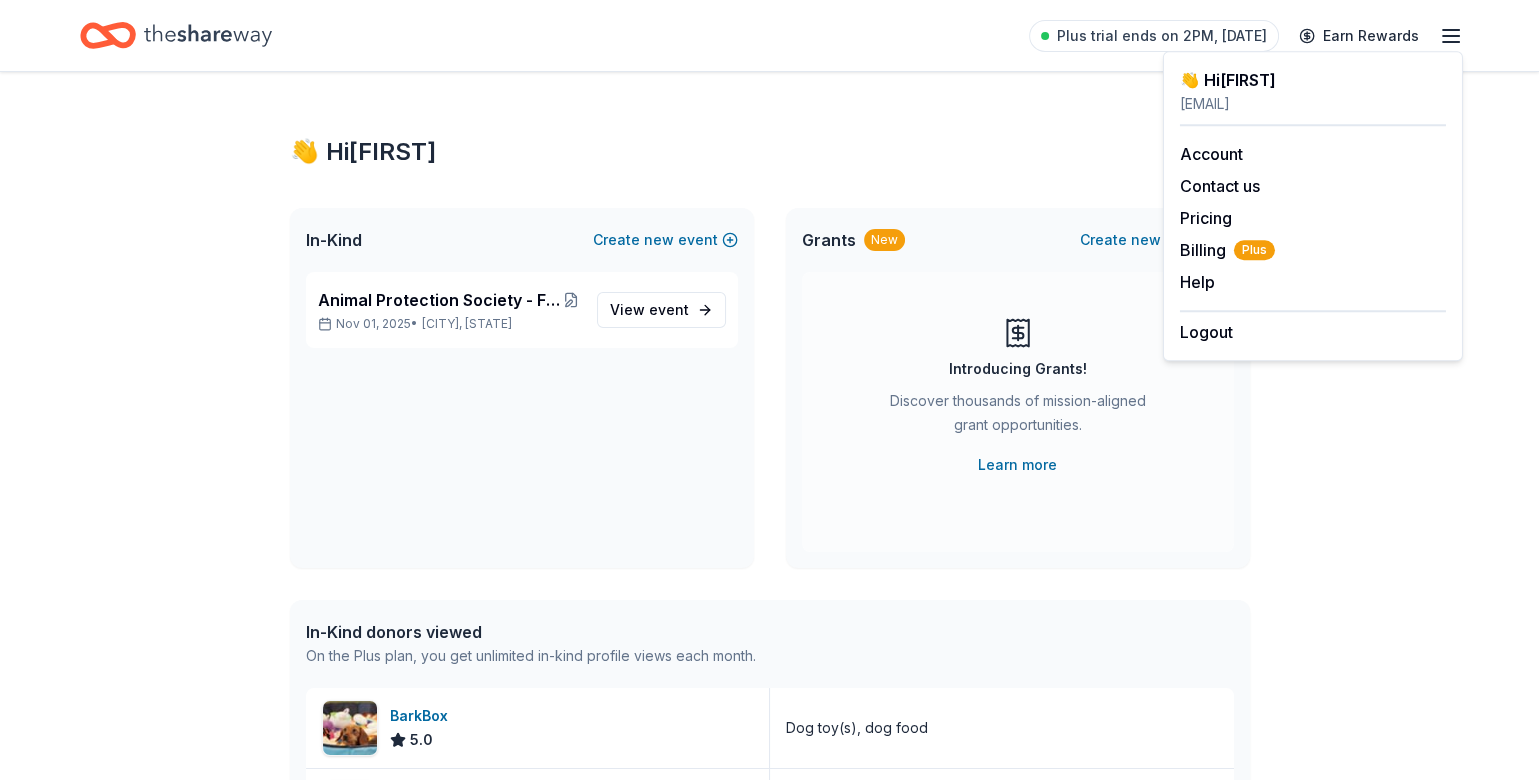 click on "👋 Hi  Leslie In-Kind Create  new  event   Animal Protection Society - Friday Harbor Holiday Online Auction Nov 01, 2025  •  Friday Harbor, WA View   event   Grants New Create  new  project   Introducing Grants! Discover thousands of mission-aligned grant opportunities. Learn more In-Kind donors viewed On the Plus plan, you get unlimited in-kind profile views each month. BarkBox 5.0 Dog toy(s), dog food Nerf Dog New Nerf Dog gift basket(s) Seattle Seahawks New Merchandise, memorabilia Seattle Storm New Tickets Grants viewed On the Plus plan, you get 5 grant profile views each month. You have not yet viewed any  grant  profiles this month. Create a new  project   to view  grants ." at bounding box center (770, 733) 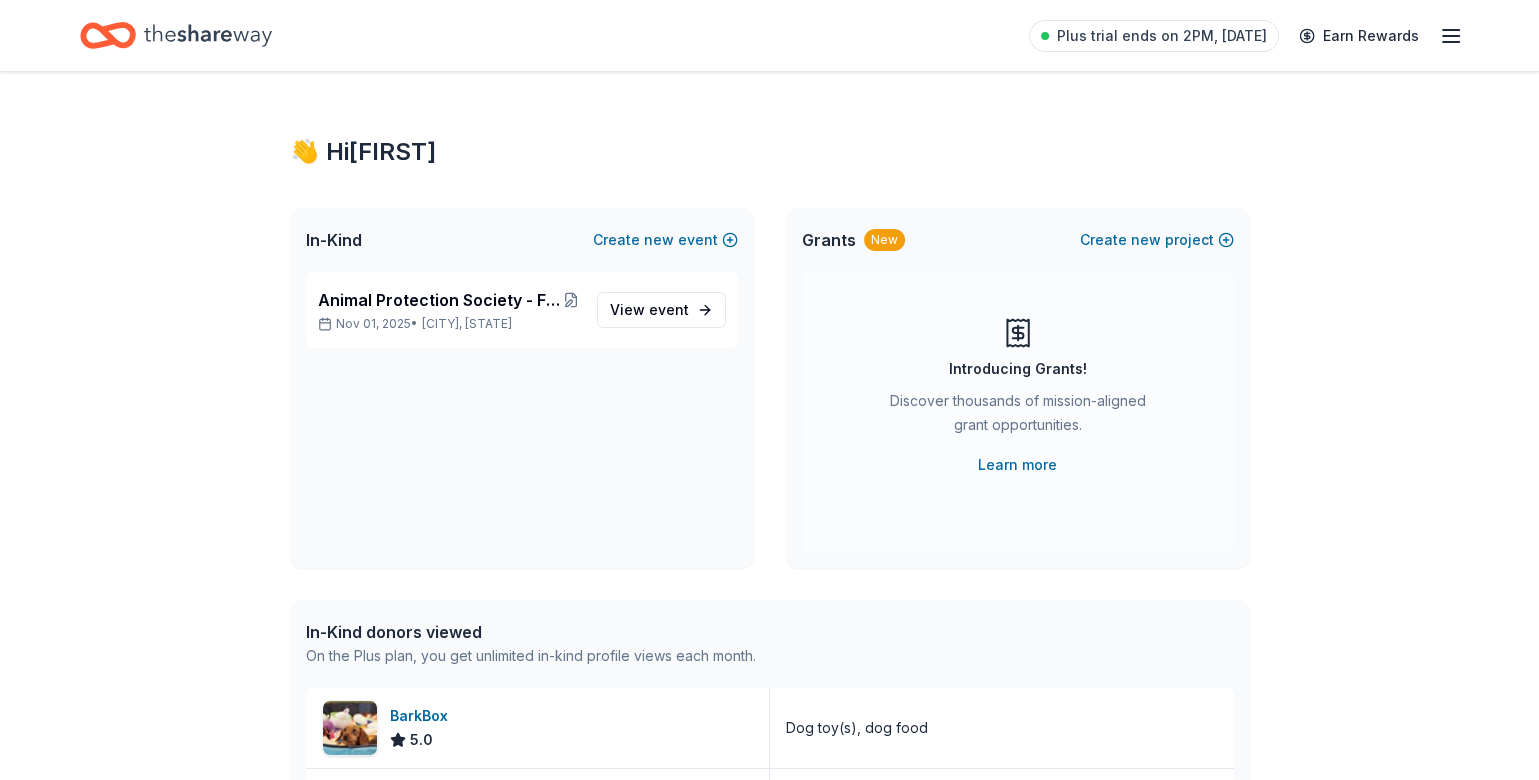 click 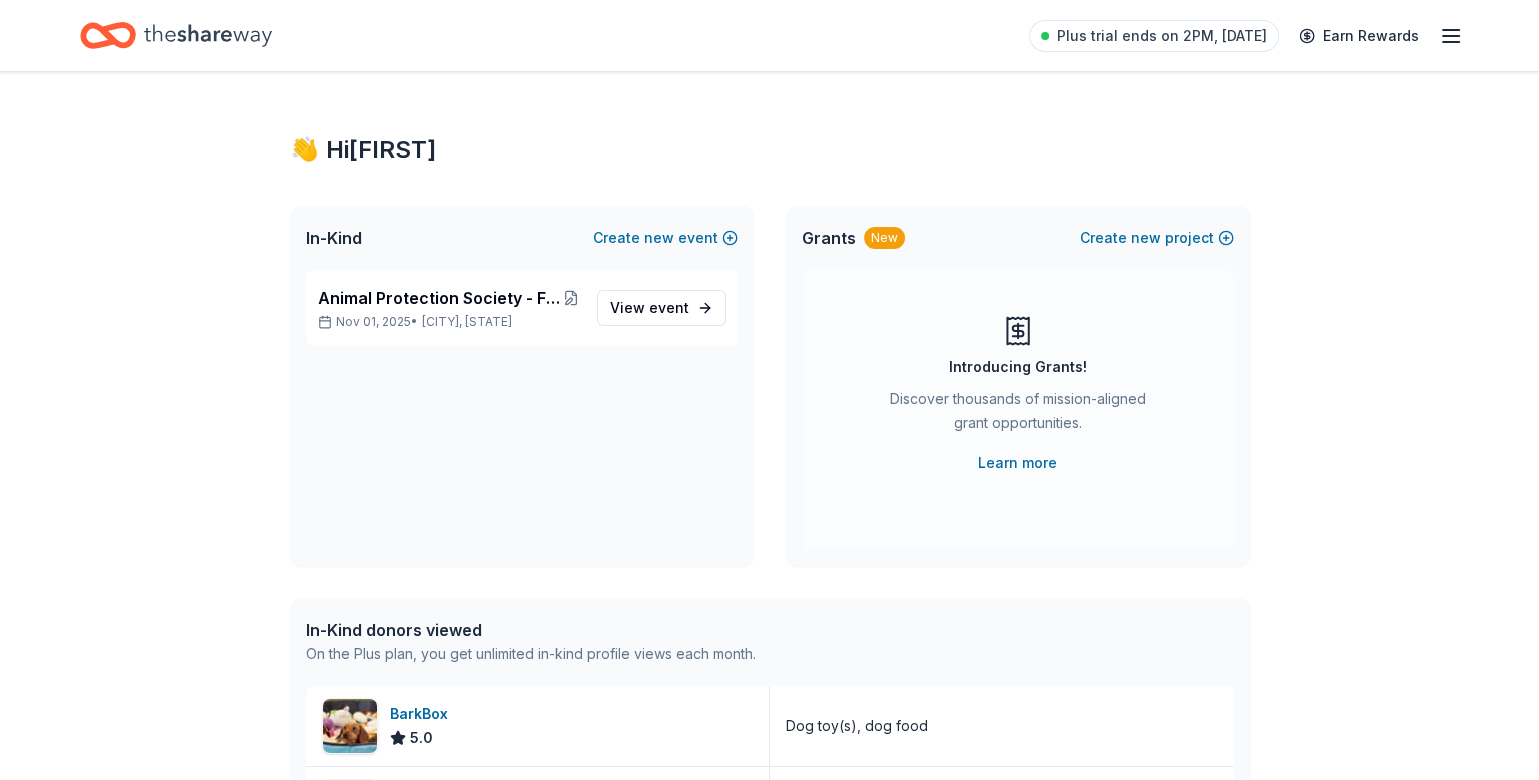 scroll, scrollTop: 0, scrollLeft: 0, axis: both 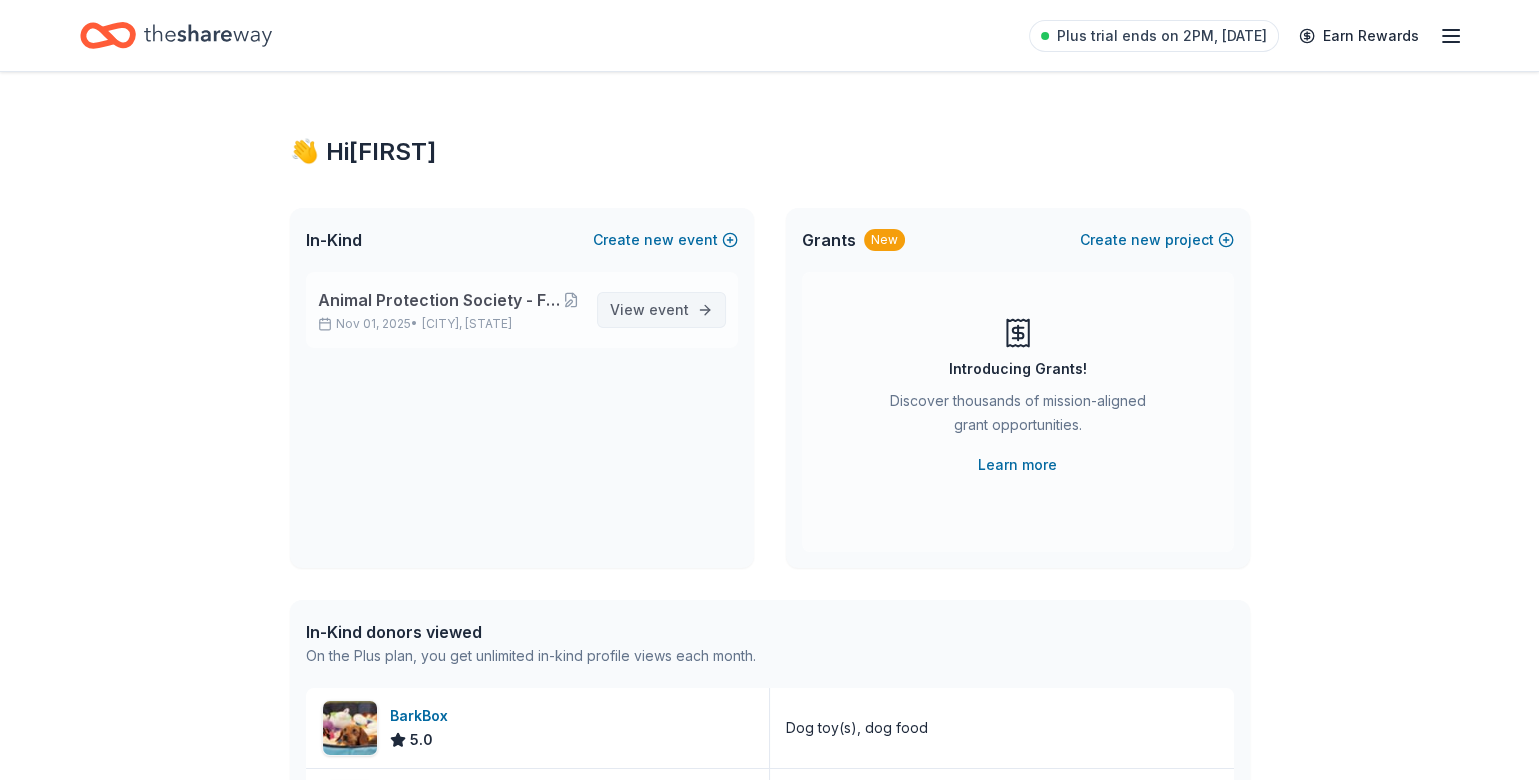click on "View   event" at bounding box center (649, 310) 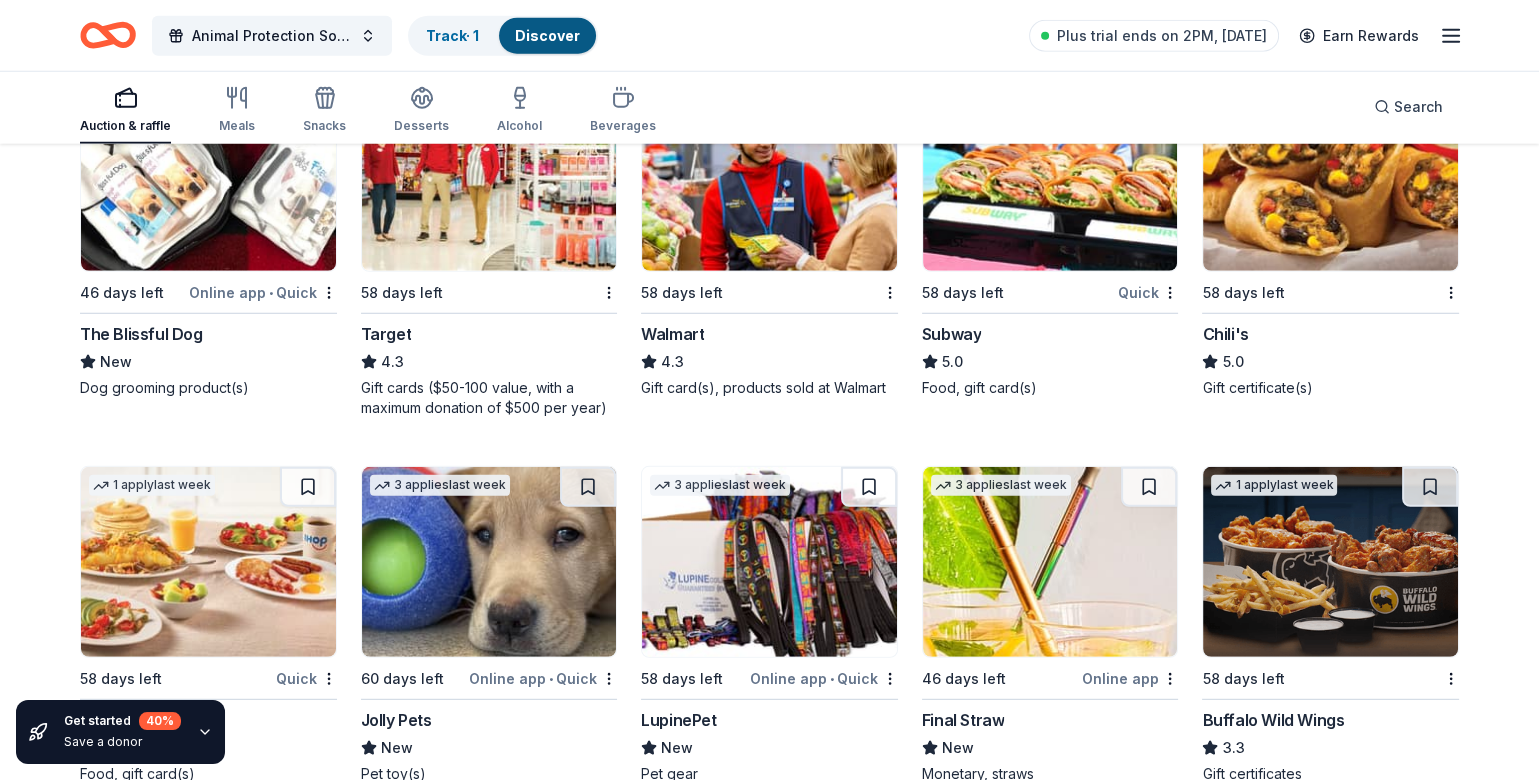 scroll, scrollTop: 7241, scrollLeft: 0, axis: vertical 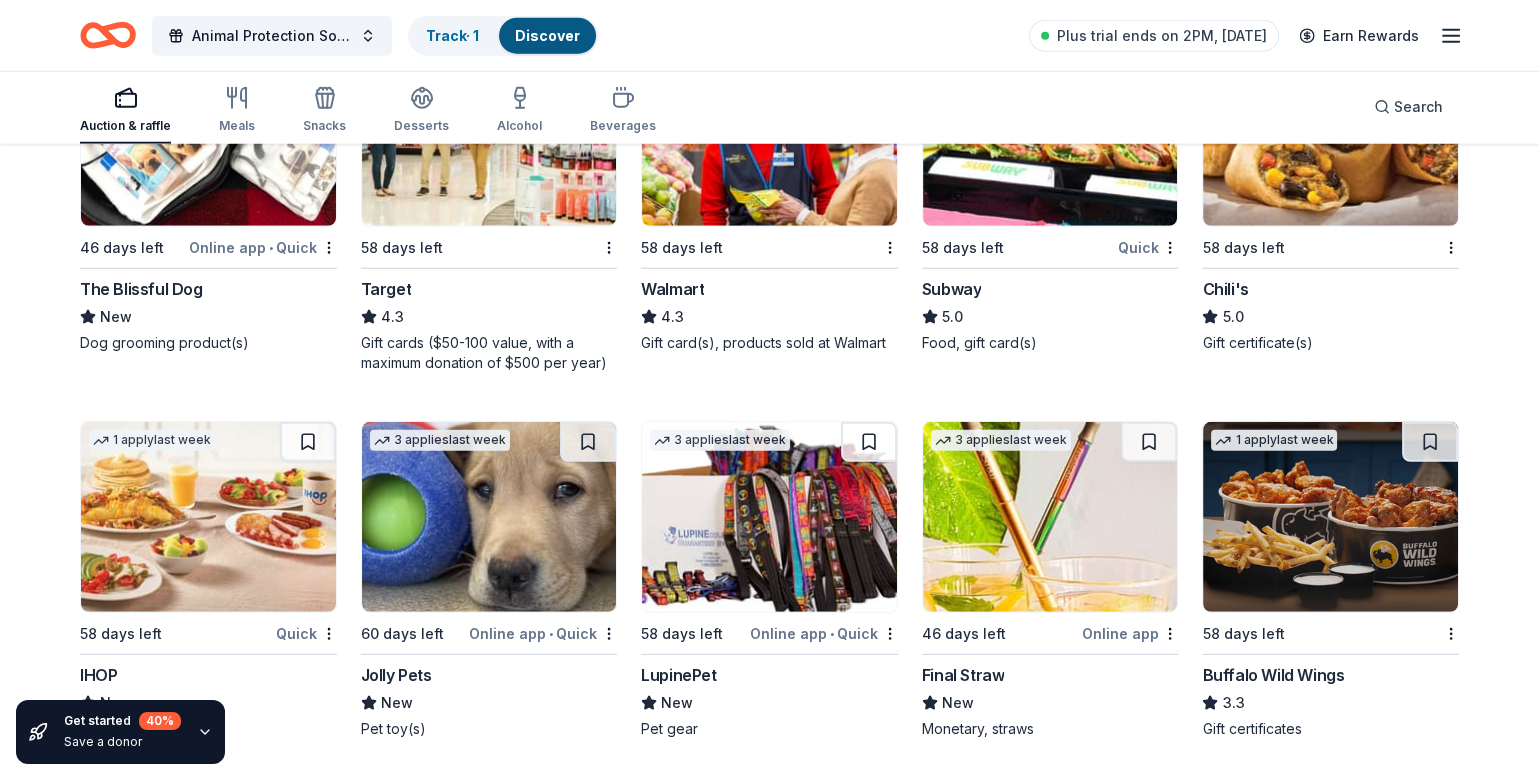 click on "Online app • Quick" at bounding box center [824, 633] 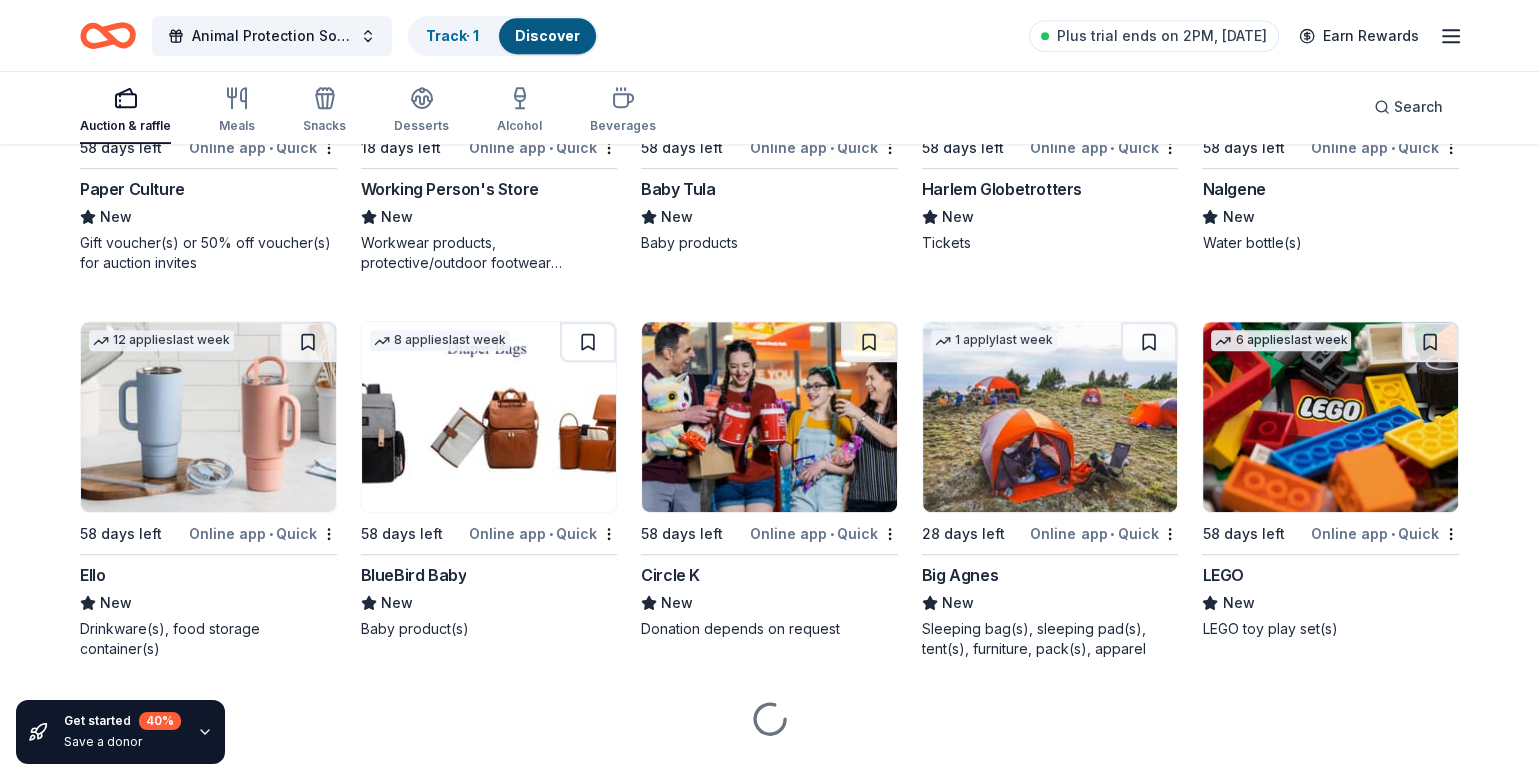 scroll, scrollTop: 11192, scrollLeft: 0, axis: vertical 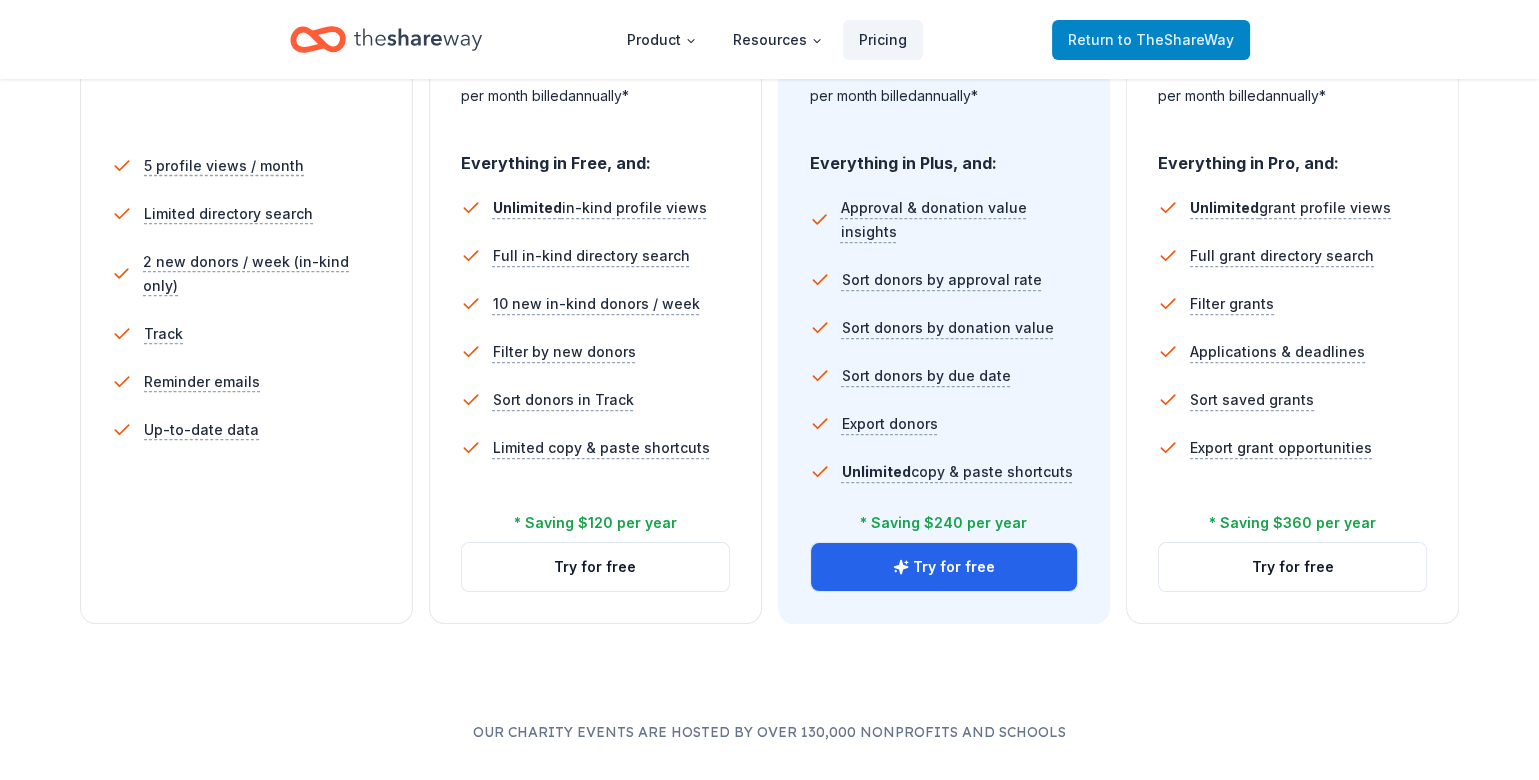 click on "Return to TheShareWay" at bounding box center [1151, 40] 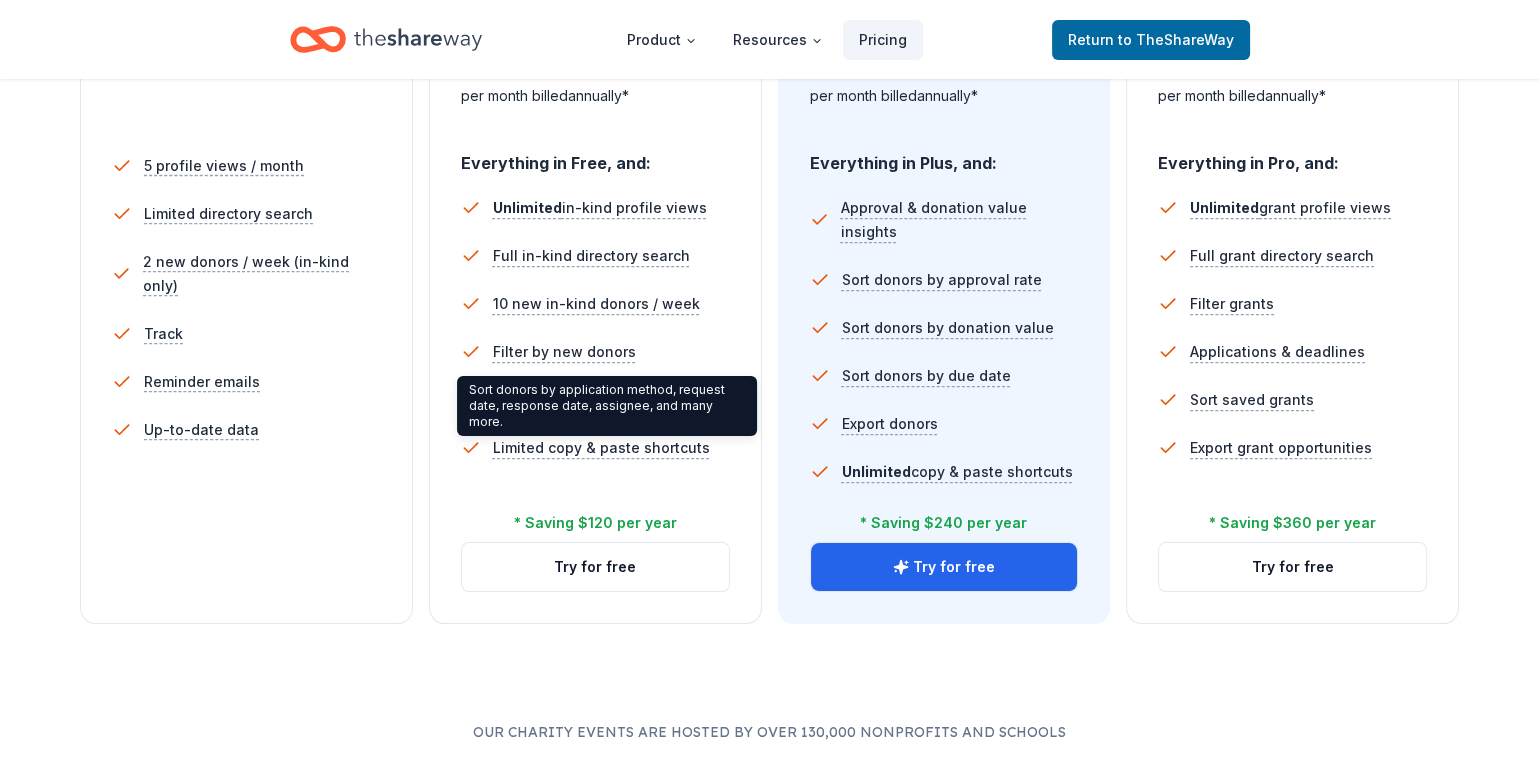 scroll, scrollTop: 414, scrollLeft: 0, axis: vertical 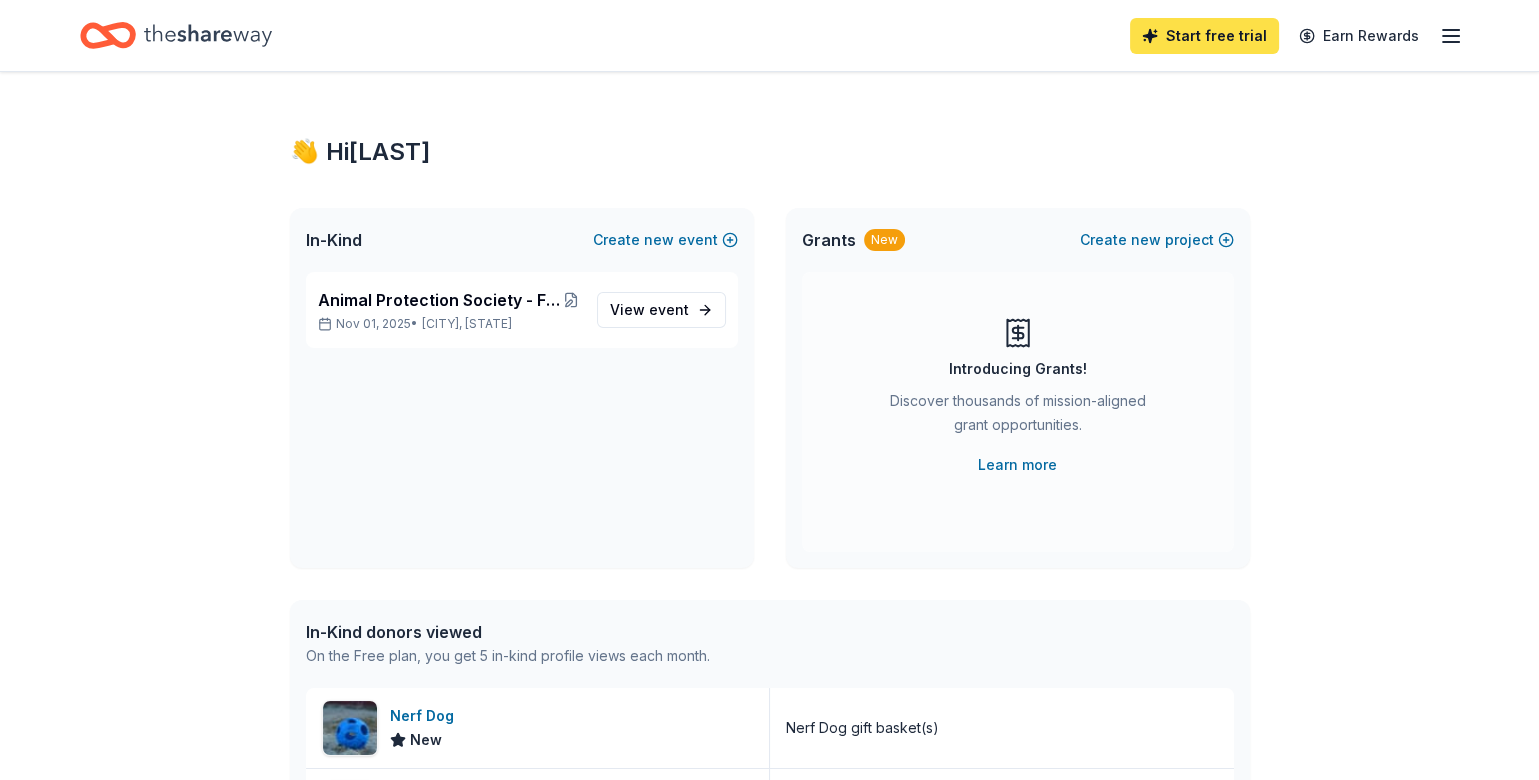 click on "Start free  trial" at bounding box center [1204, 36] 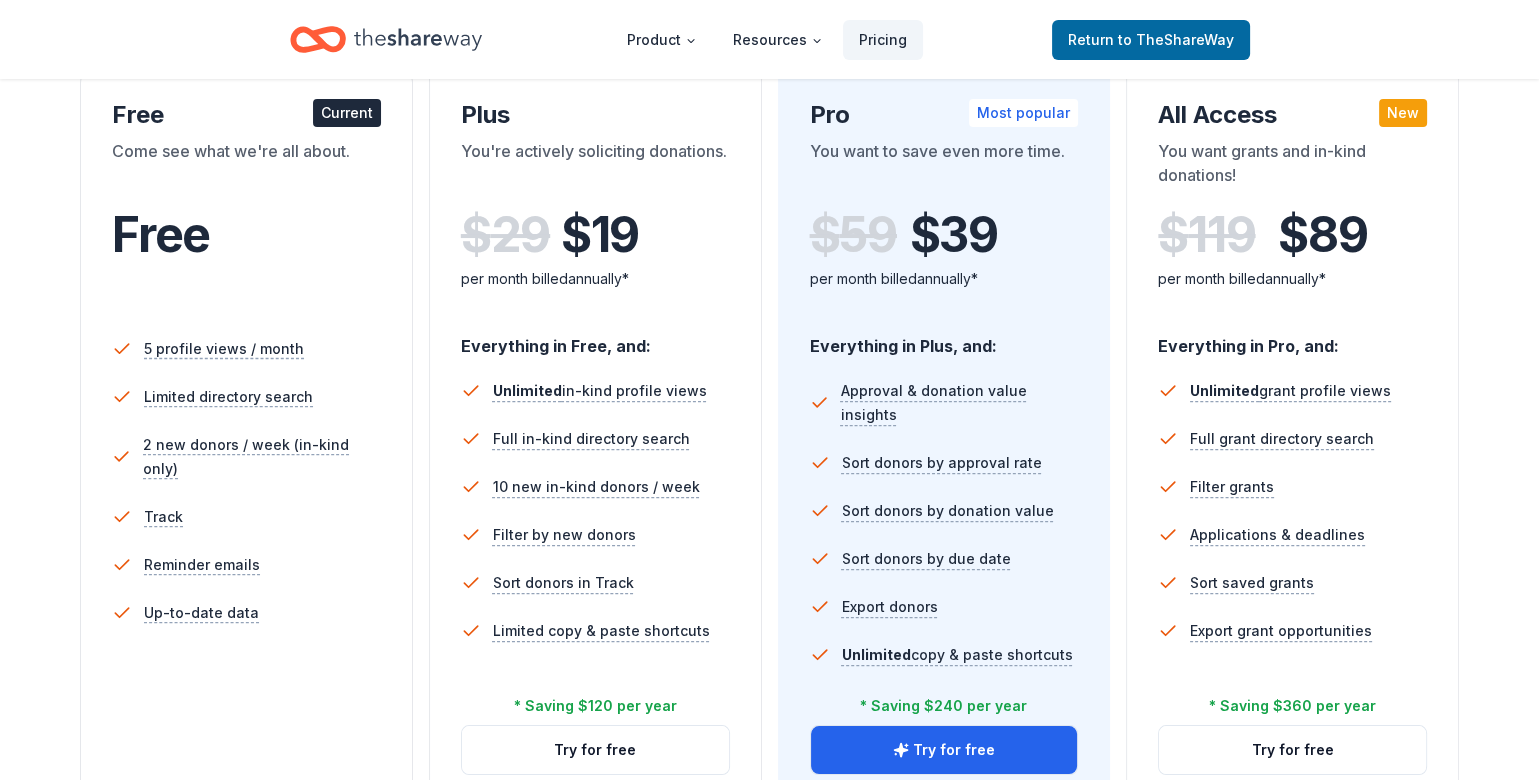 scroll, scrollTop: 545, scrollLeft: 0, axis: vertical 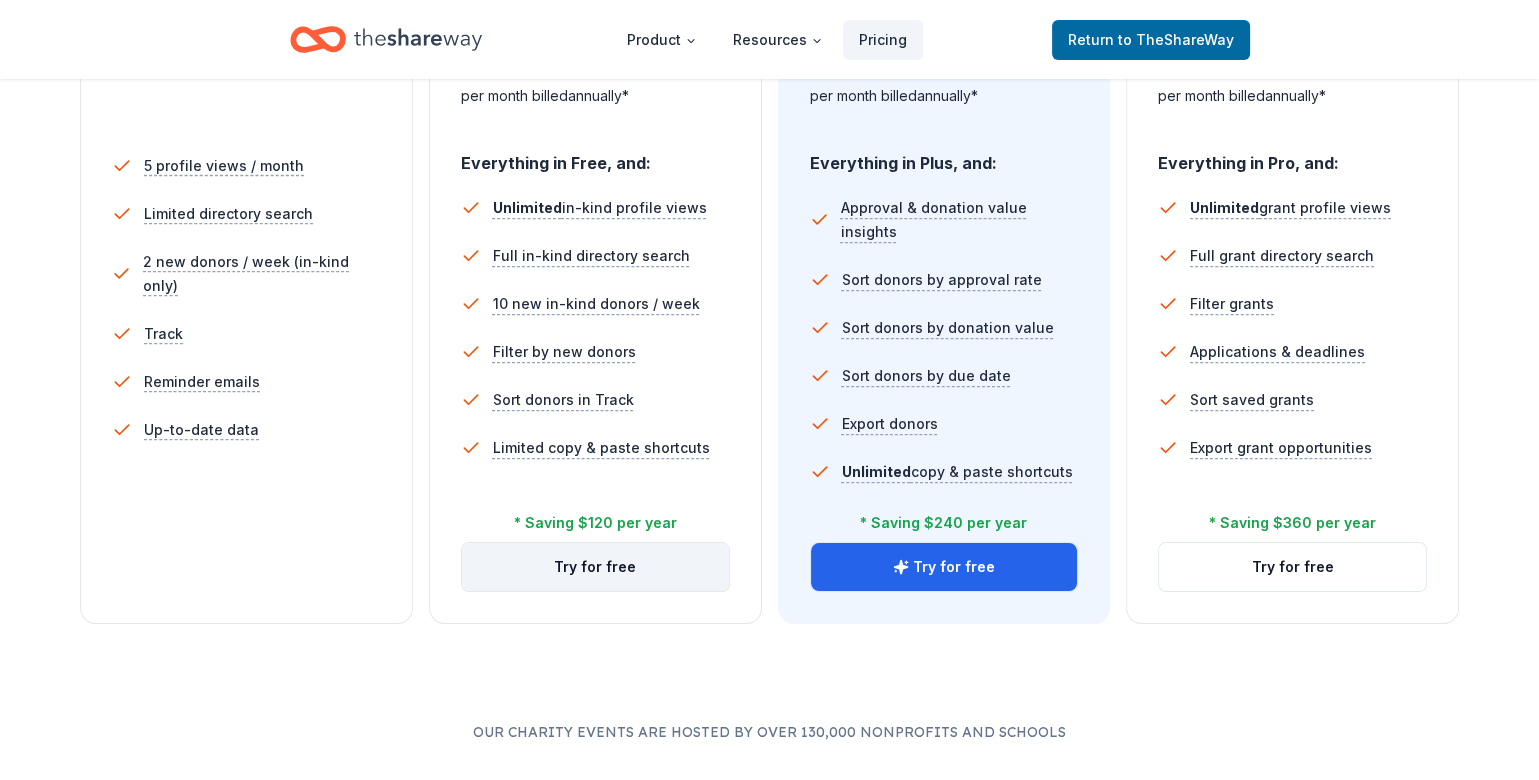 click on "Try for free" at bounding box center [595, 567] 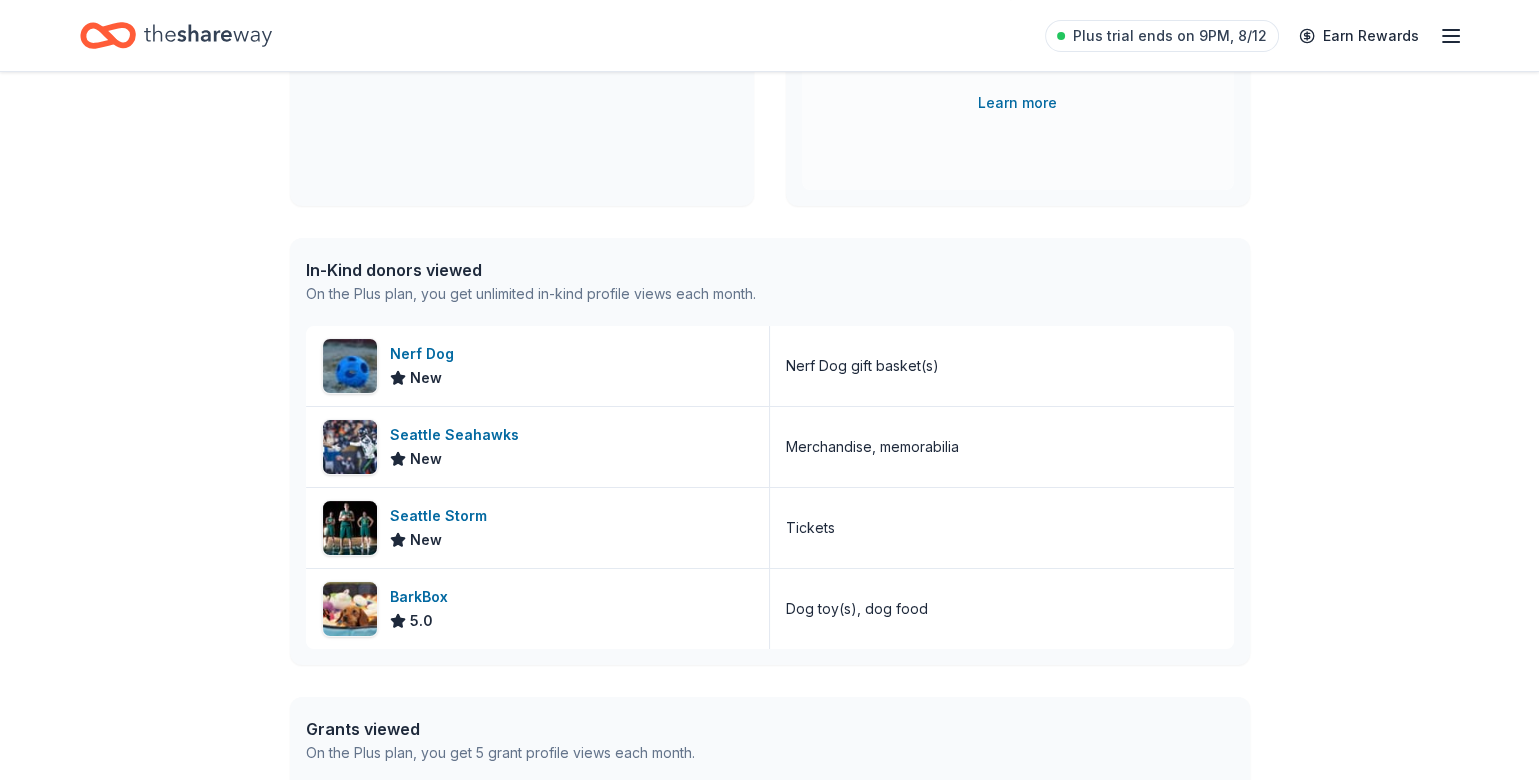 scroll, scrollTop: 363, scrollLeft: 0, axis: vertical 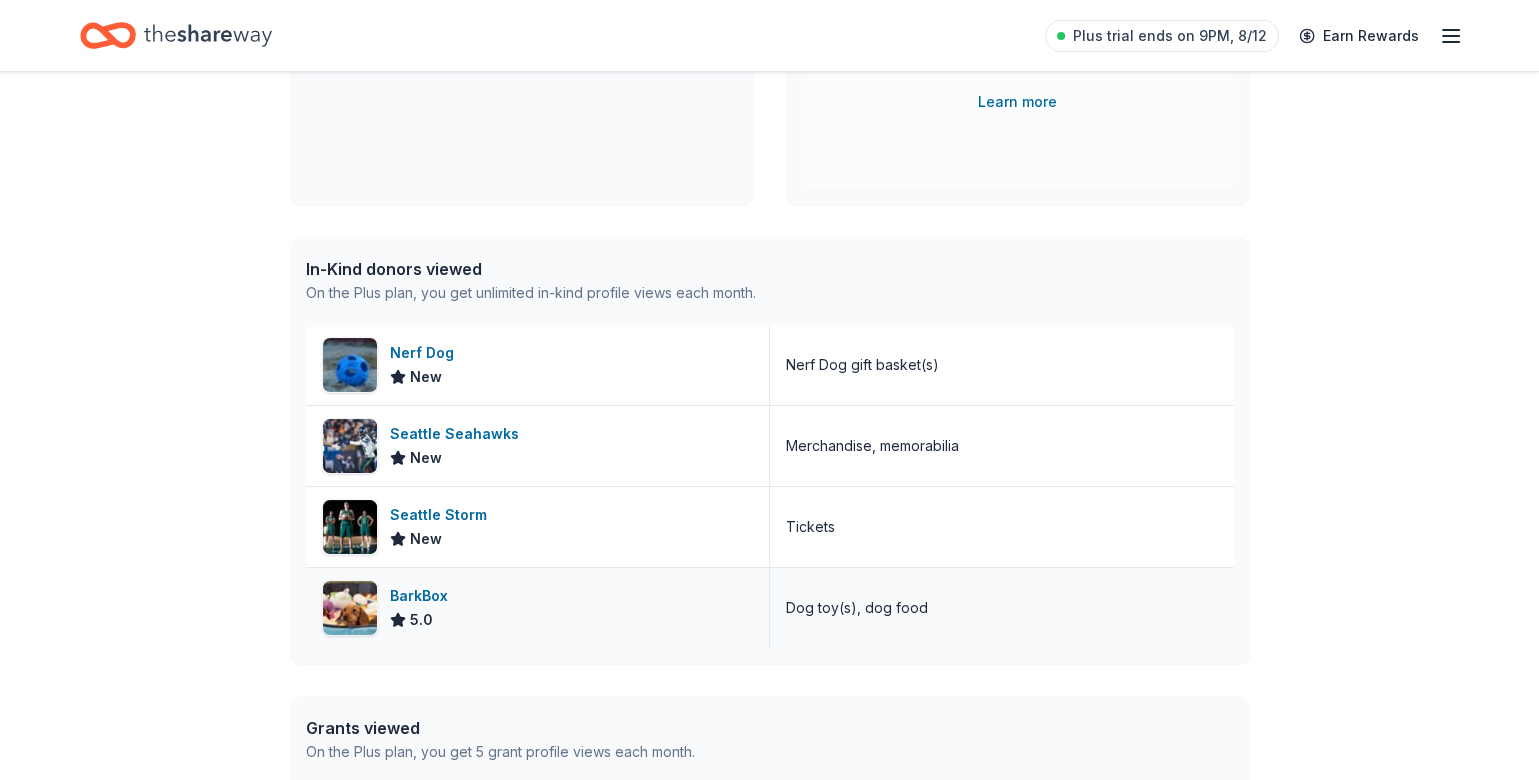 click on "Dog toy(s), dog food" at bounding box center (857, 608) 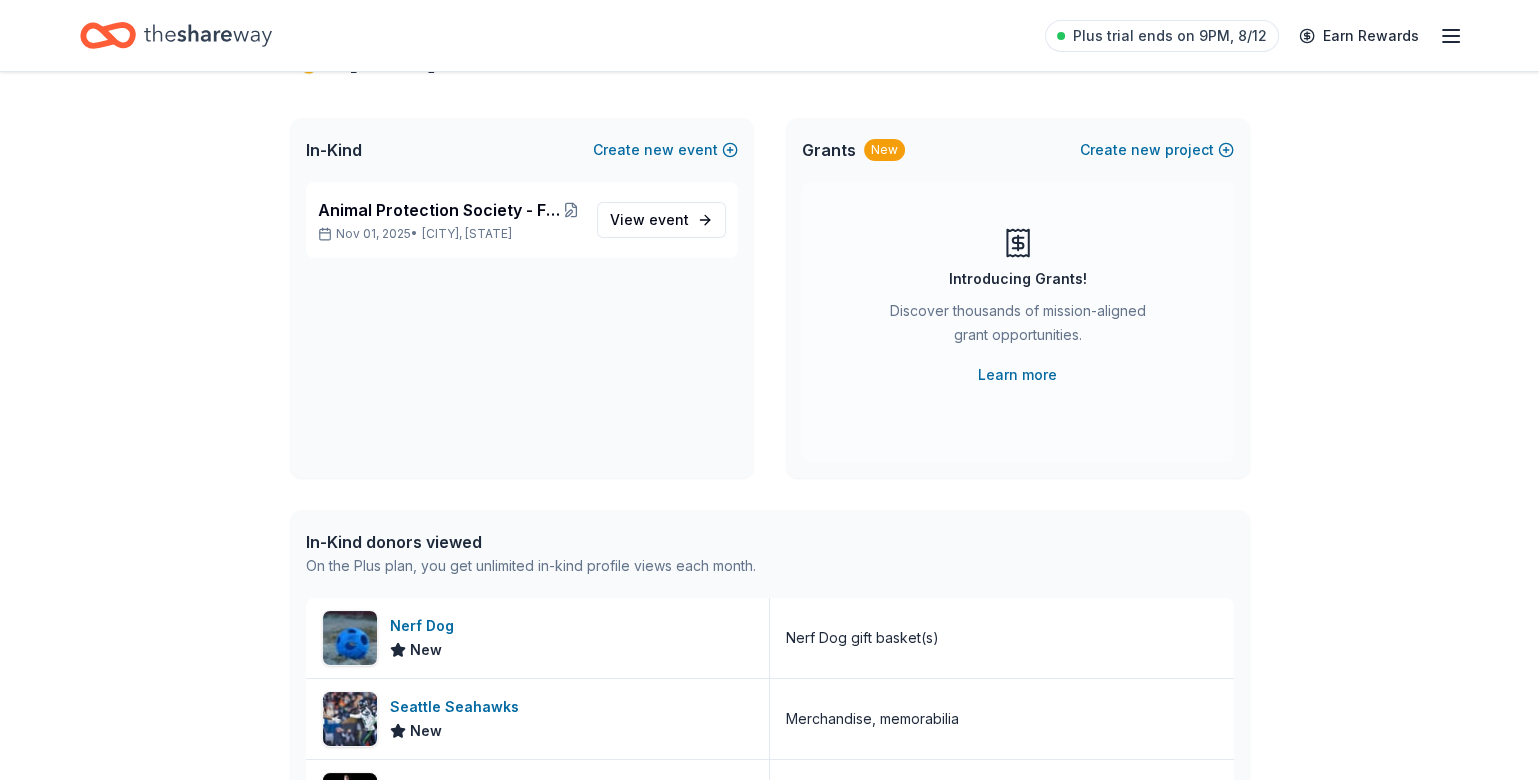scroll, scrollTop: 0, scrollLeft: 0, axis: both 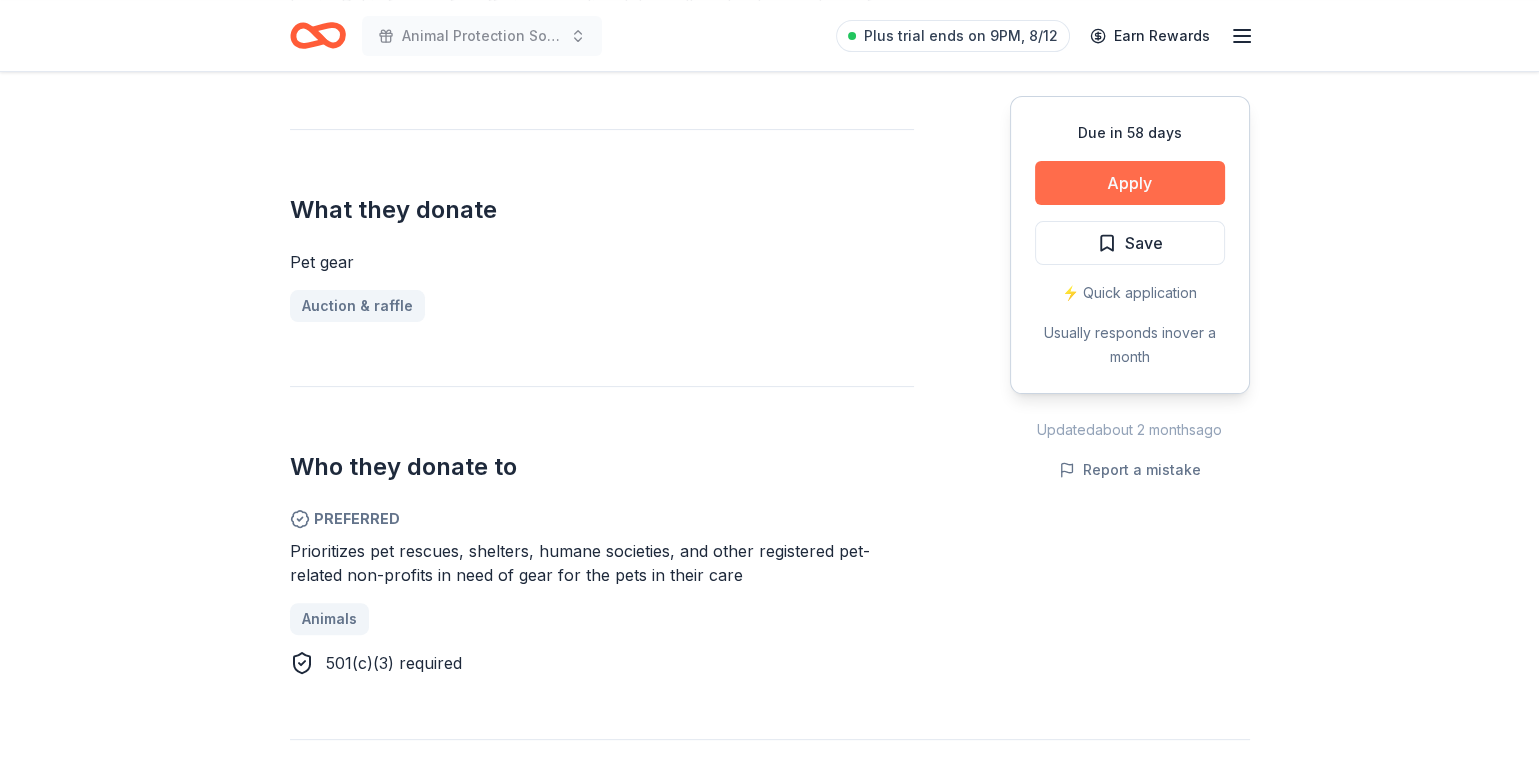 click on "Apply" at bounding box center [1130, 183] 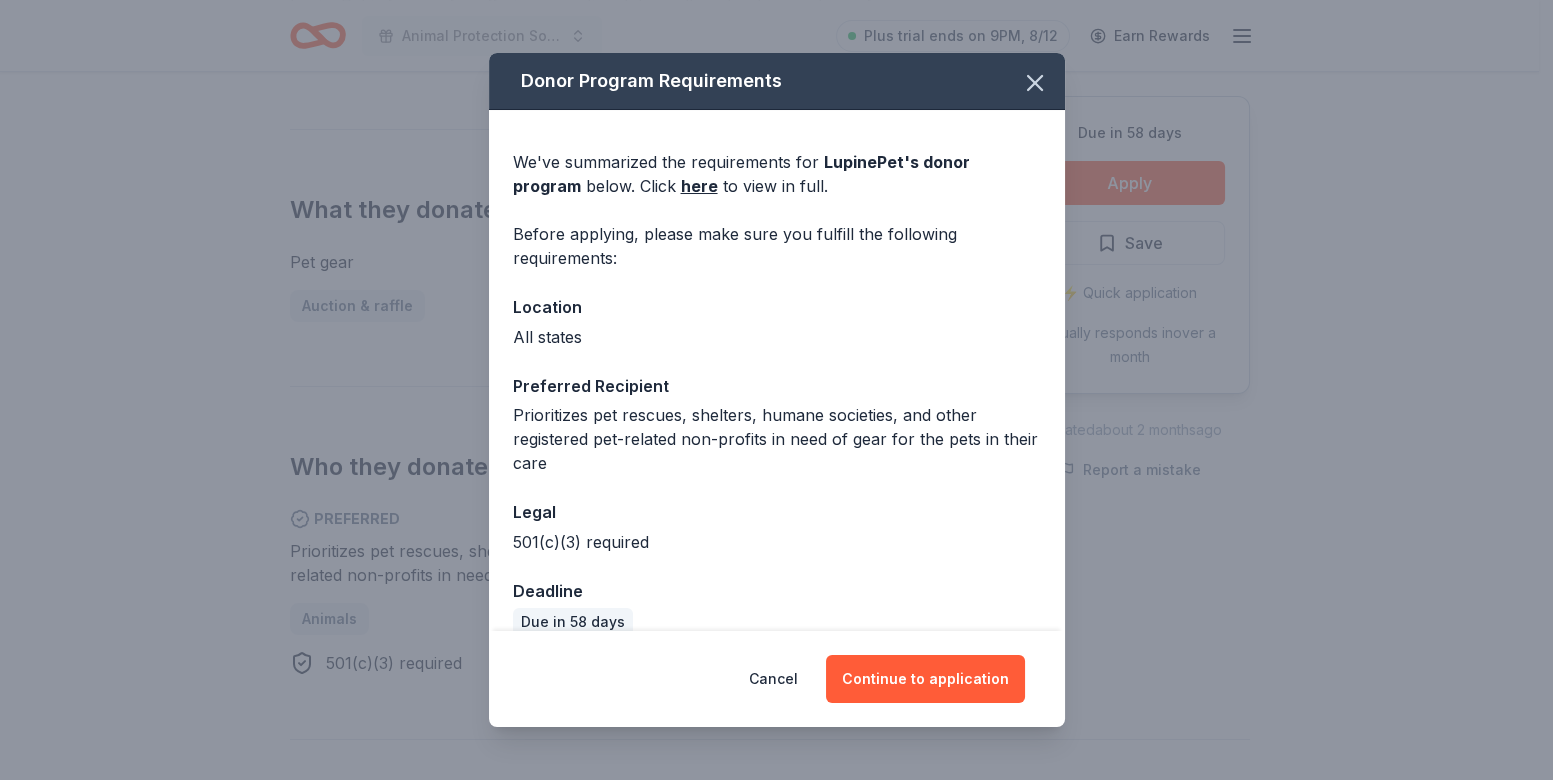 scroll, scrollTop: 28, scrollLeft: 0, axis: vertical 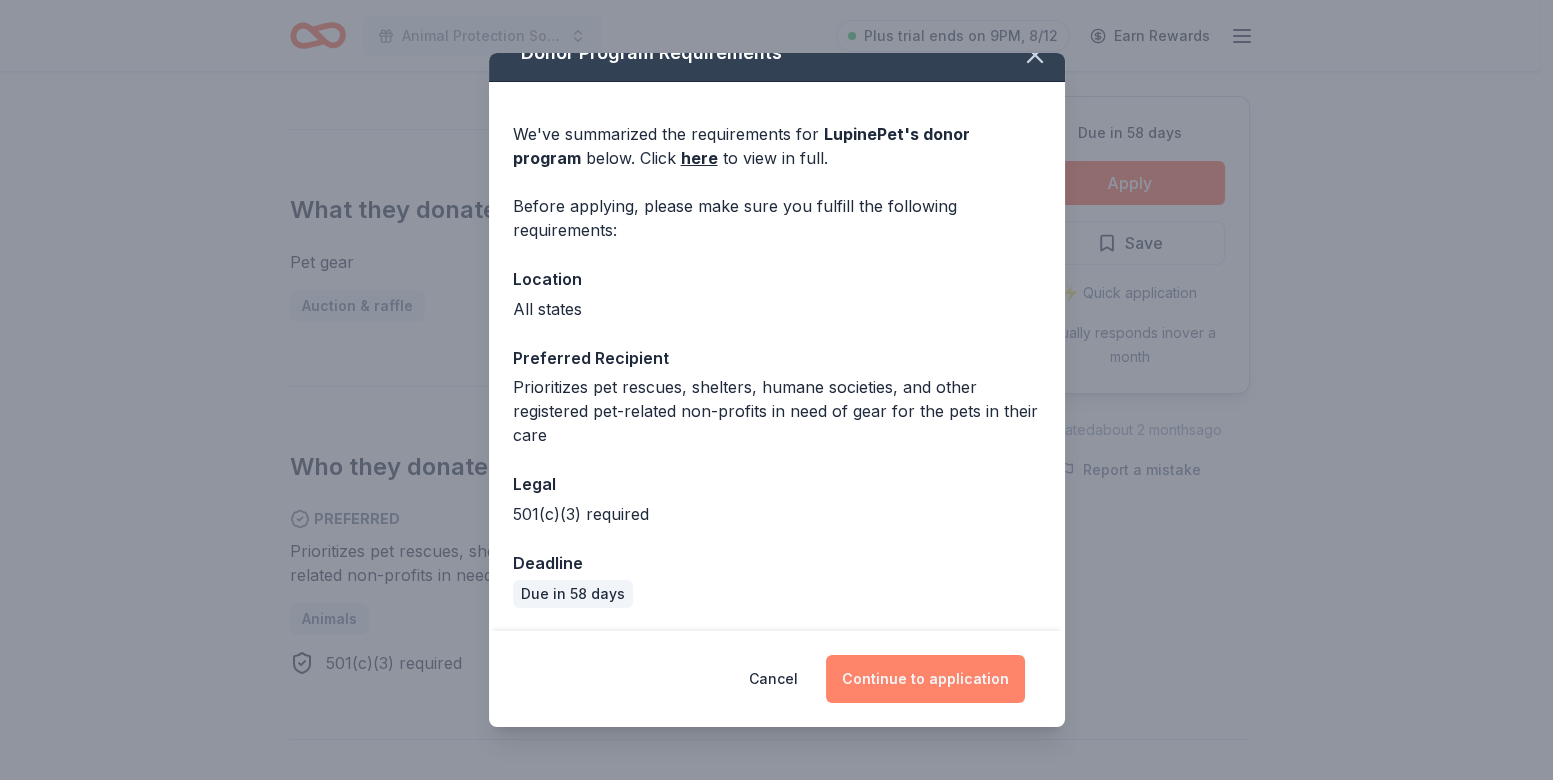 click on "Continue to application" at bounding box center [925, 679] 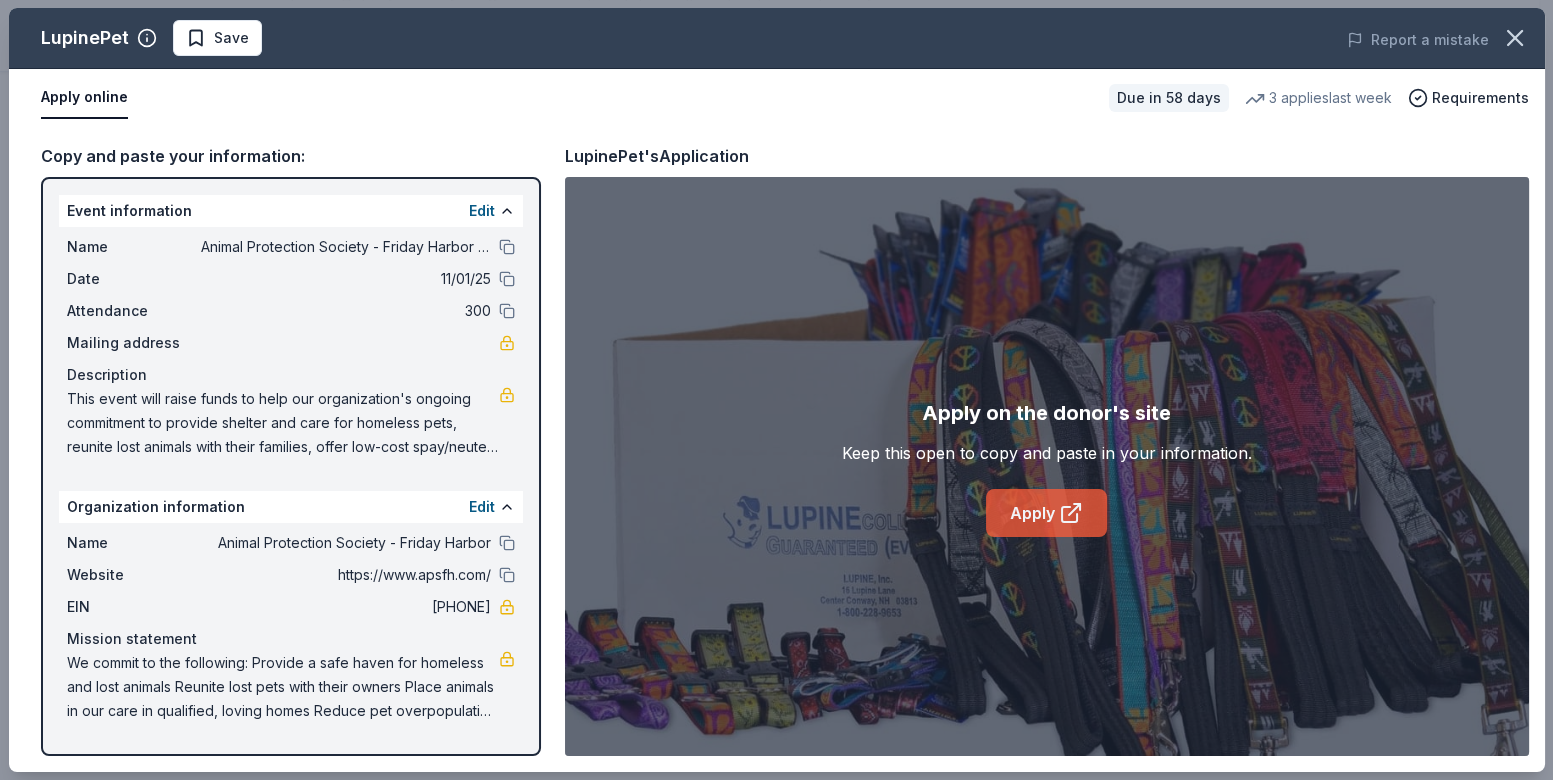 click on "Apply" at bounding box center (1046, 513) 